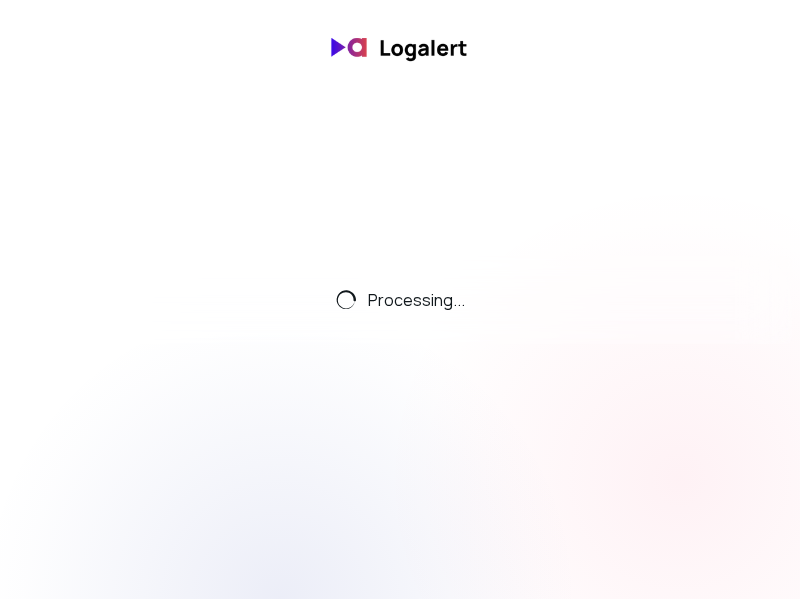 scroll, scrollTop: 0, scrollLeft: 0, axis: both 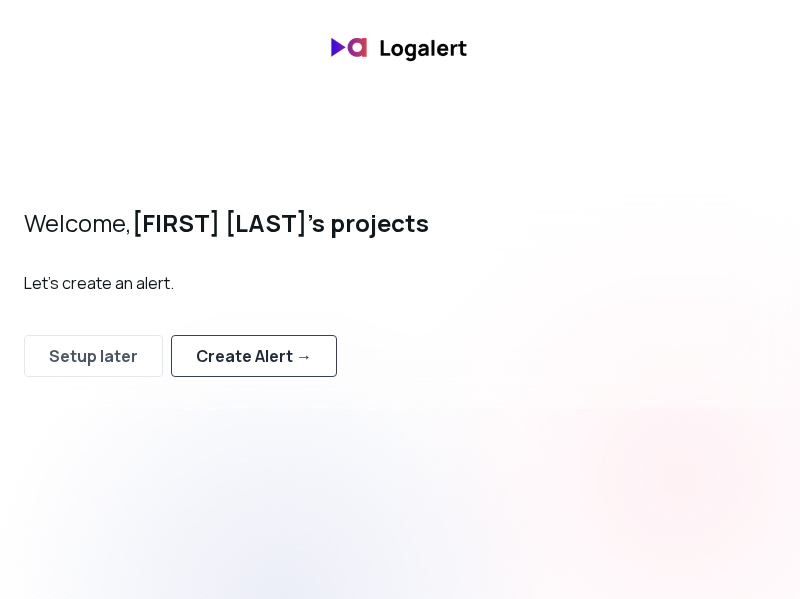 click on "Create Alert →" at bounding box center (254, 356) 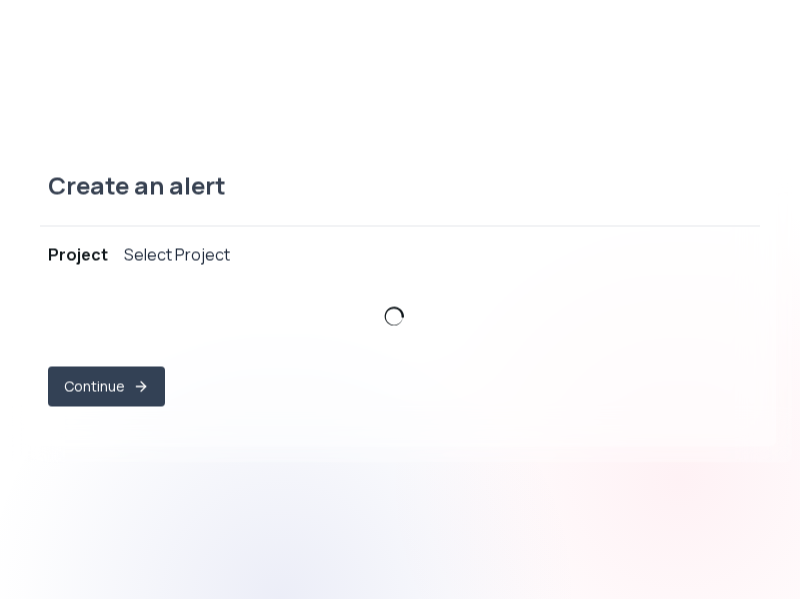 select on "prj_a97EpxDezgPsIbaSh2rsjkVqZ98g" 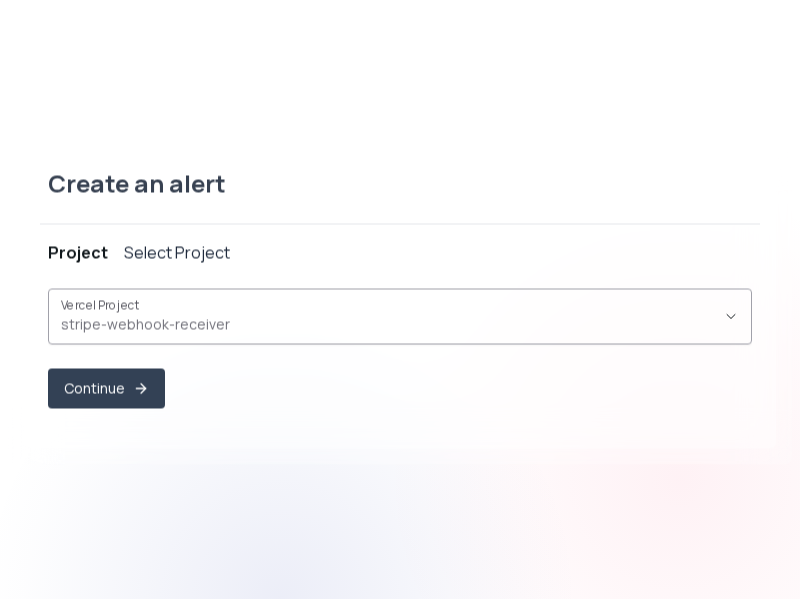 click on "stripe-webhook-receiver ," at bounding box center [388, 324] 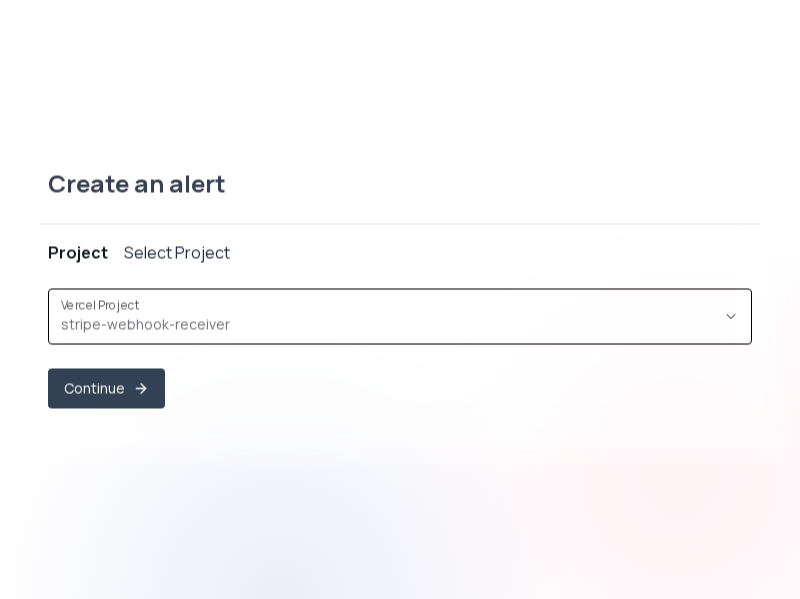 click on "Select Project" at bounding box center (177, 252) 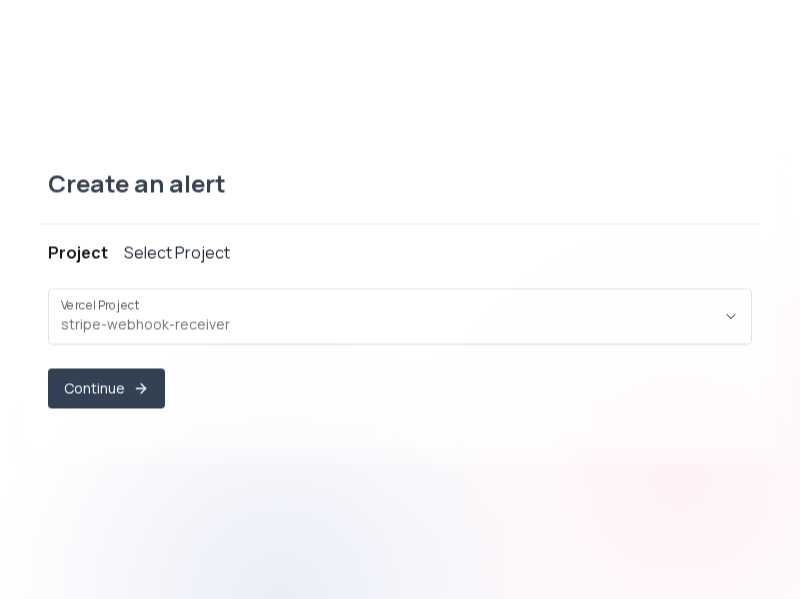 click on "Select Project" at bounding box center (177, 252) 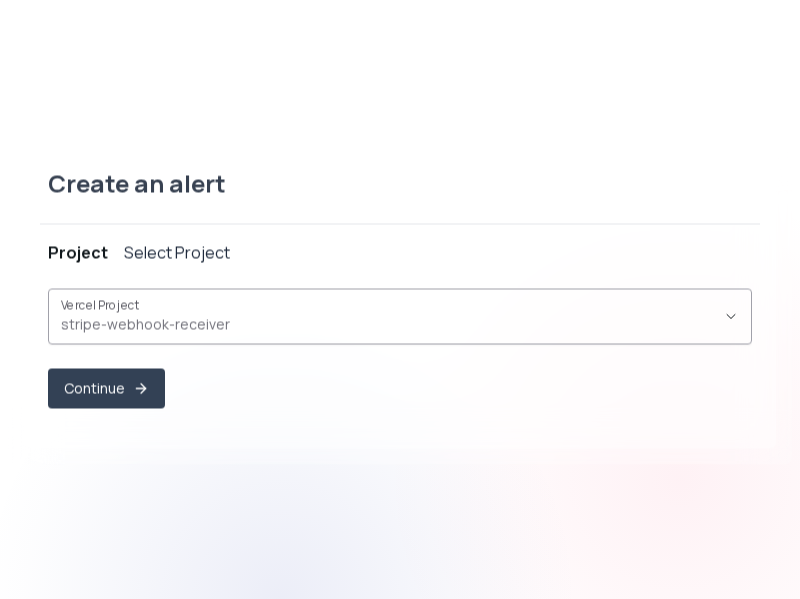 click on "stripe-webhook-receiver ," at bounding box center [388, 324] 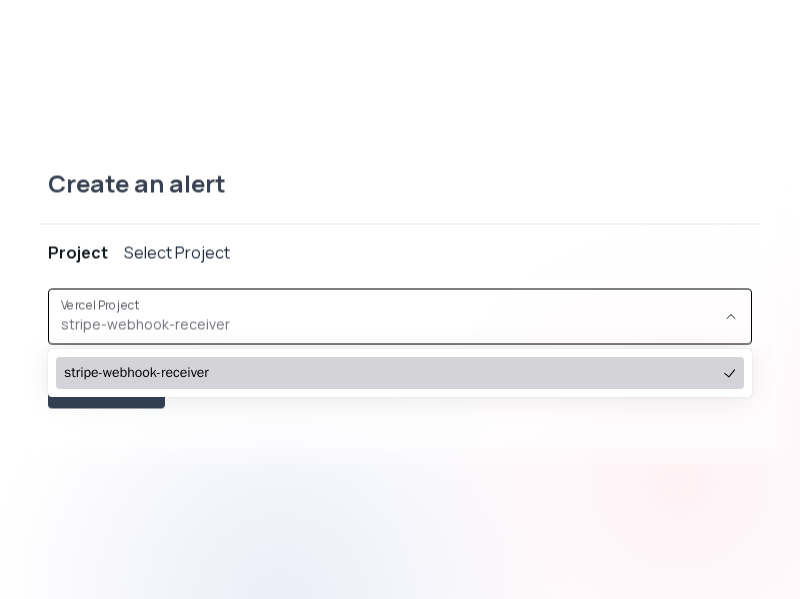 click on "stripe-webhook-receiver" at bounding box center (390, 373) 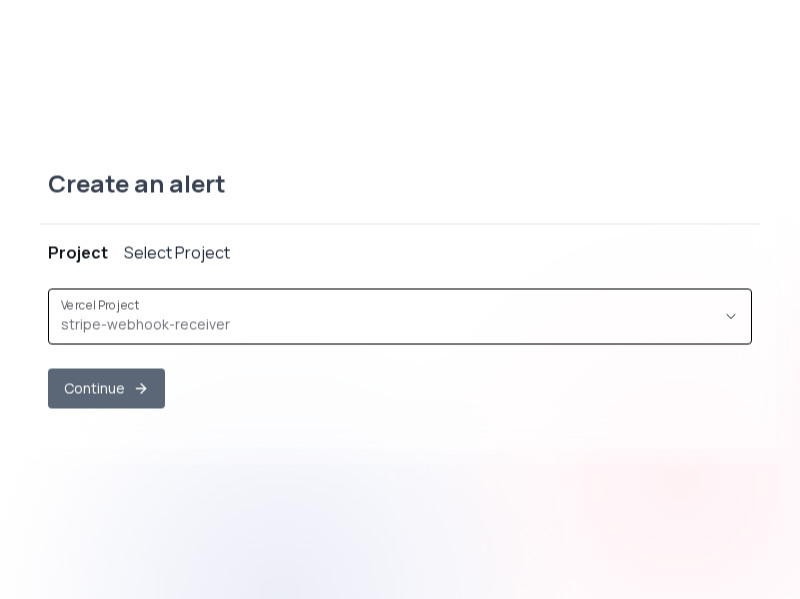 click on "Continue" at bounding box center (106, 388) 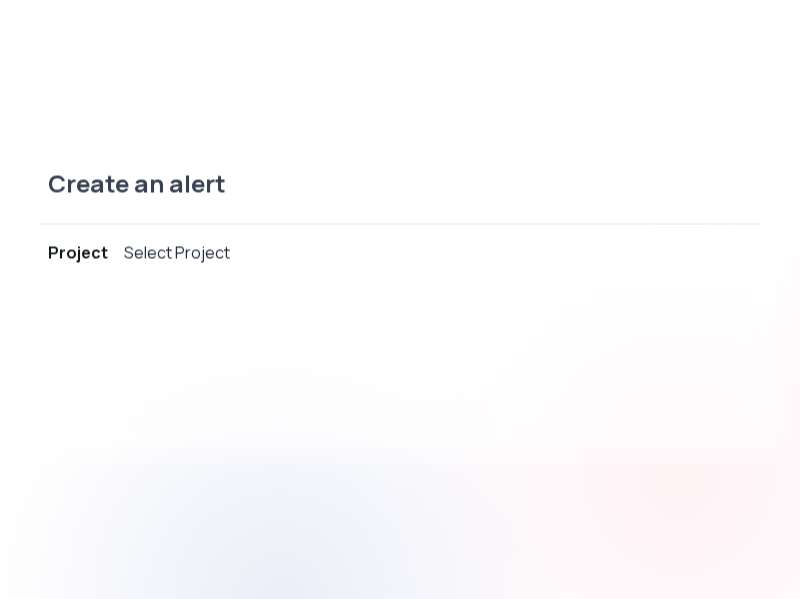 select on "message" 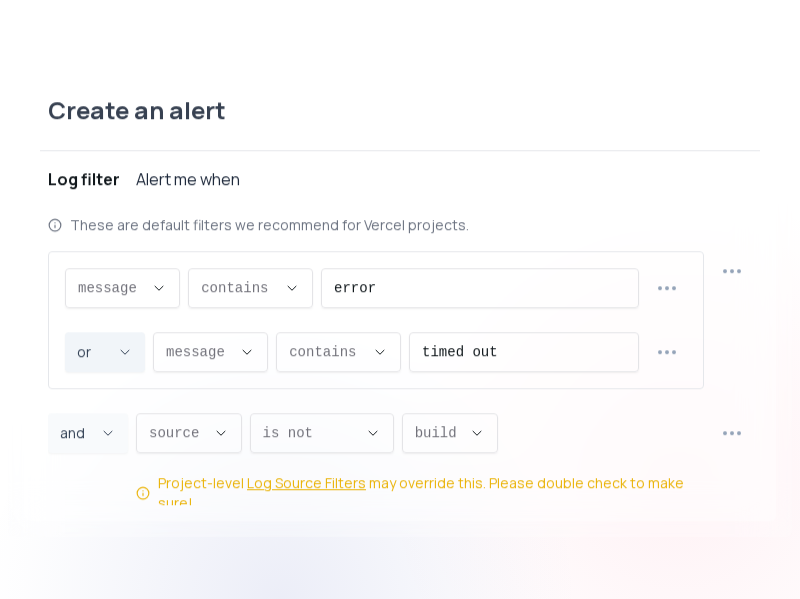scroll, scrollTop: 19, scrollLeft: 0, axis: vertical 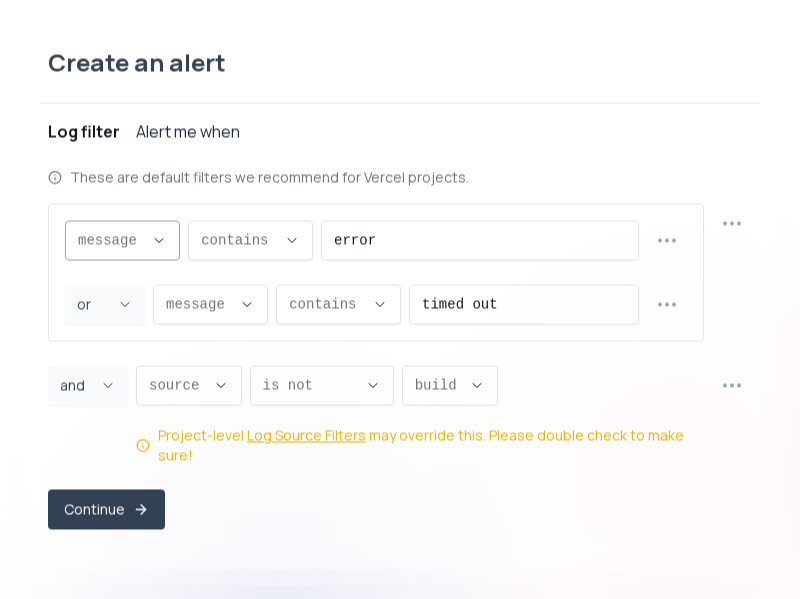 click on "message ," at bounding box center [110, 240] 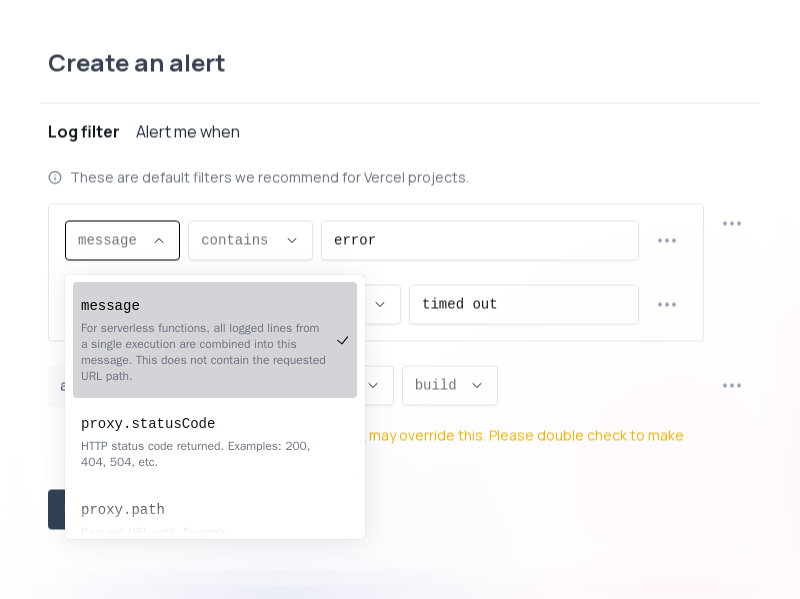 scroll, scrollTop: 0, scrollLeft: 0, axis: both 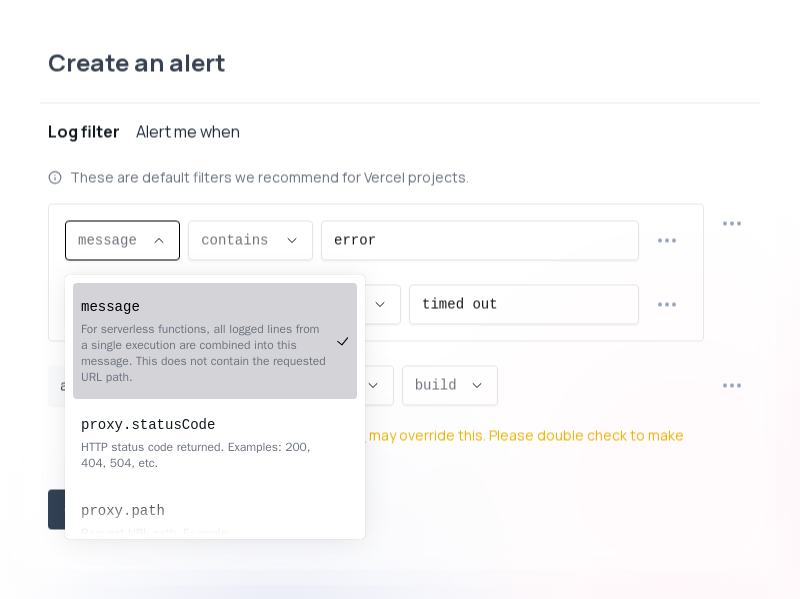 click on "For serverless functions, all logged lines from a single execution are combined into this message. This does not contain the requested URL path." at bounding box center [205, 353] 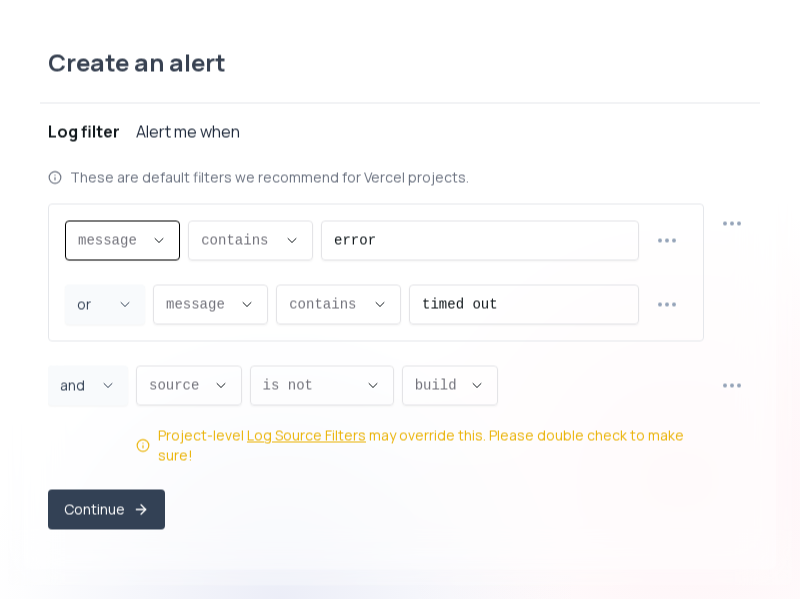 click on "Alert me when" at bounding box center (188, 131) 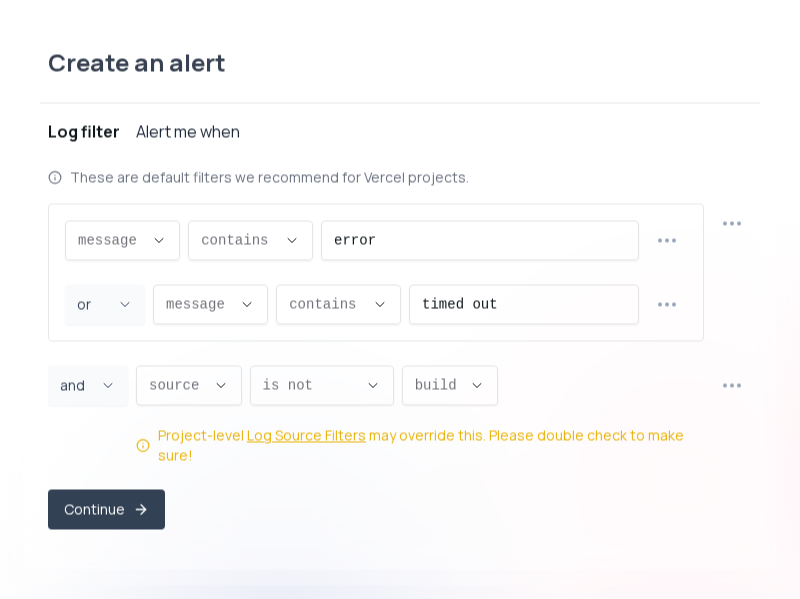 click on "Log filter" at bounding box center [84, 131] 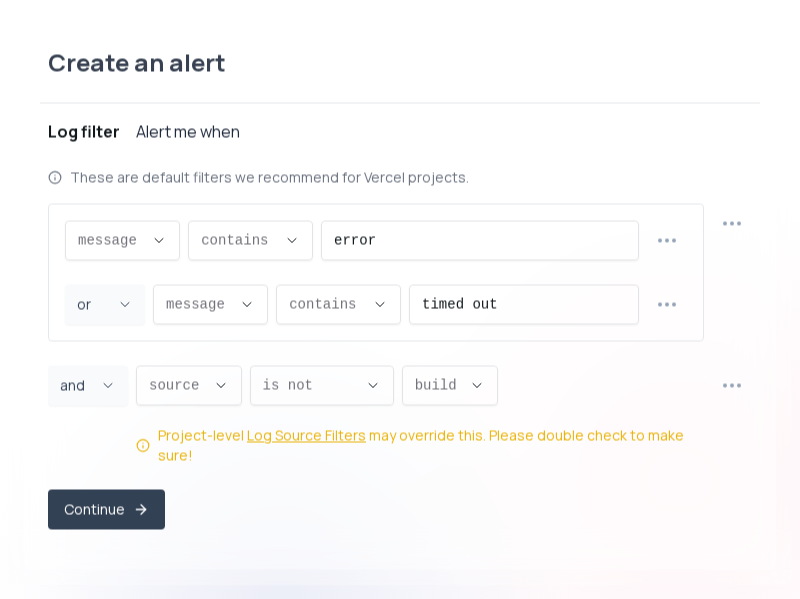 type 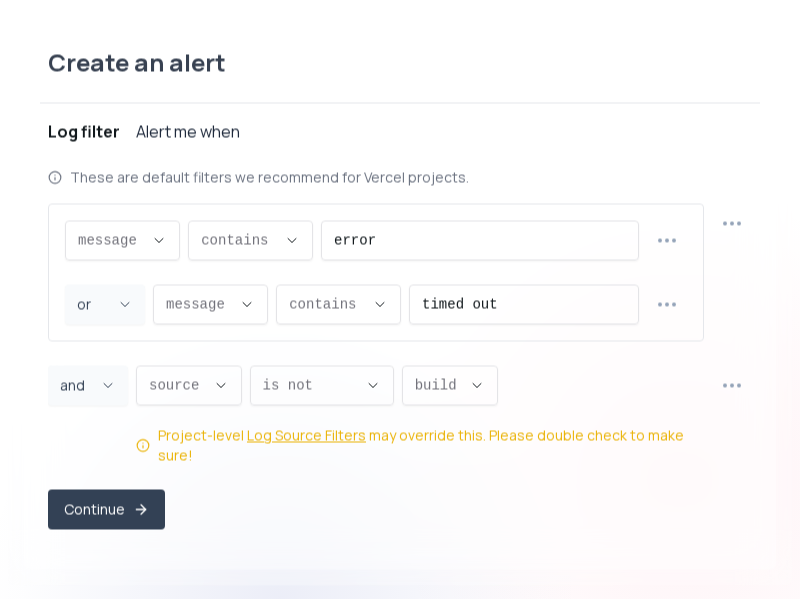click on "message message message proxy.statusCode proxy.path proxy.host proxy.method source statusCode message , CONTAINS CONTAINS contains does not contain contains , error OR and or or , message message message proxy.statusCode proxy.path proxy.host proxy.method source statusCode message , CONTAINS CONTAINS contains does not contain contains , timed out" at bounding box center (376, 272) 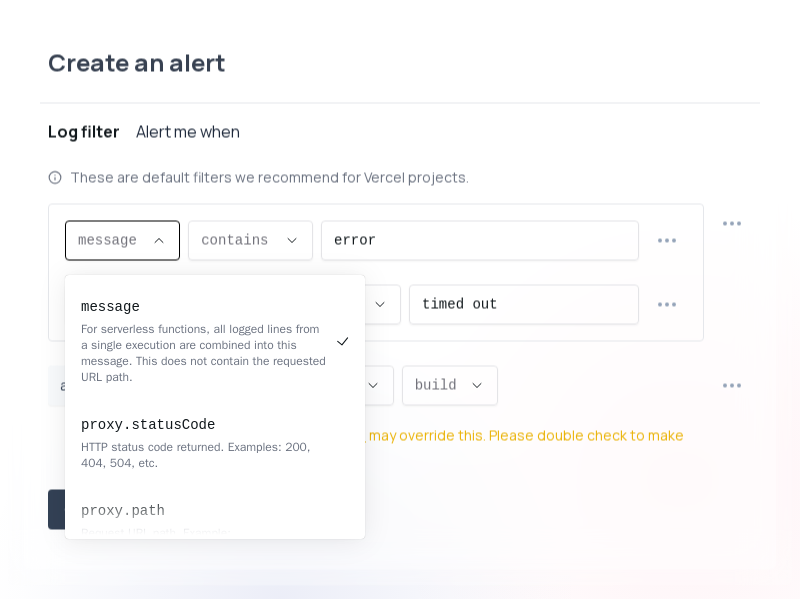 click on "message ," at bounding box center (110, 240) 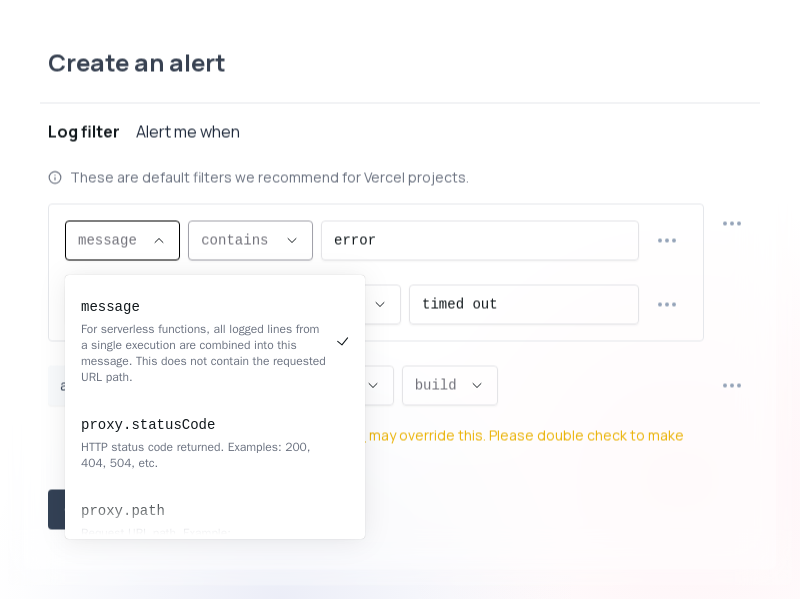 click on "contains ," at bounding box center [238, 240] 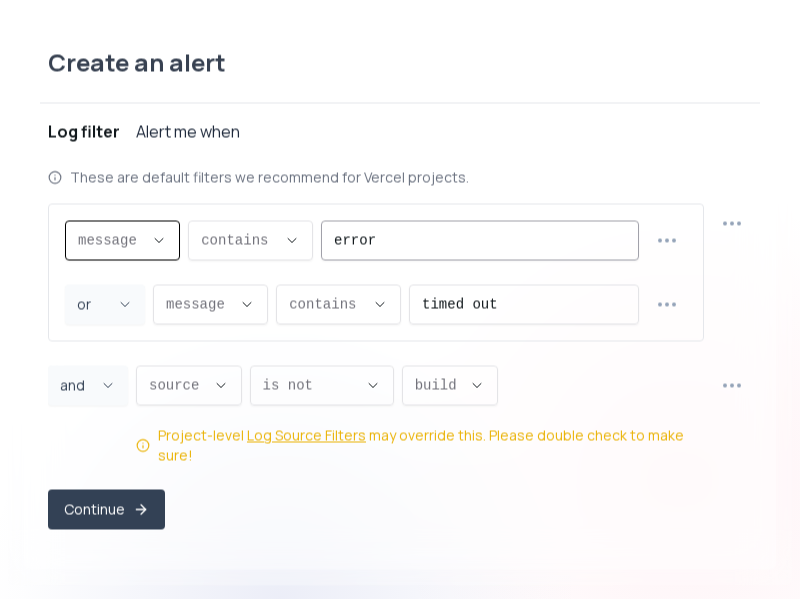 click on "error" at bounding box center [480, 240] 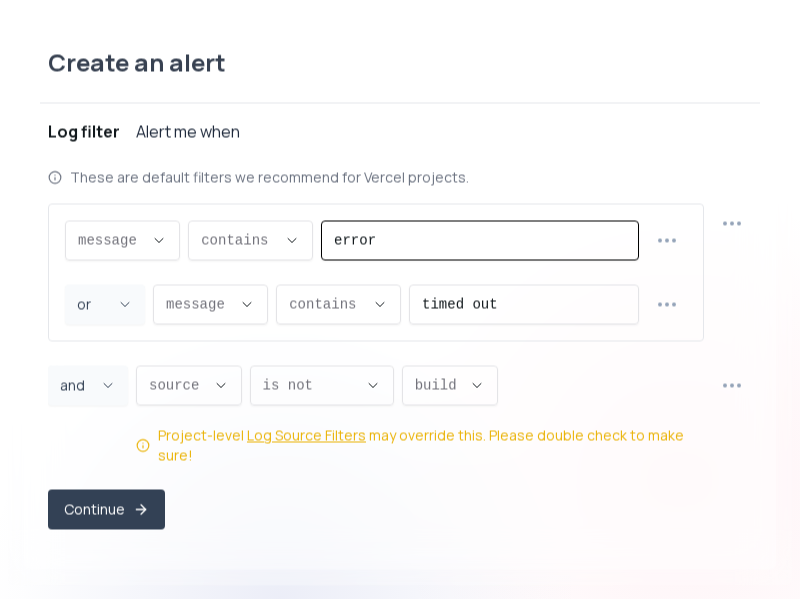 click on "error" at bounding box center (480, 240) 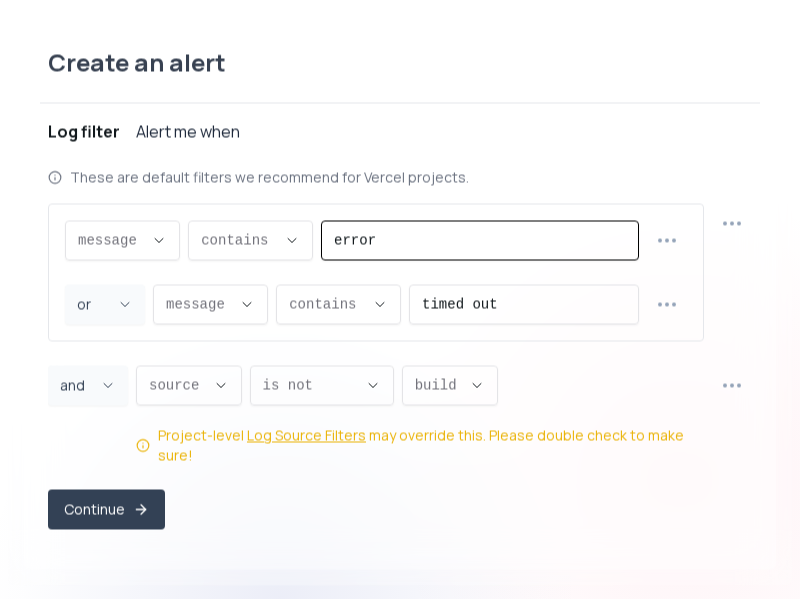 drag, startPoint x: 436, startPoint y: 244, endPoint x: 326, endPoint y: 245, distance: 110.00455 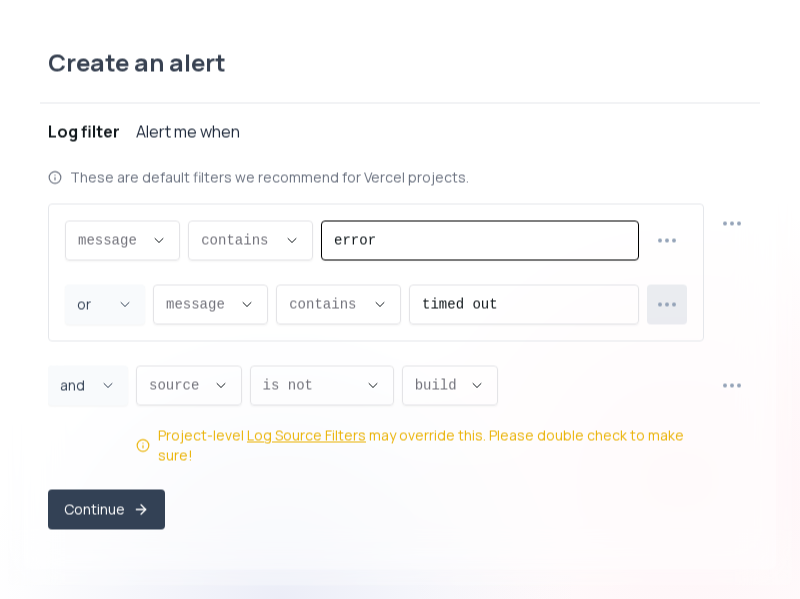click 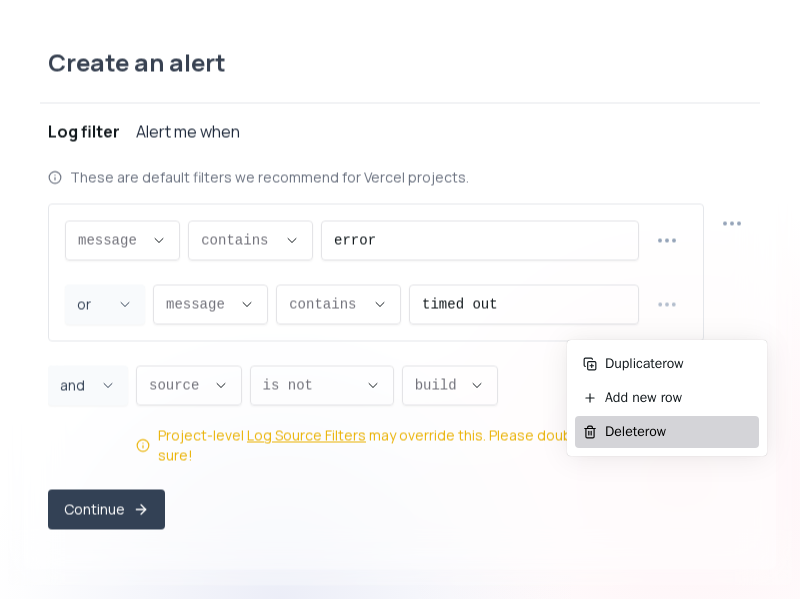 click on "Delete  row" at bounding box center [678, 432] 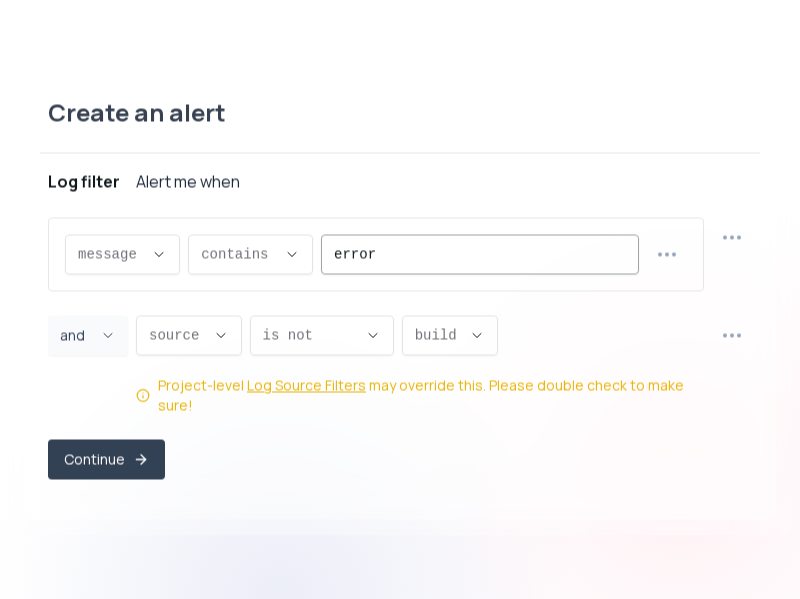 click on "error" at bounding box center [480, 254] 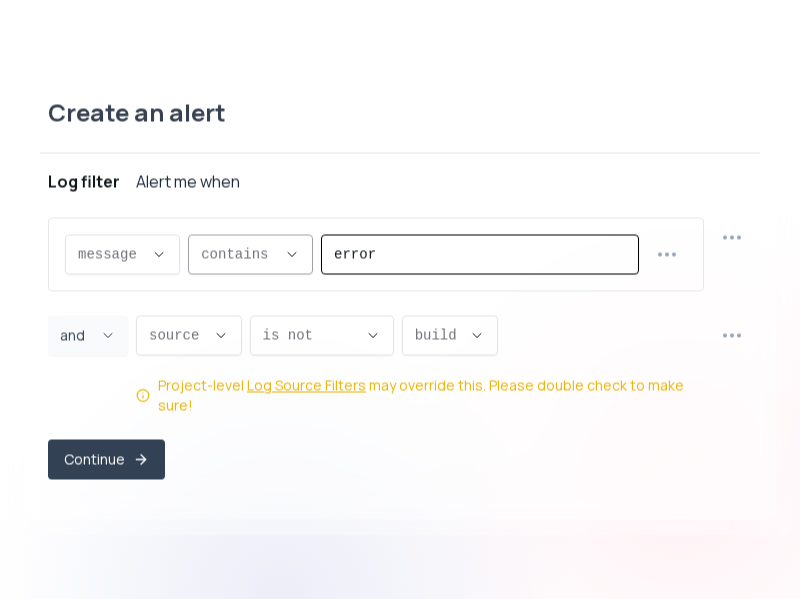 drag, startPoint x: 420, startPoint y: 263, endPoint x: 277, endPoint y: 267, distance: 143.05594 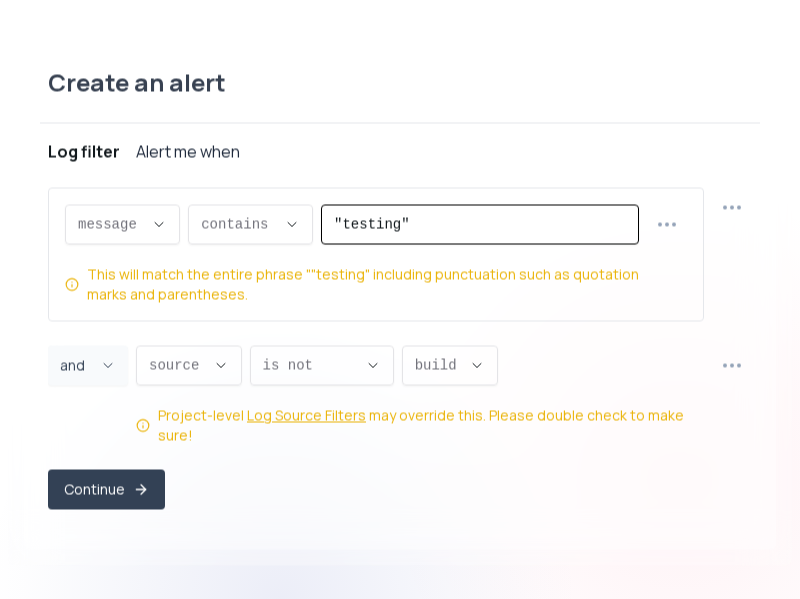 type on ""testing"" 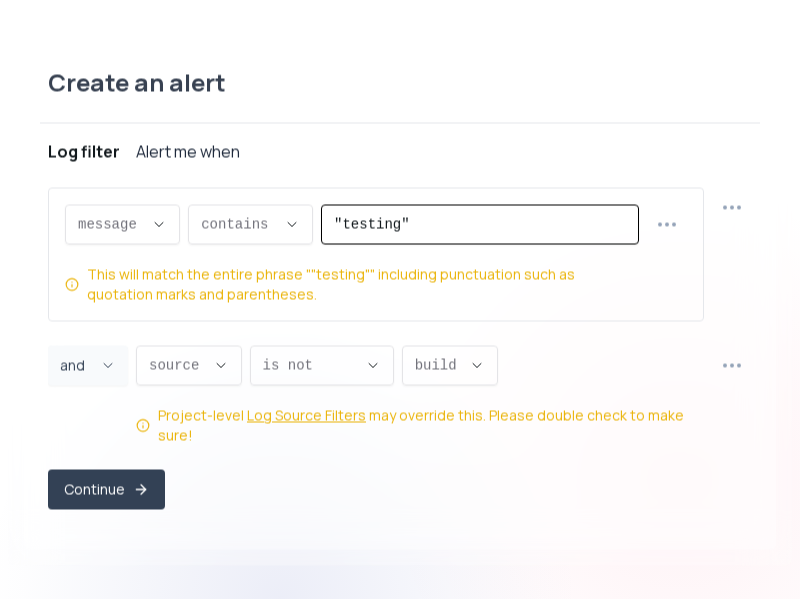 drag, startPoint x: 449, startPoint y: 241, endPoint x: 215, endPoint y: 217, distance: 235.22755 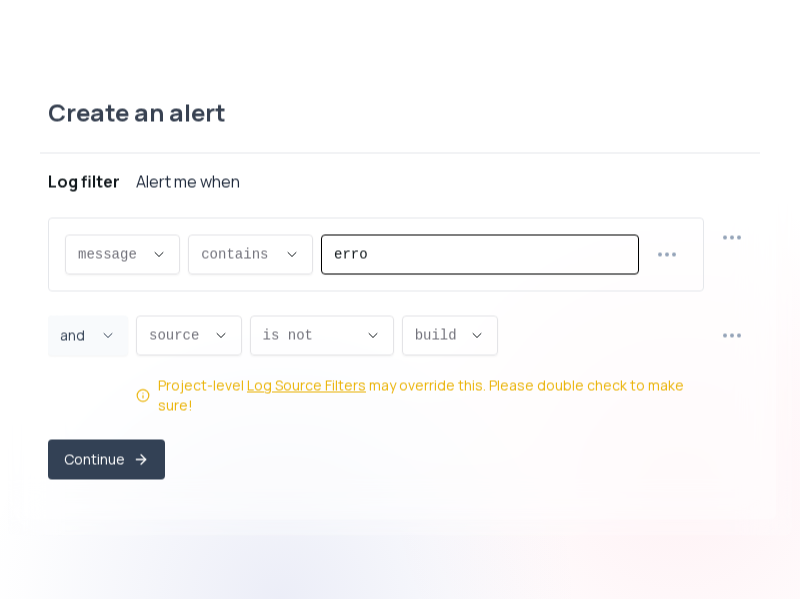 type on "error" 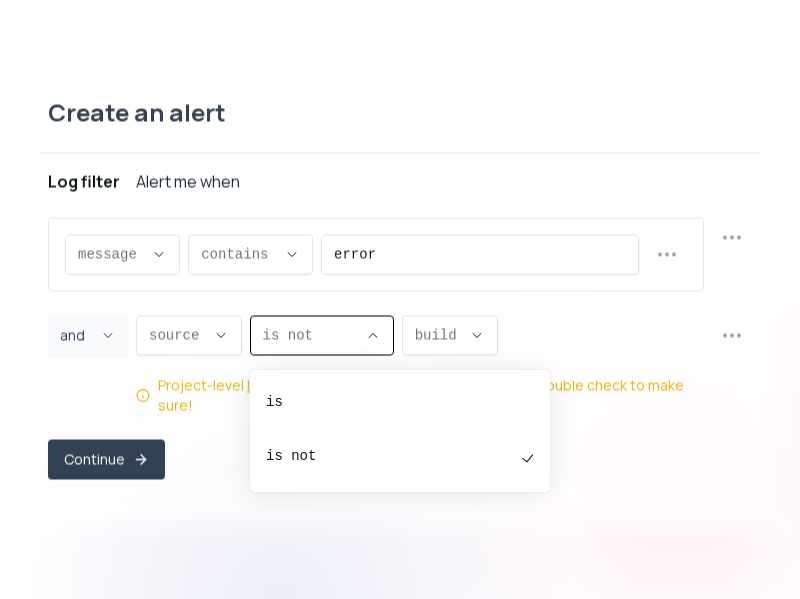 click 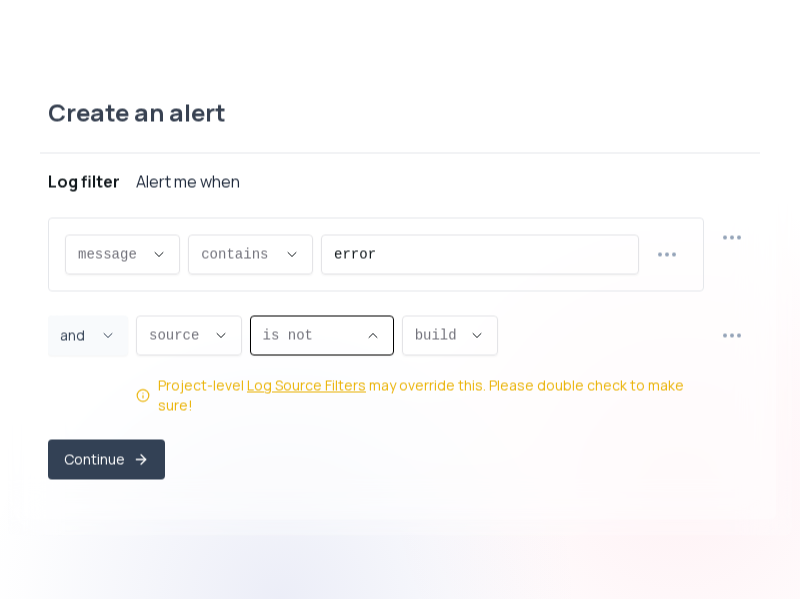 click 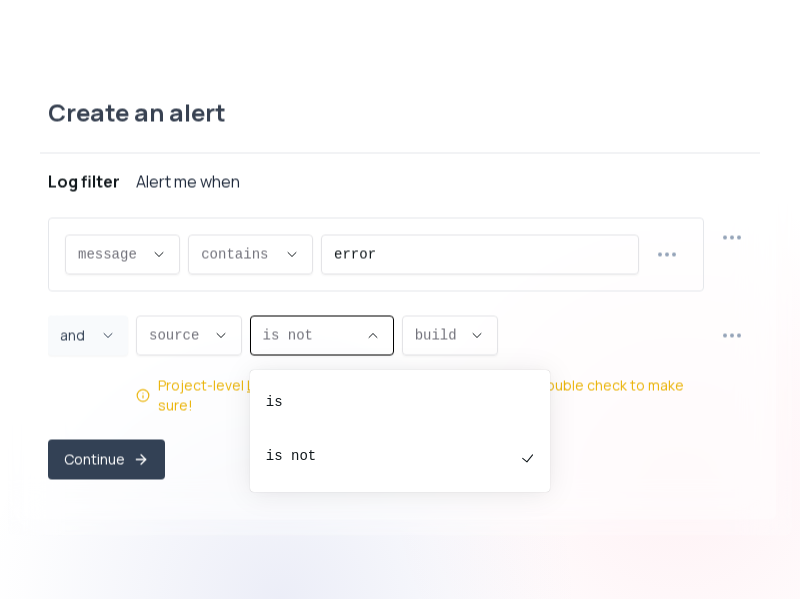 click on "build ," at bounding box center (438, 335) 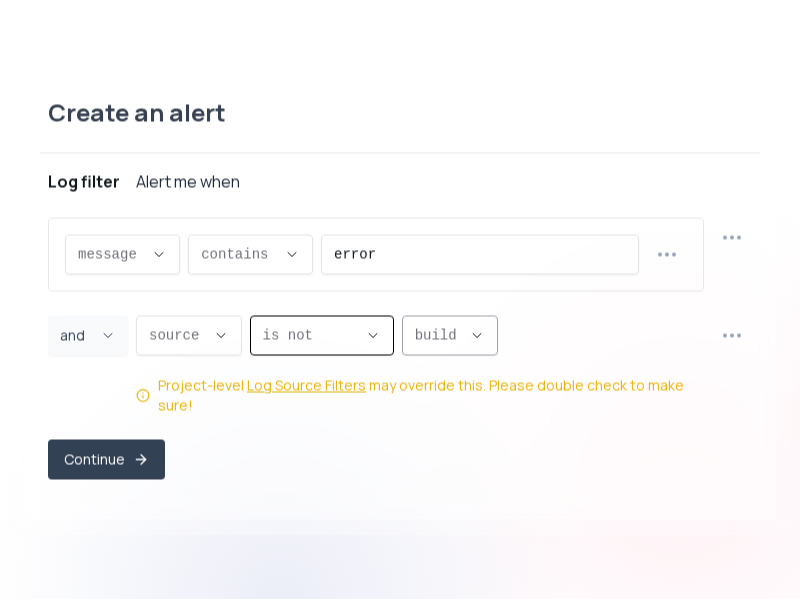 click on "build ," at bounding box center [438, 335] 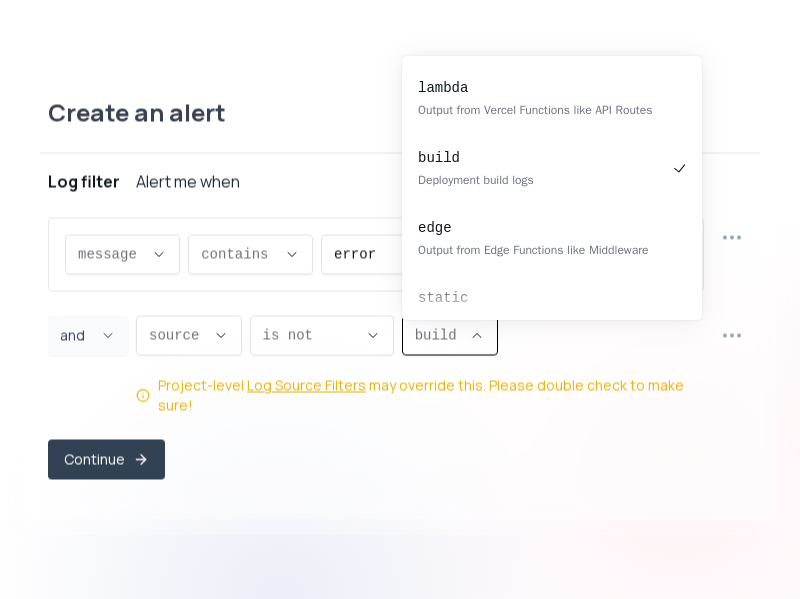 scroll, scrollTop: 6, scrollLeft: 0, axis: vertical 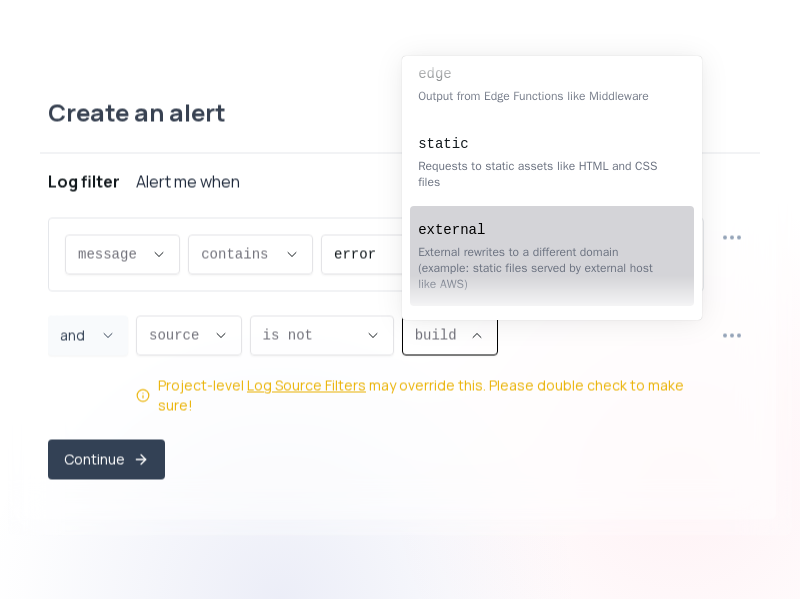 click on "source source message proxy.statusCode proxy.path proxy.host proxy.method source statusCode source , NOT_EQUALS NOT_EQUALS is is not is not , build build lambda build edge static external firewall build , Project-level   Log Source Filters   may override this. Please double check to make sure!" at bounding box center (420, 365) 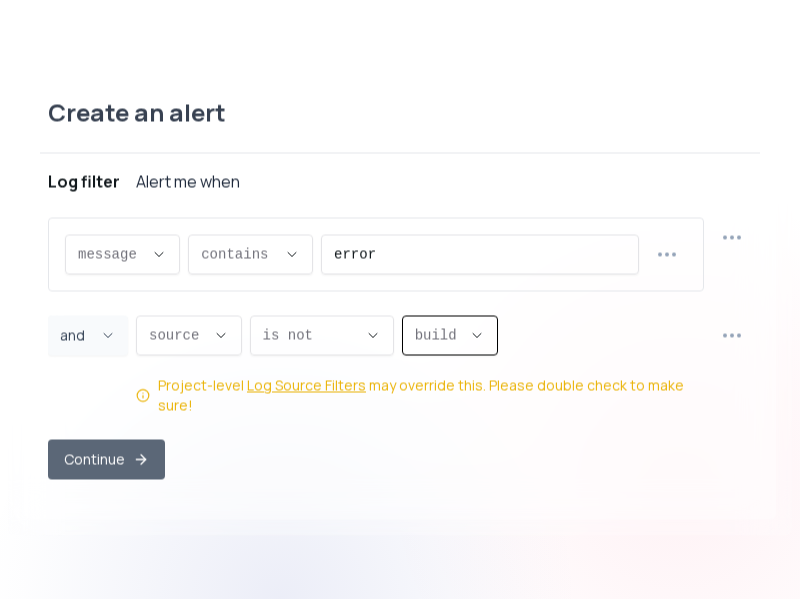 click on "Continue" at bounding box center [106, 459] 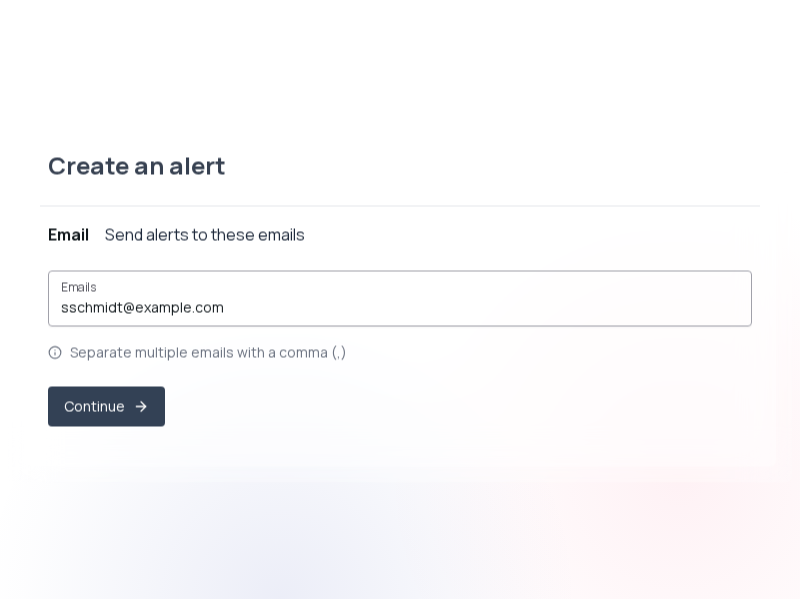 click on "[EMAIL]" at bounding box center (400, 307) 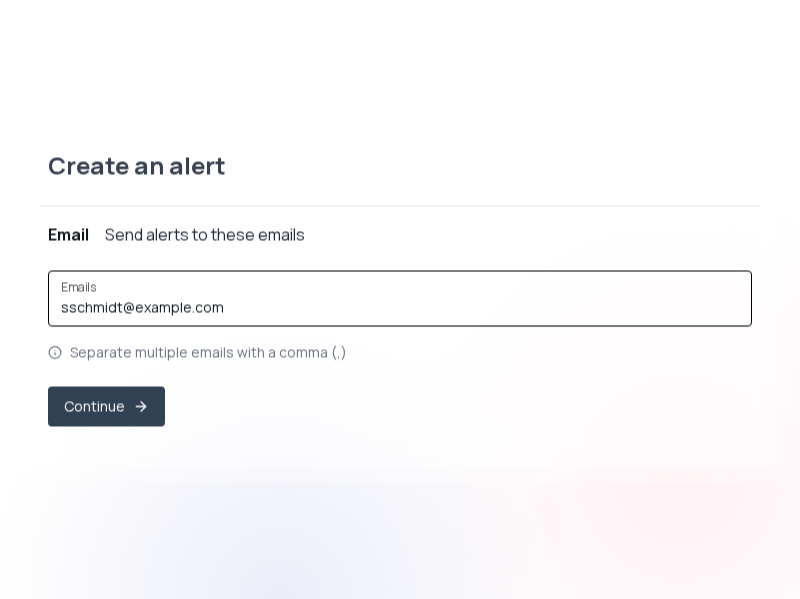 click on "[EMAIL]" at bounding box center (400, 307) 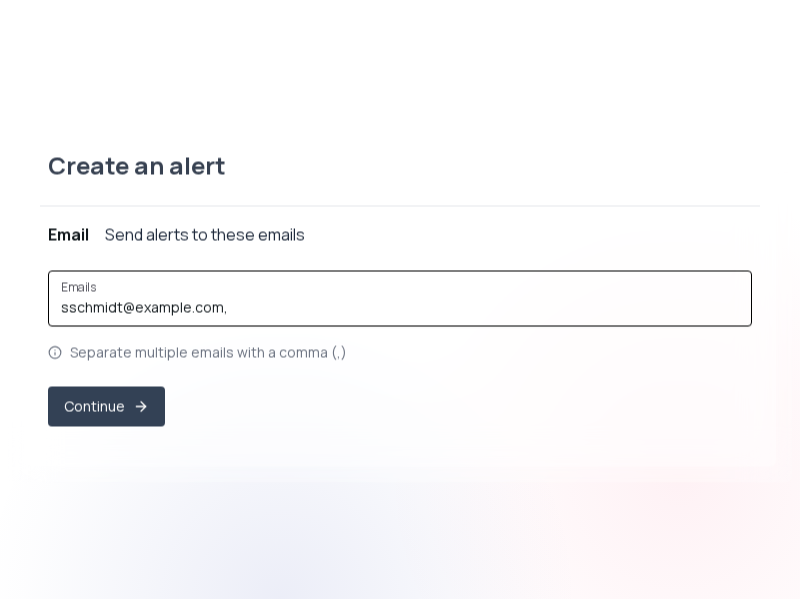 type on "[EMAIL]" 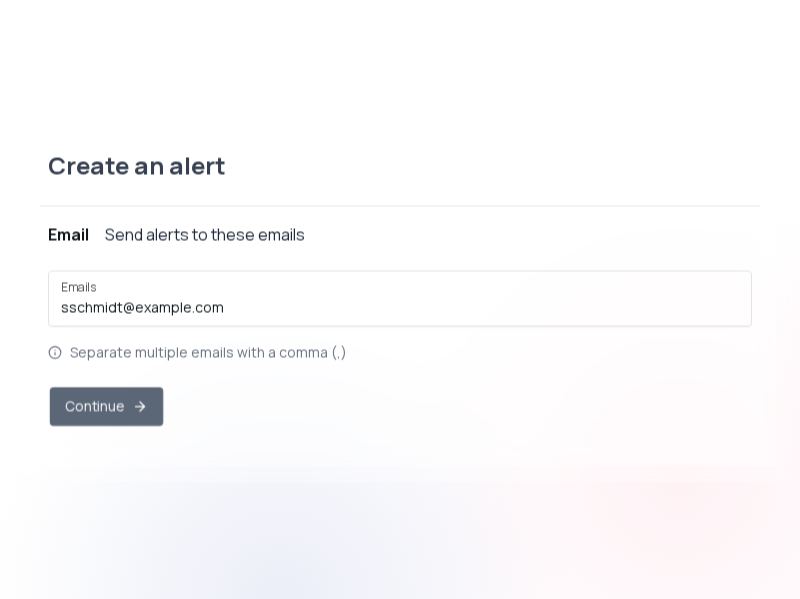 click on "Continue" at bounding box center (106, 406) 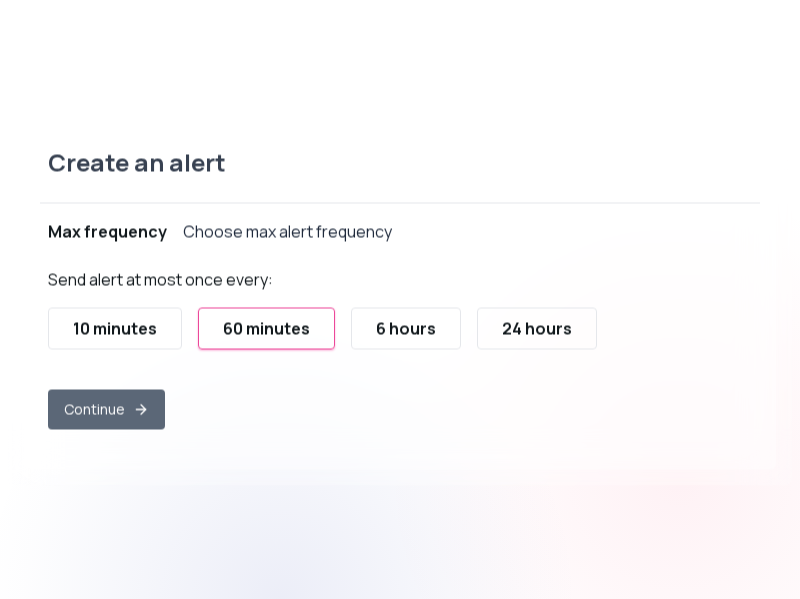 click on "Continue" at bounding box center [106, 409] 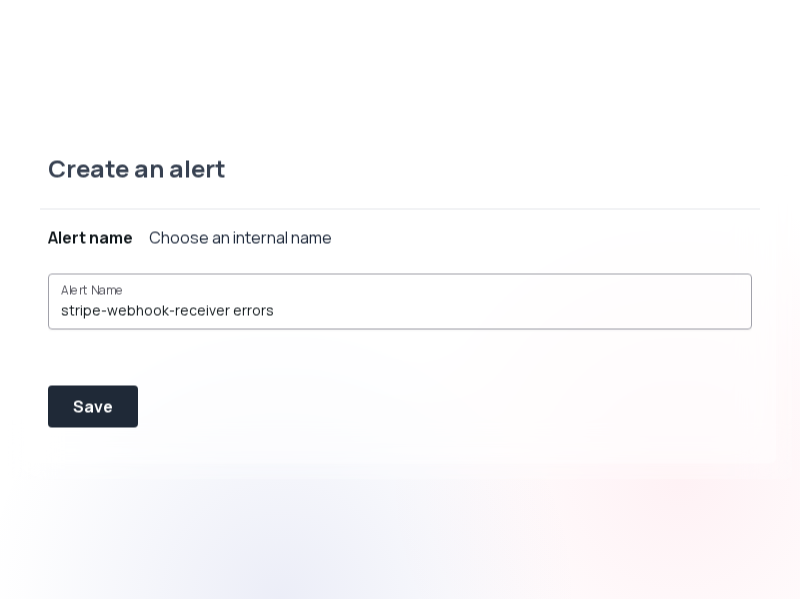 click on "stripe-webhook-receiver errors" at bounding box center (400, 310) 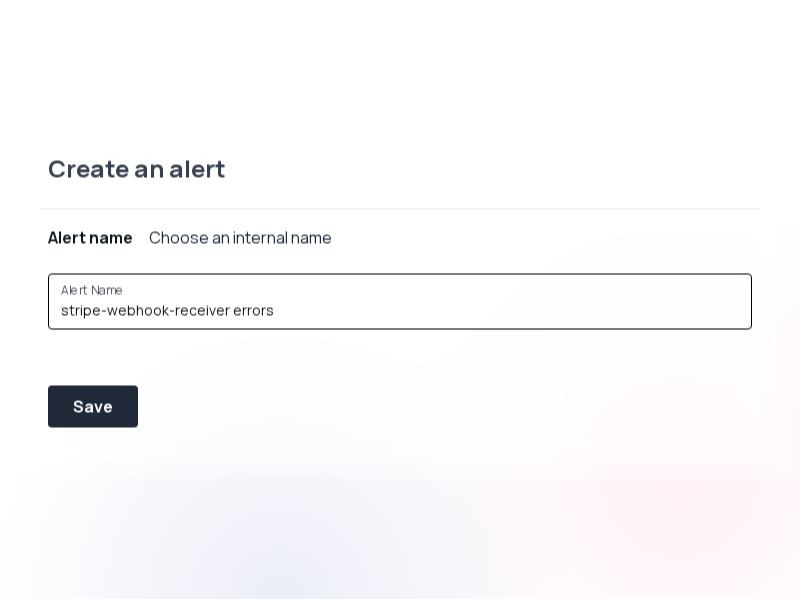 drag, startPoint x: 315, startPoint y: 303, endPoint x: 258, endPoint y: 310, distance: 57.428215 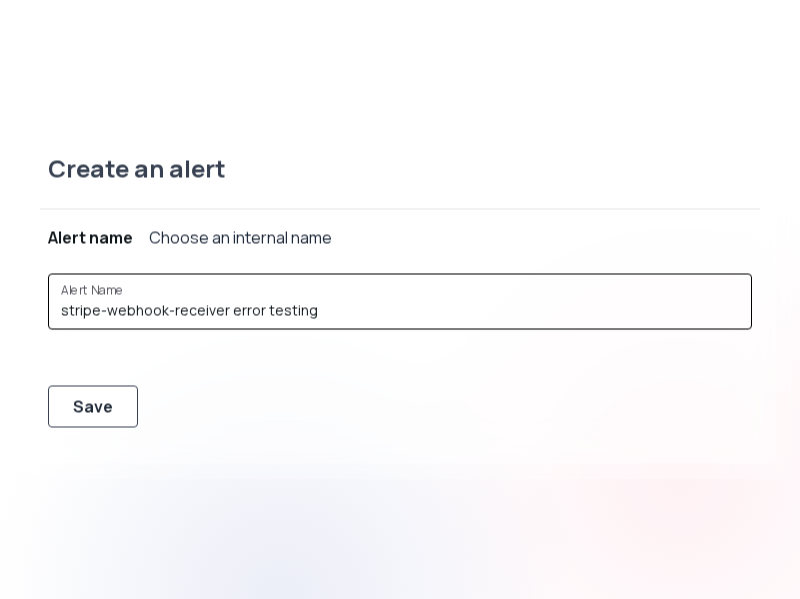 type on "stripe-webhook-receiver error testing" 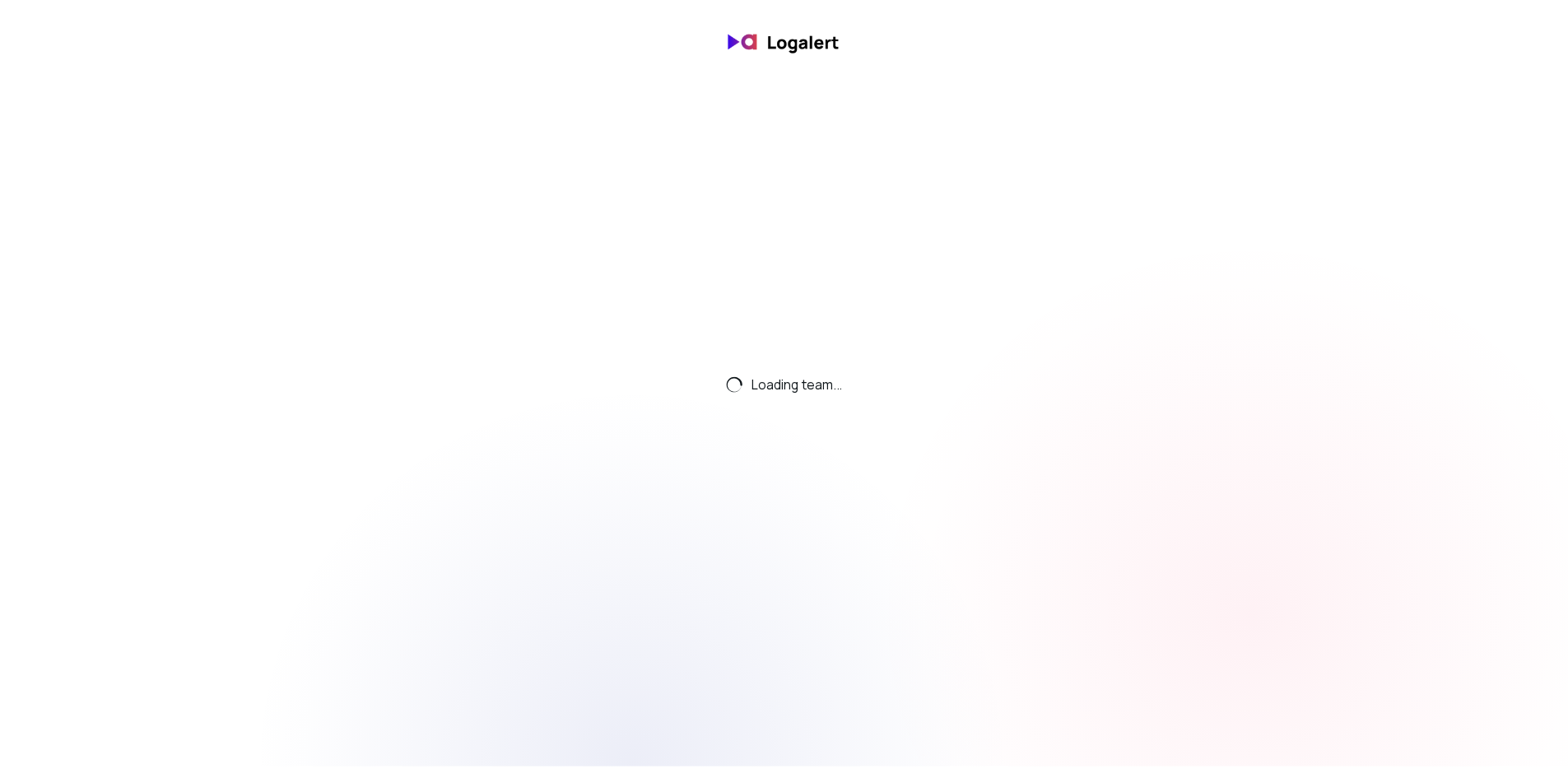 scroll, scrollTop: 0, scrollLeft: 0, axis: both 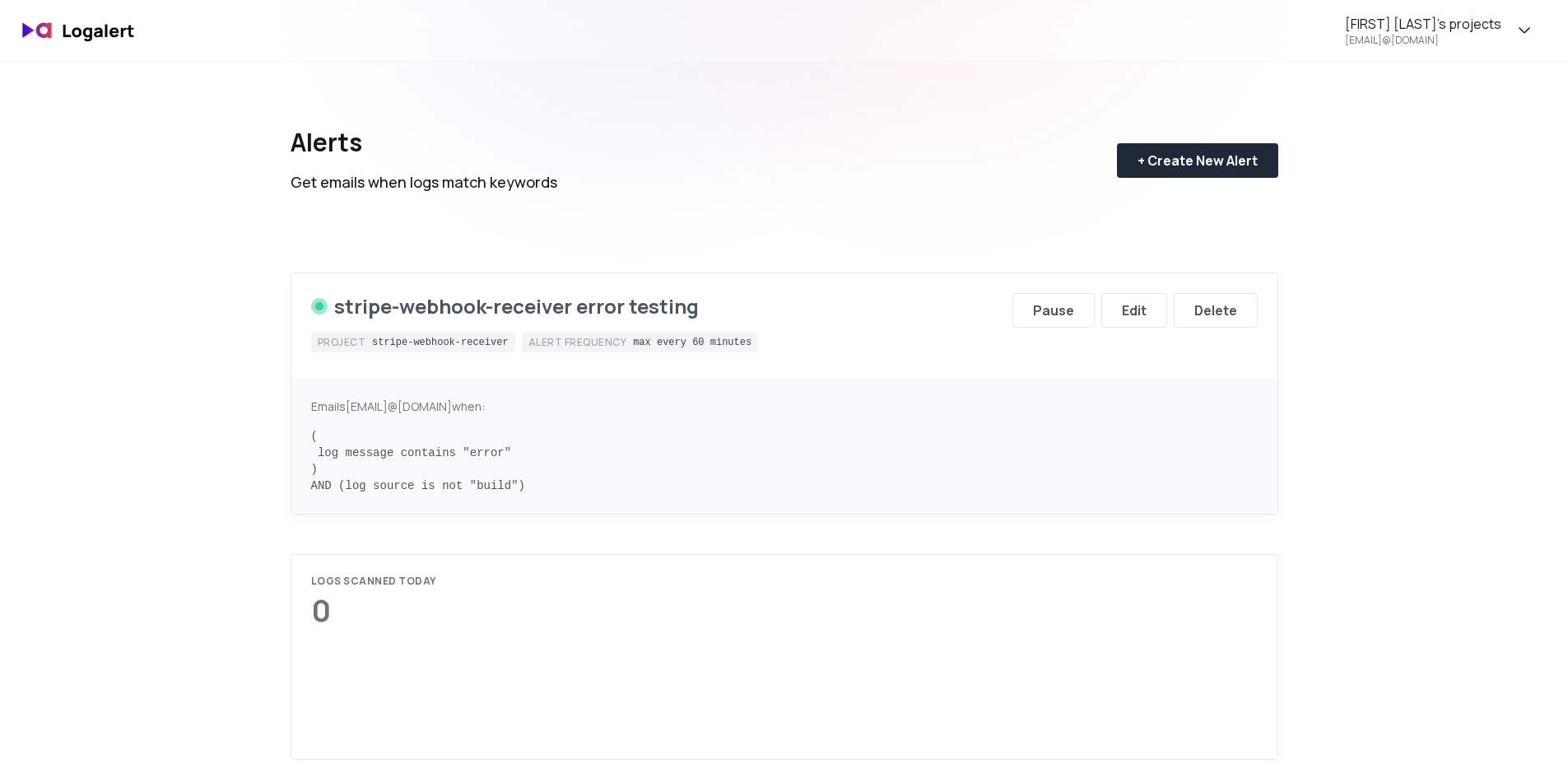 click on "stripe-webhook-receiver" at bounding box center [440, 343] 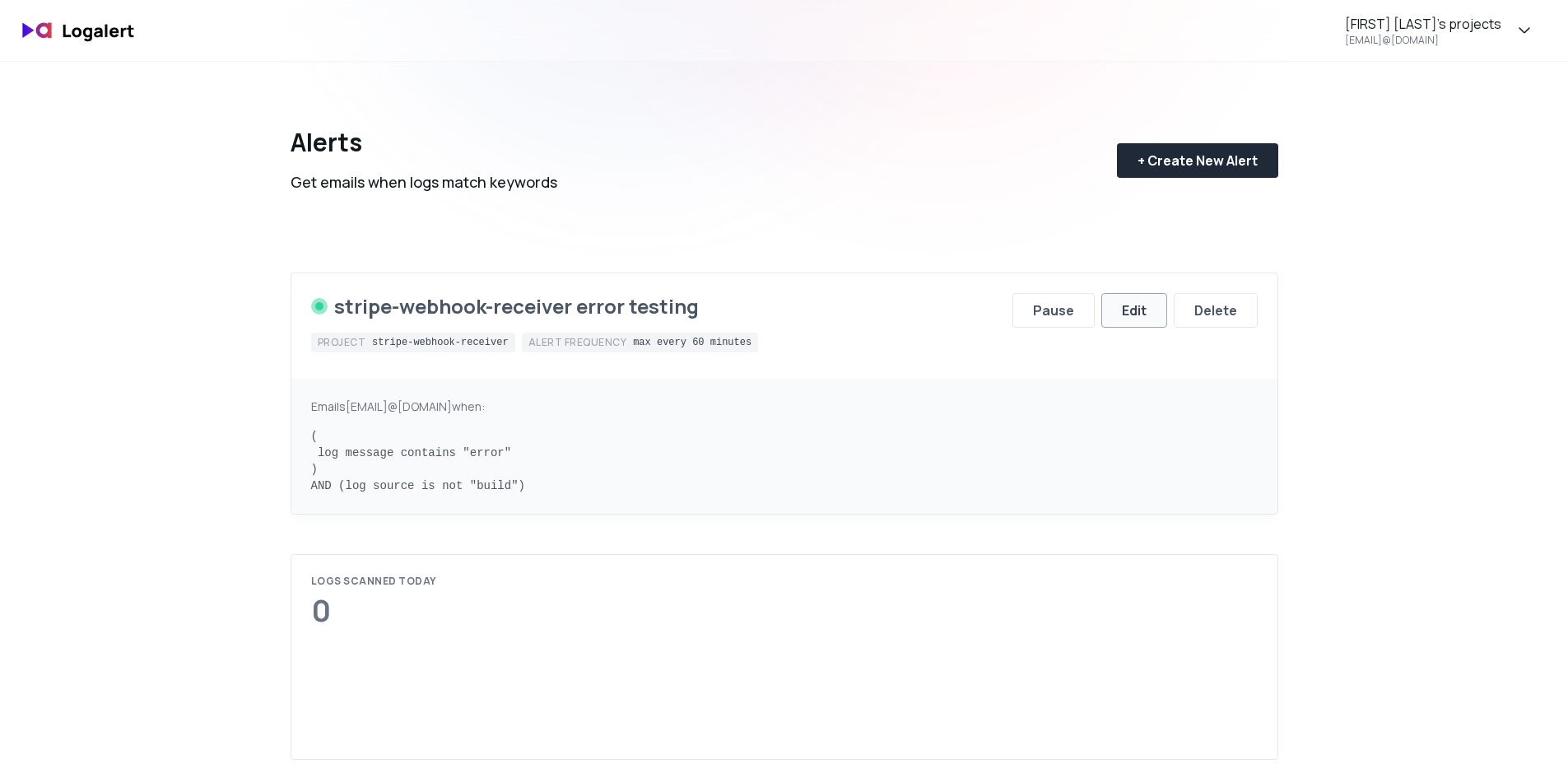 click on "Edit" at bounding box center [1134, 310] 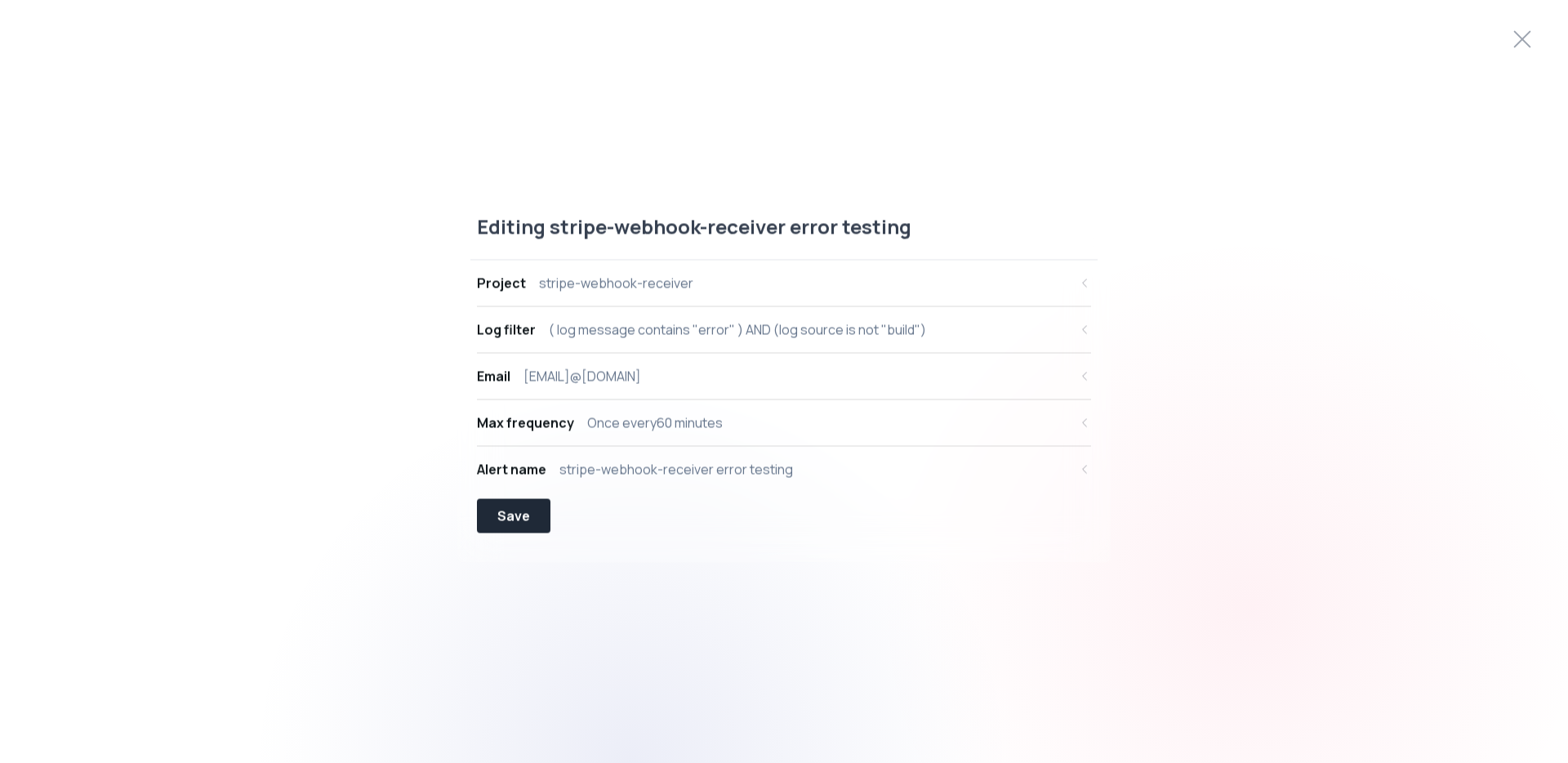 click on "Email [EMAIL]" at bounding box center (773, 377) 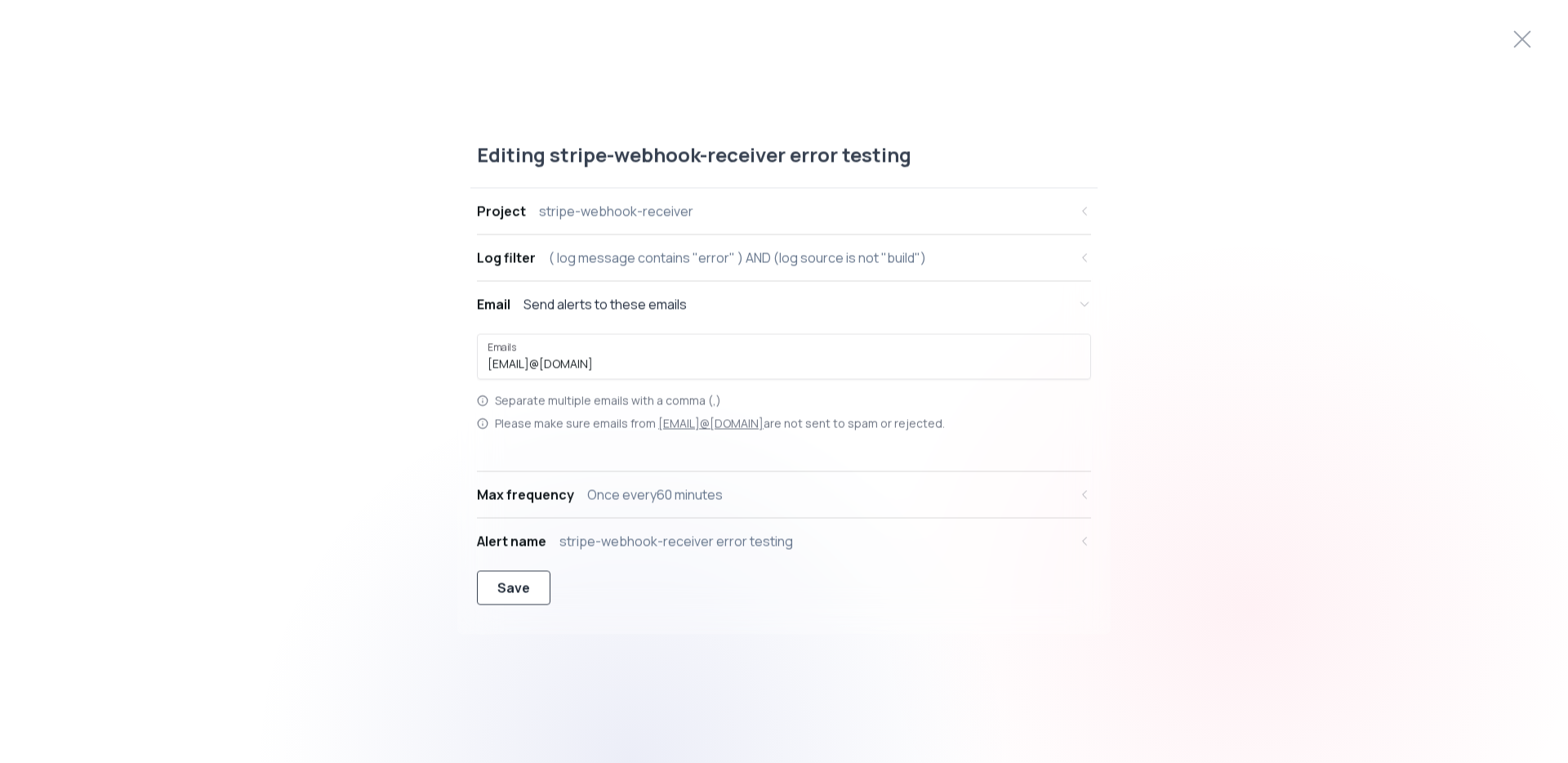 click on "Save" at bounding box center (514, 588) 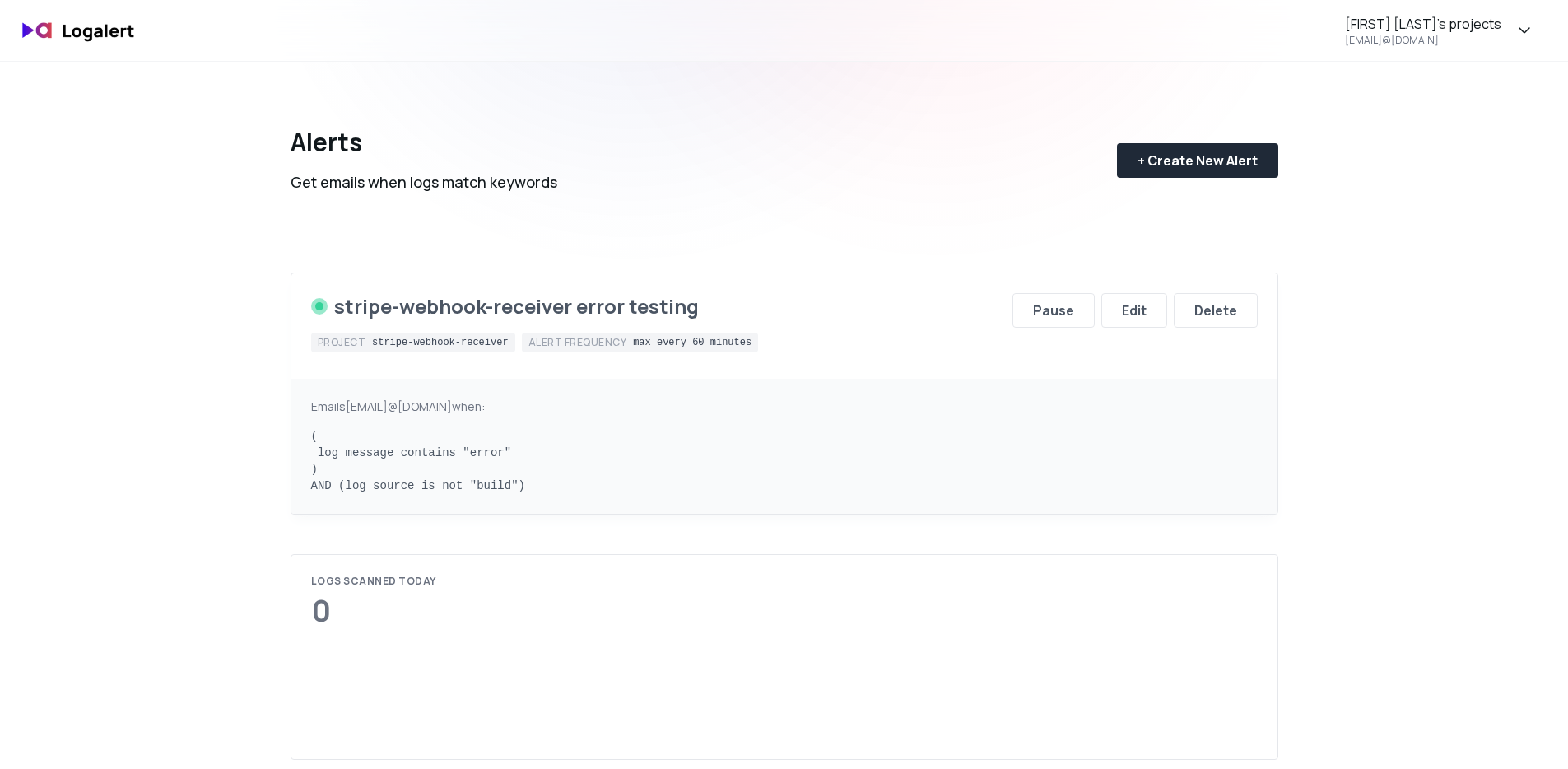 click on "Alerts Get emails when logs match keywords + Create New Alert" at bounding box center (784, 147) 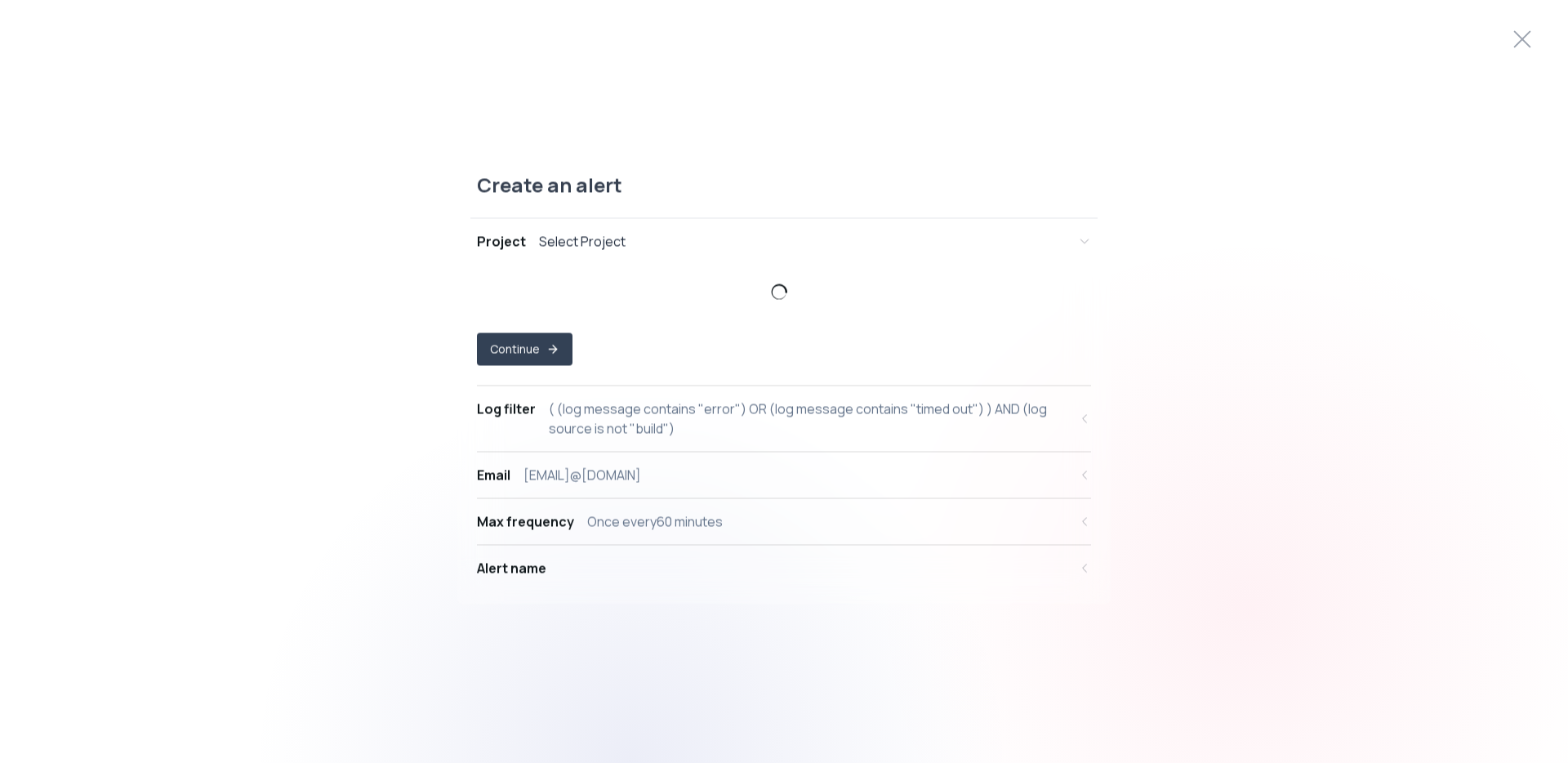 select on "prj_a97EpxDezgPsIbaSh2rsjkVqZ98g" 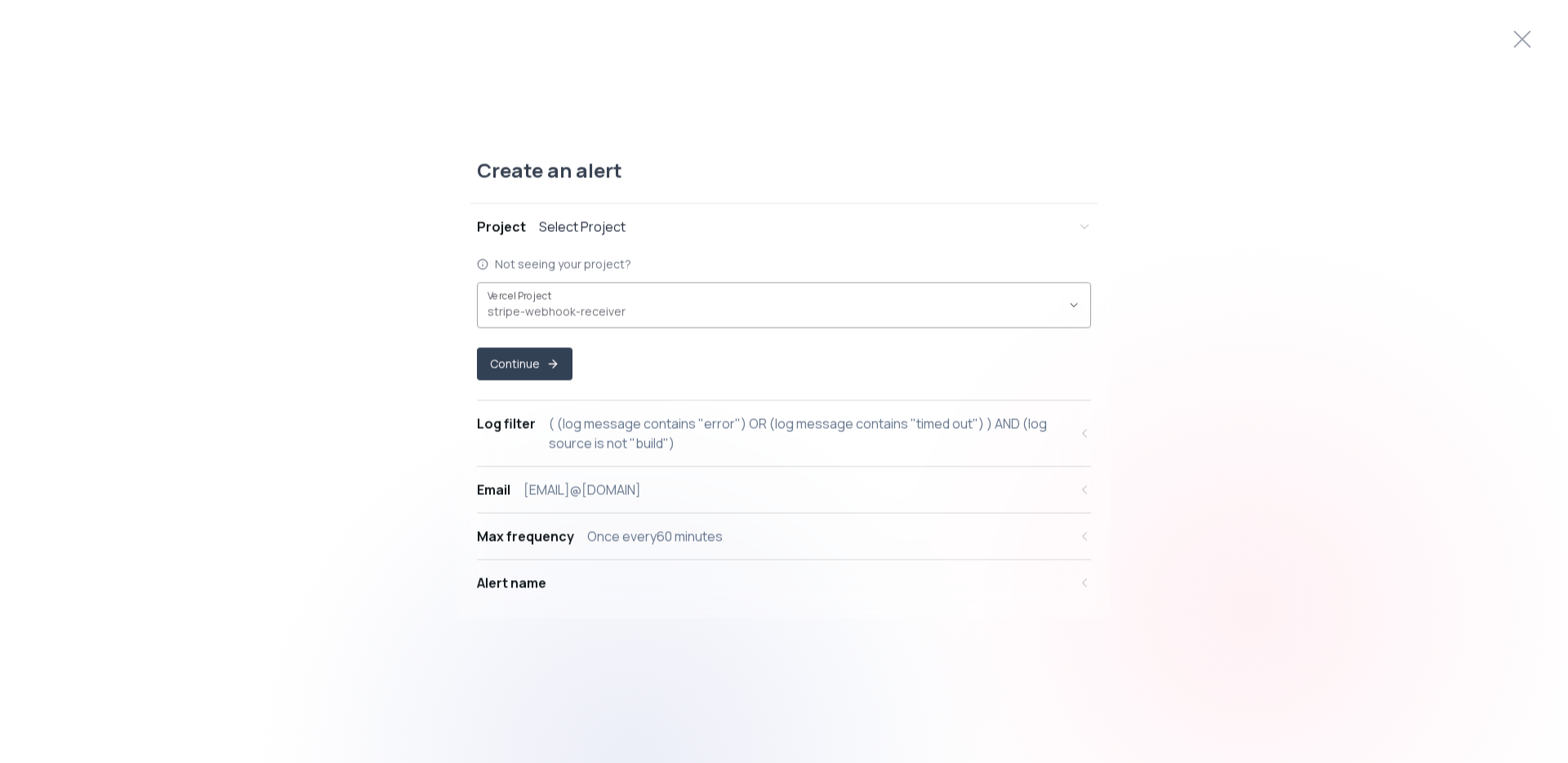 click on "stripe-webhook-receiver ," at bounding box center (774, 306) 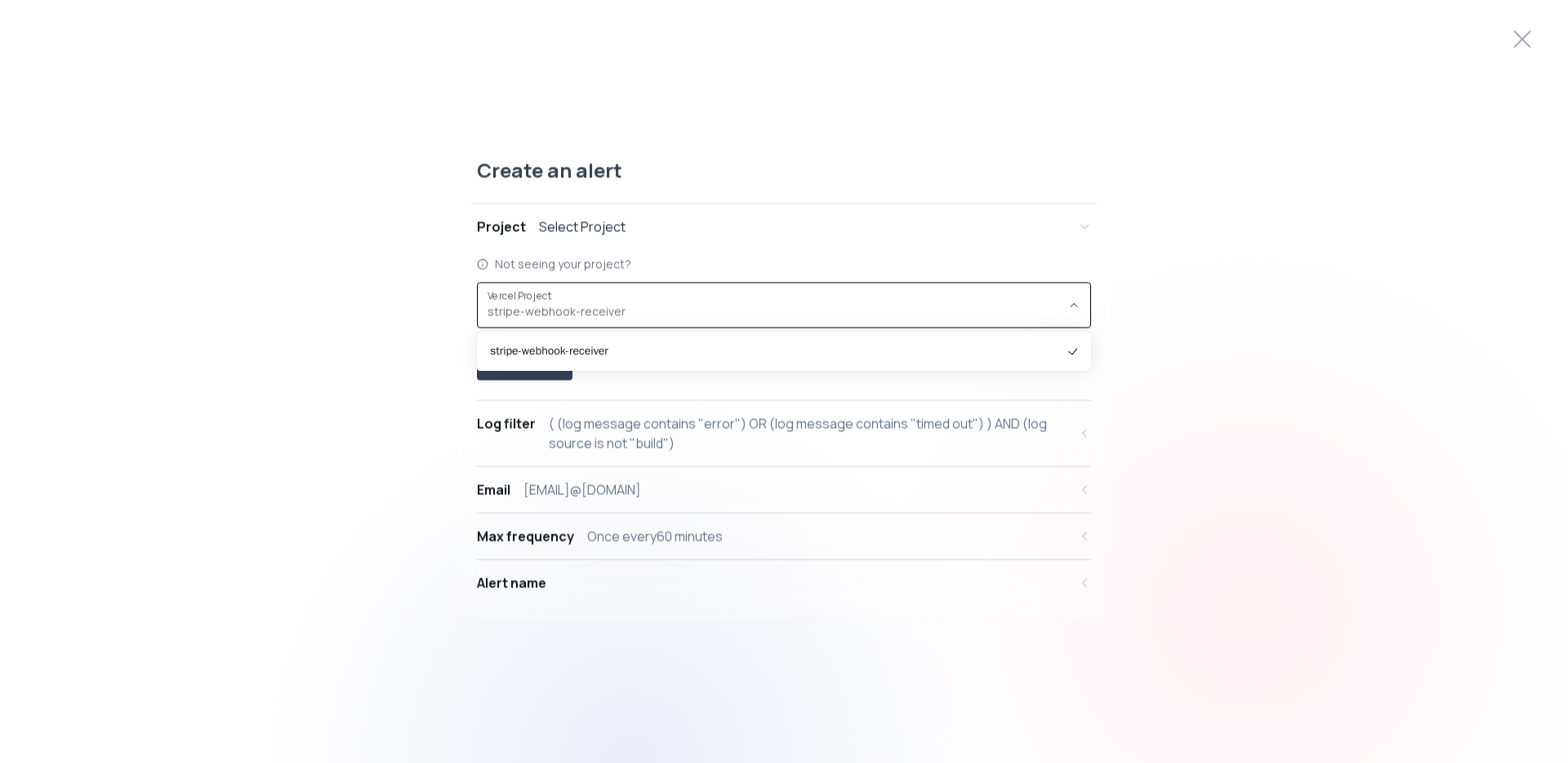 click on "Not seeing your project?" at bounding box center [784, 265] 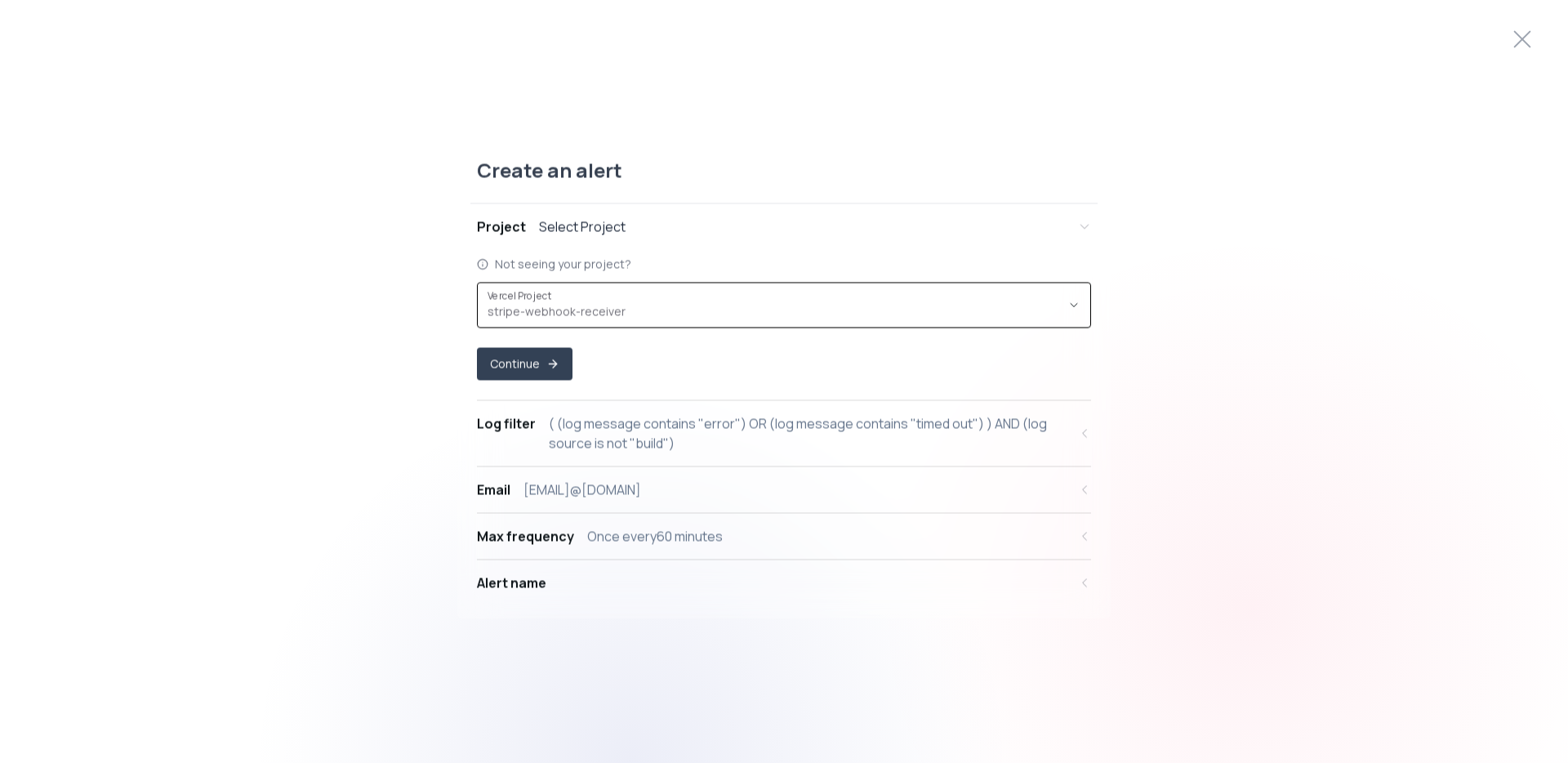 click on "stripe-webhook-receiver ," at bounding box center (774, 306) 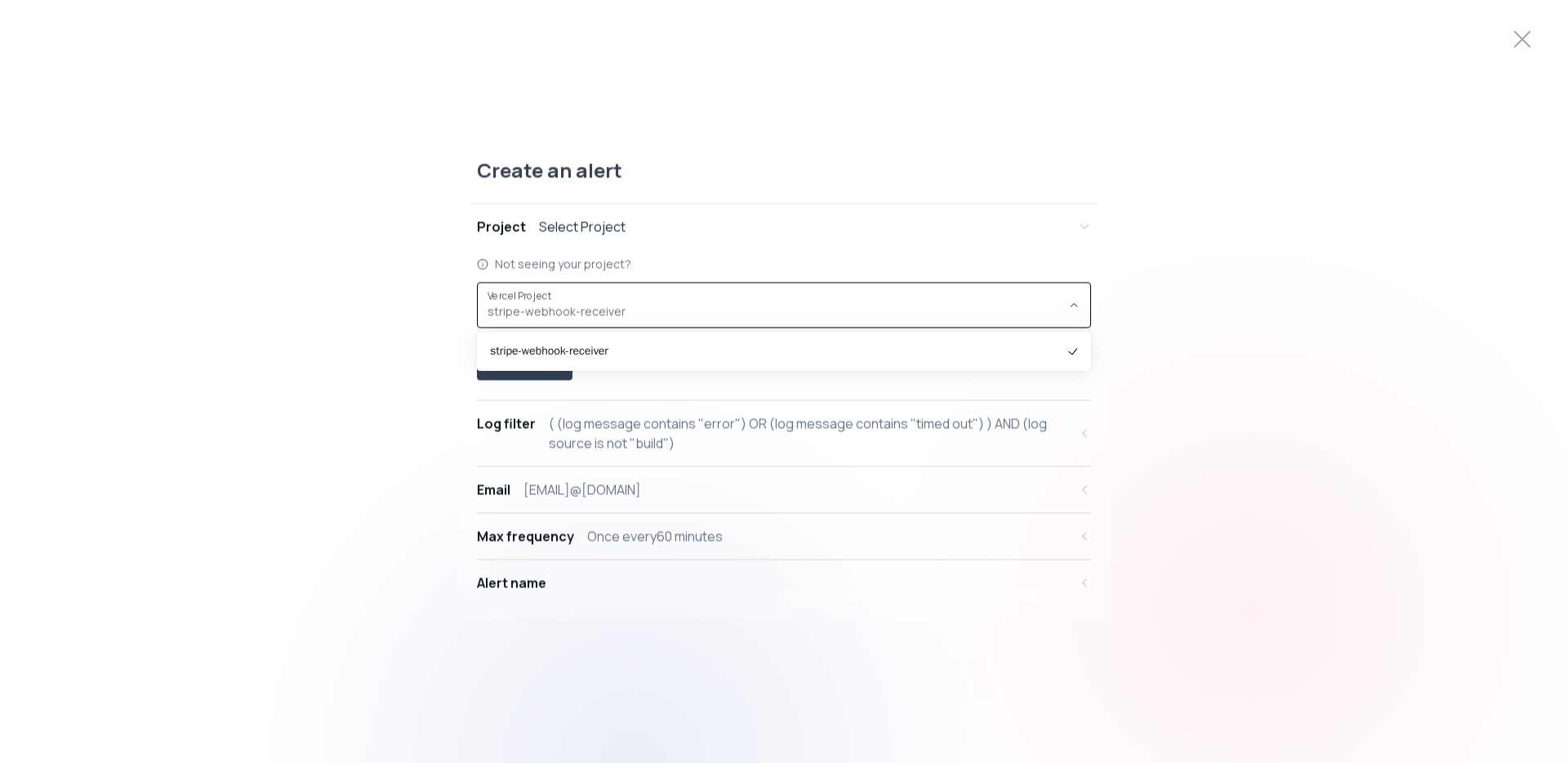 click on "stripe-webhook-receiver ," at bounding box center (774, 306) 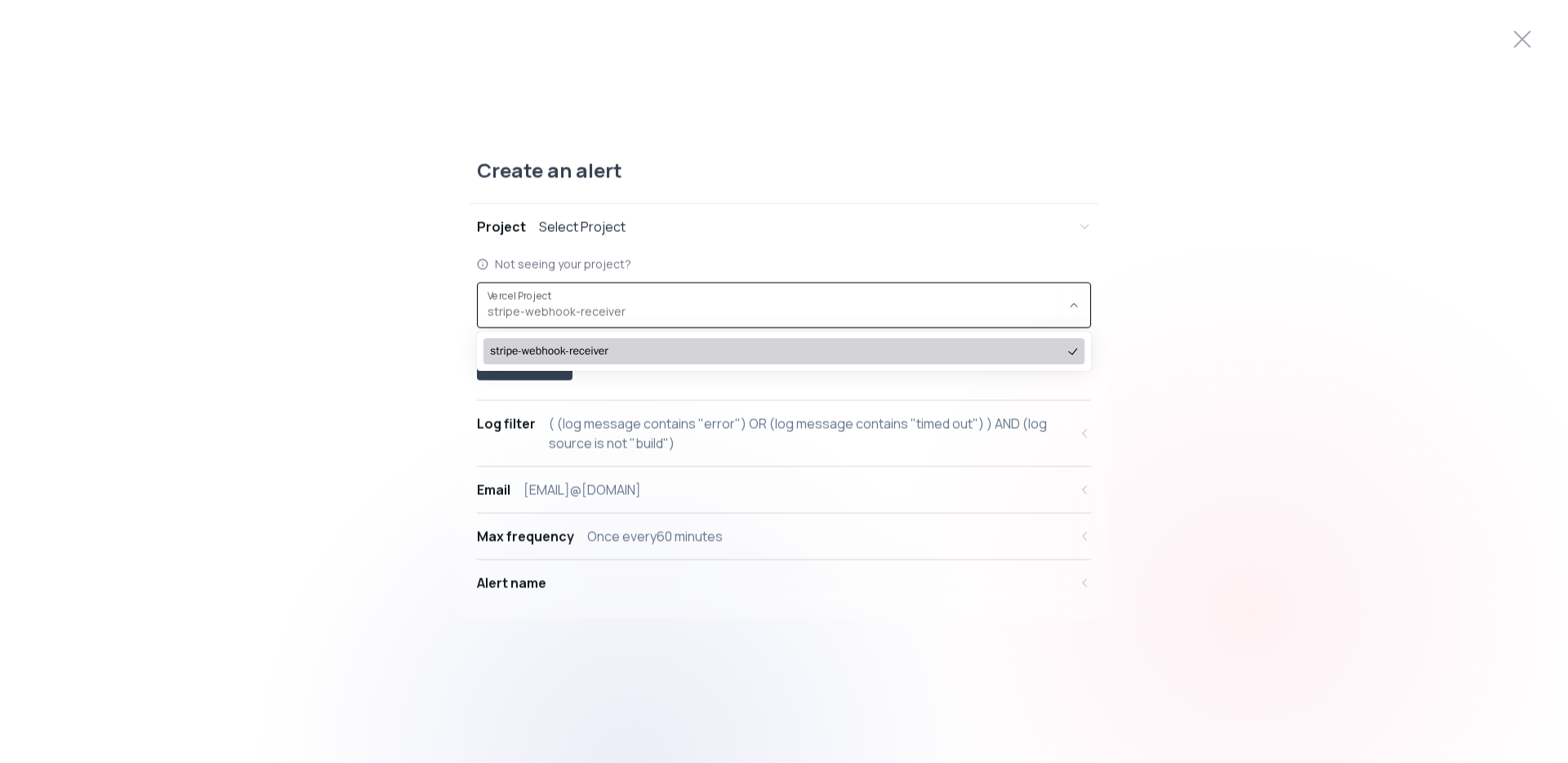 click on "stripe-webhook-receiver" at bounding box center (776, 351) 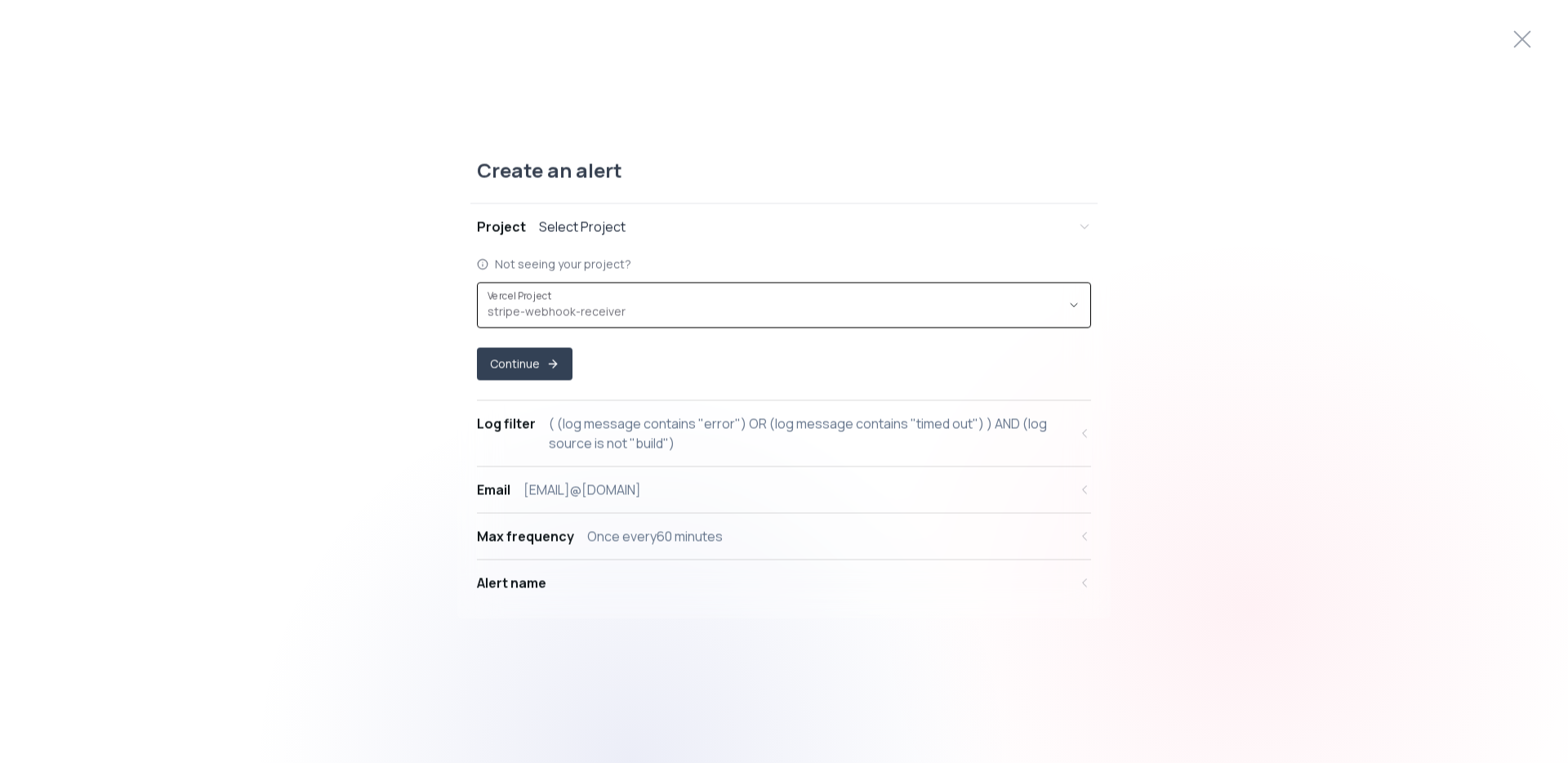 click on "(
(log message contains "error")
OR (log message contains "timed out")
)
AND (log source is not "build")" at bounding box center (808, 434) 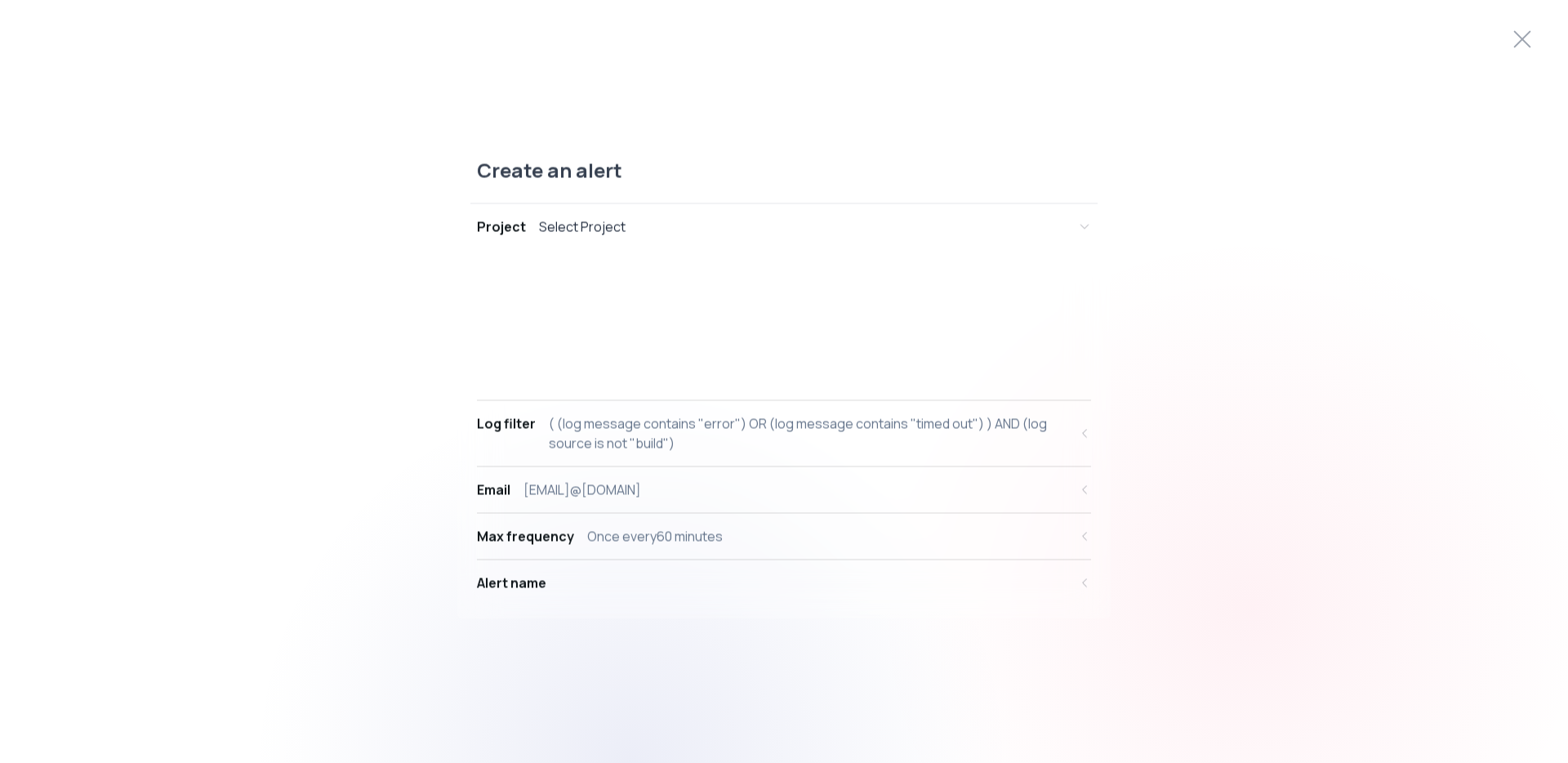 select on "message" 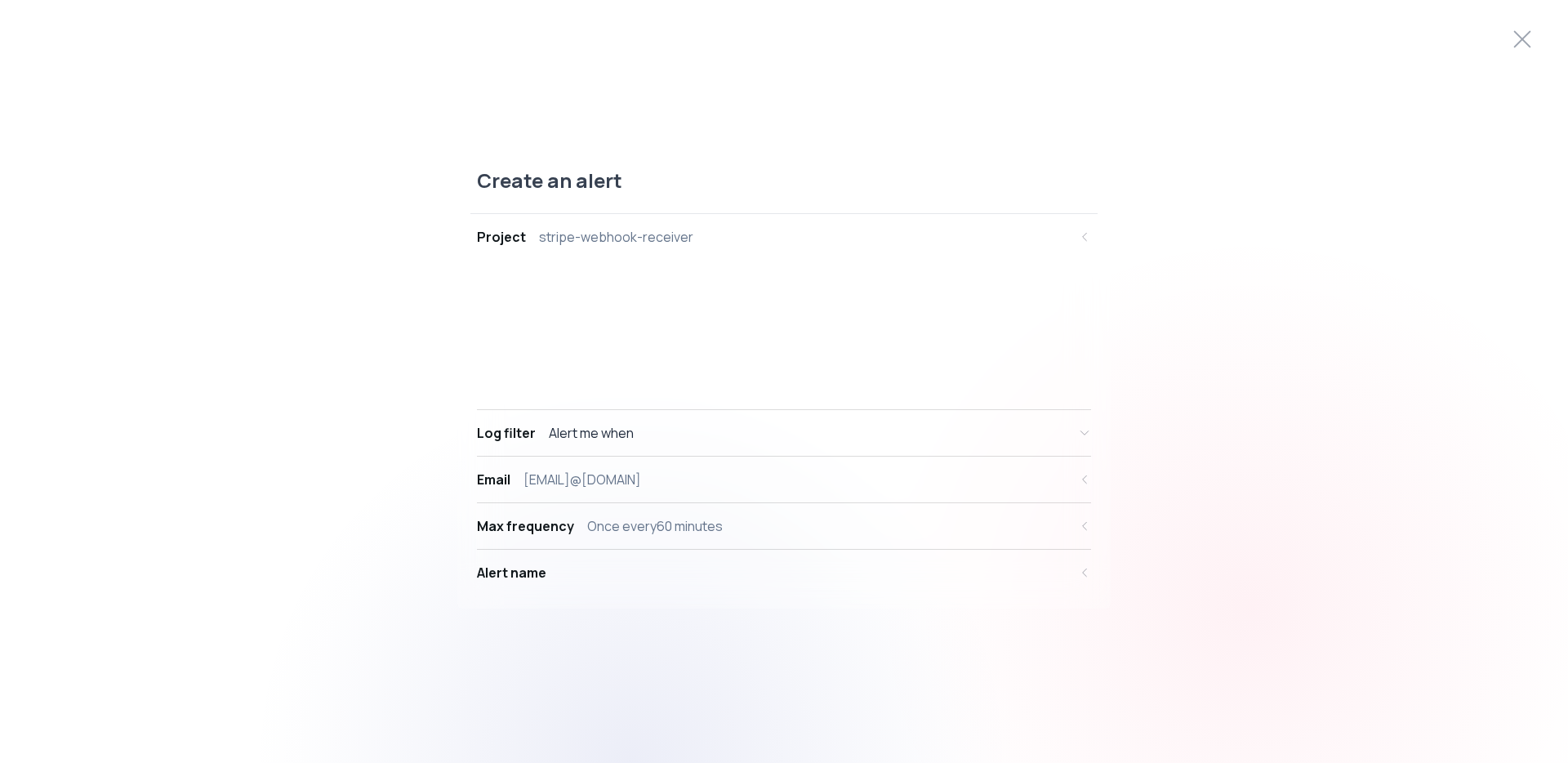 scroll, scrollTop: 16, scrollLeft: 0, axis: vertical 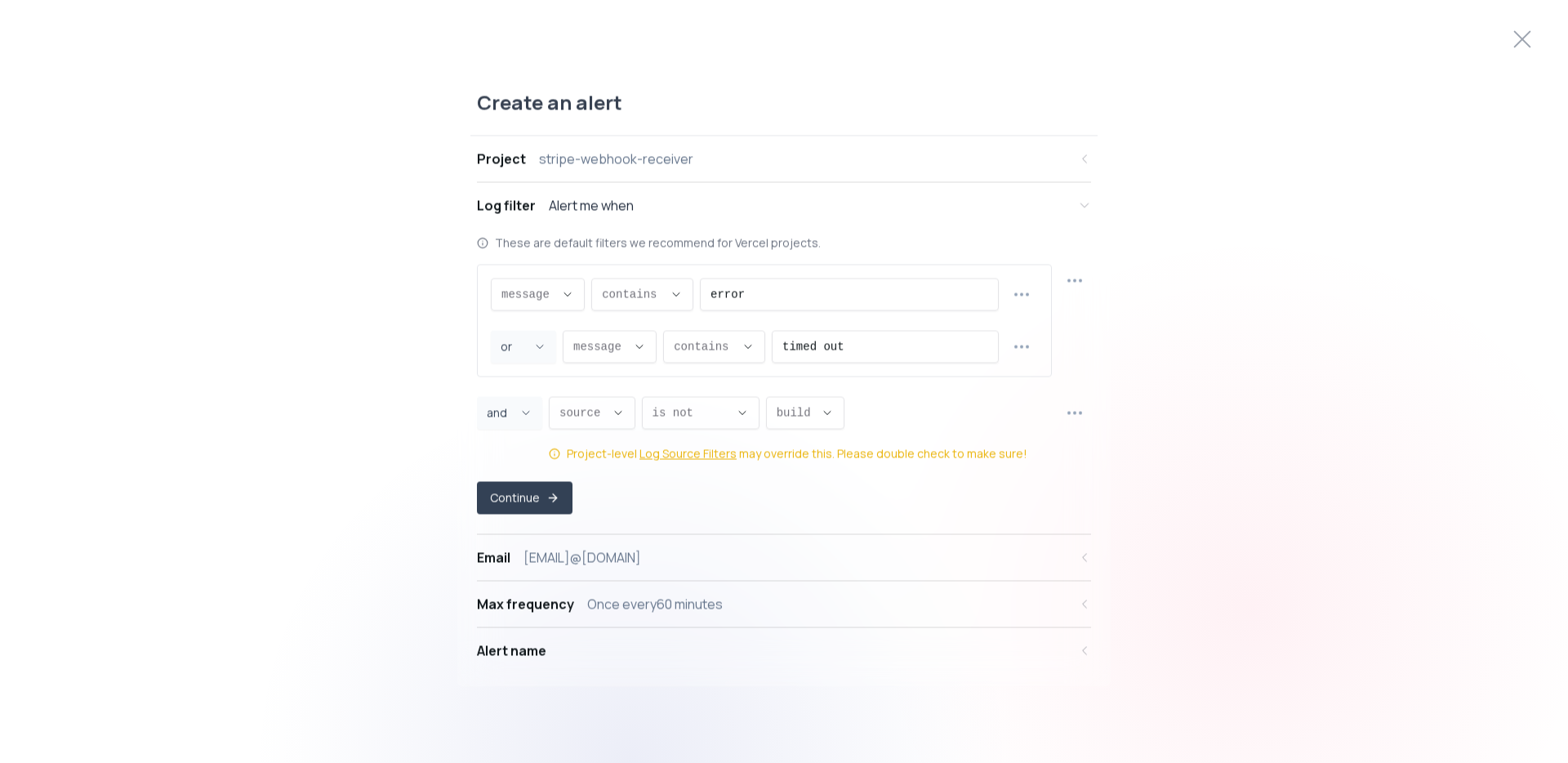 click at bounding box center [1022, 347] 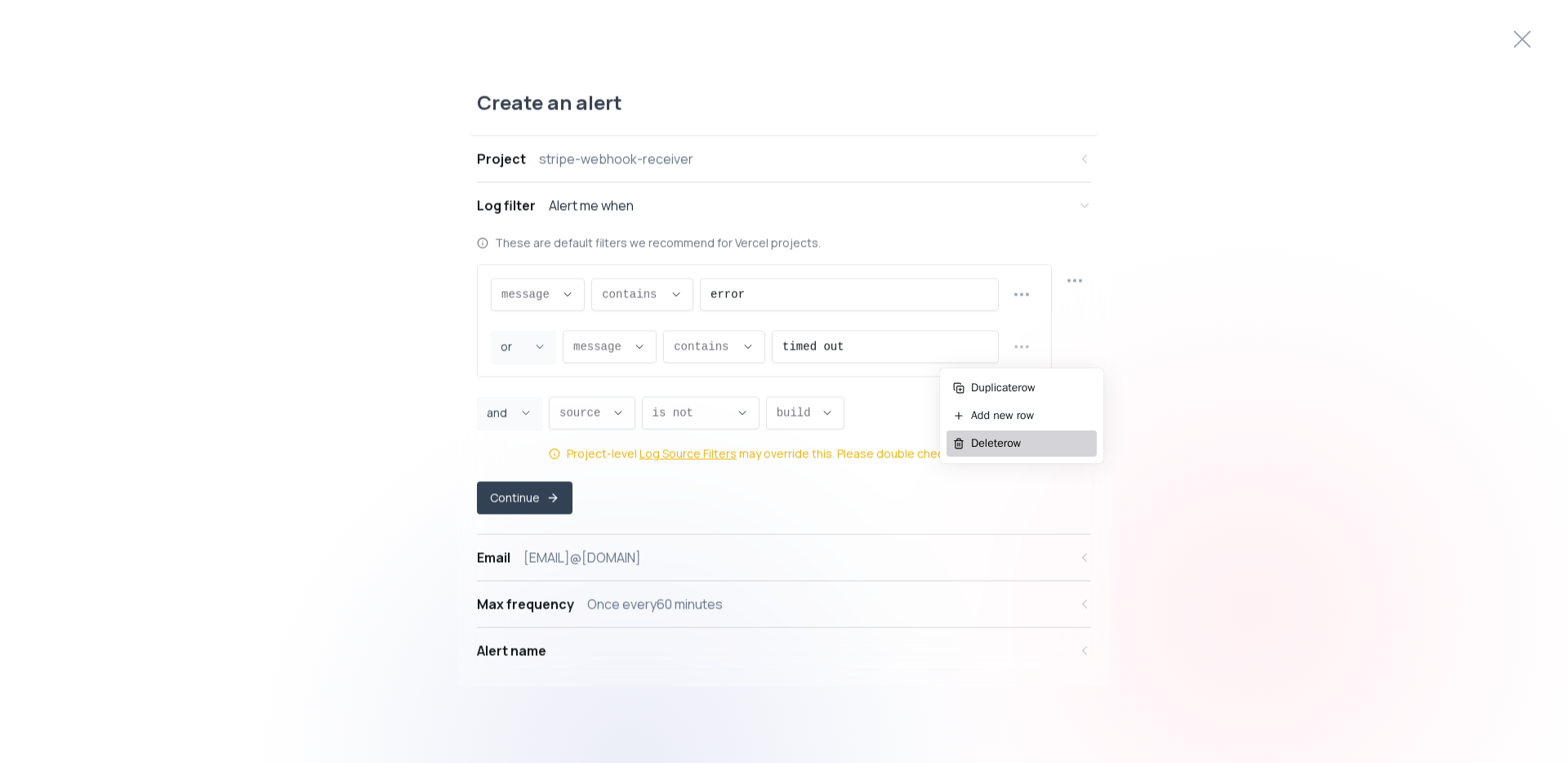 click on "Delete  row" at bounding box center (1031, 444) 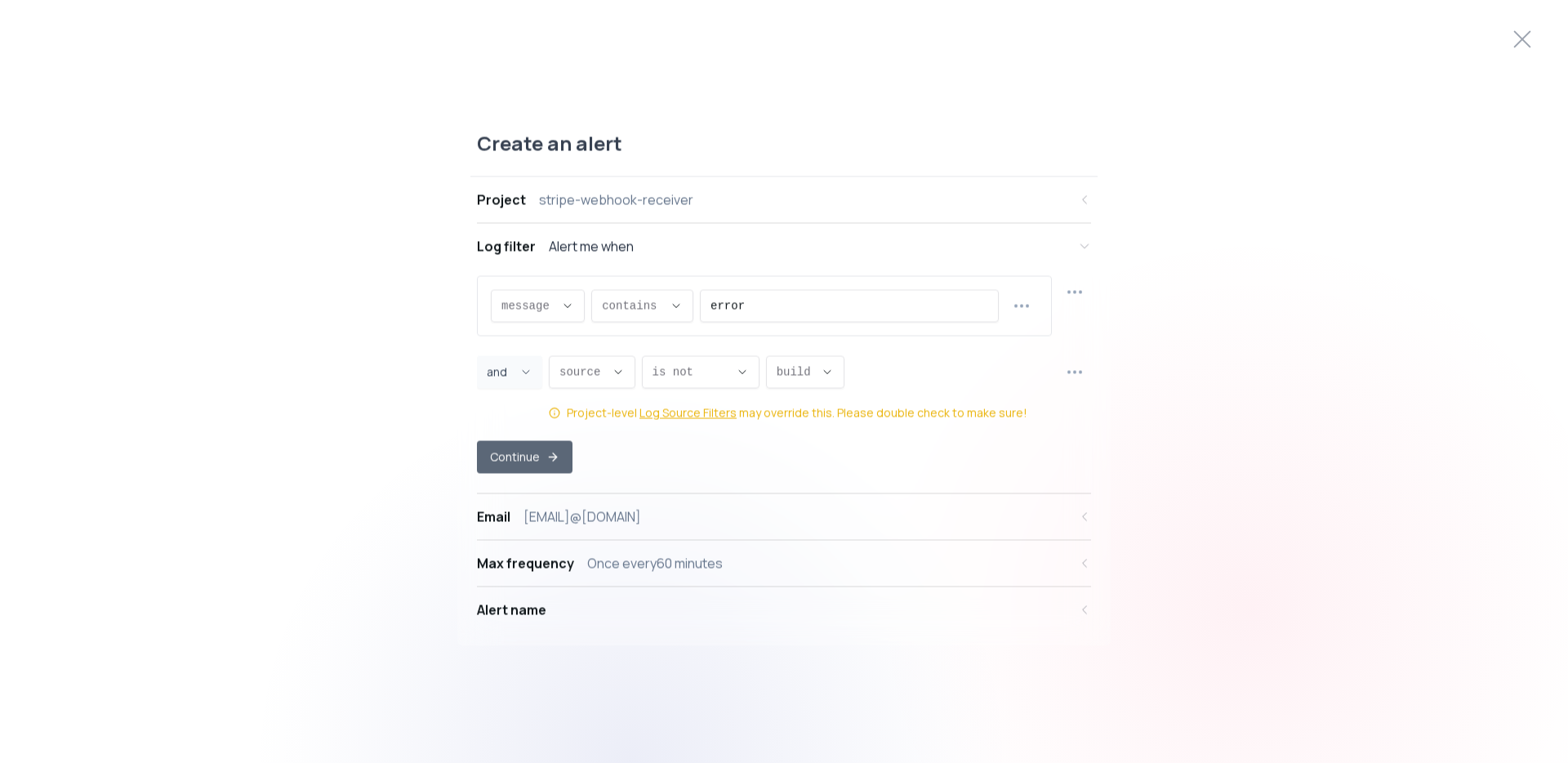 click on "Continue" at bounding box center (524, 457) 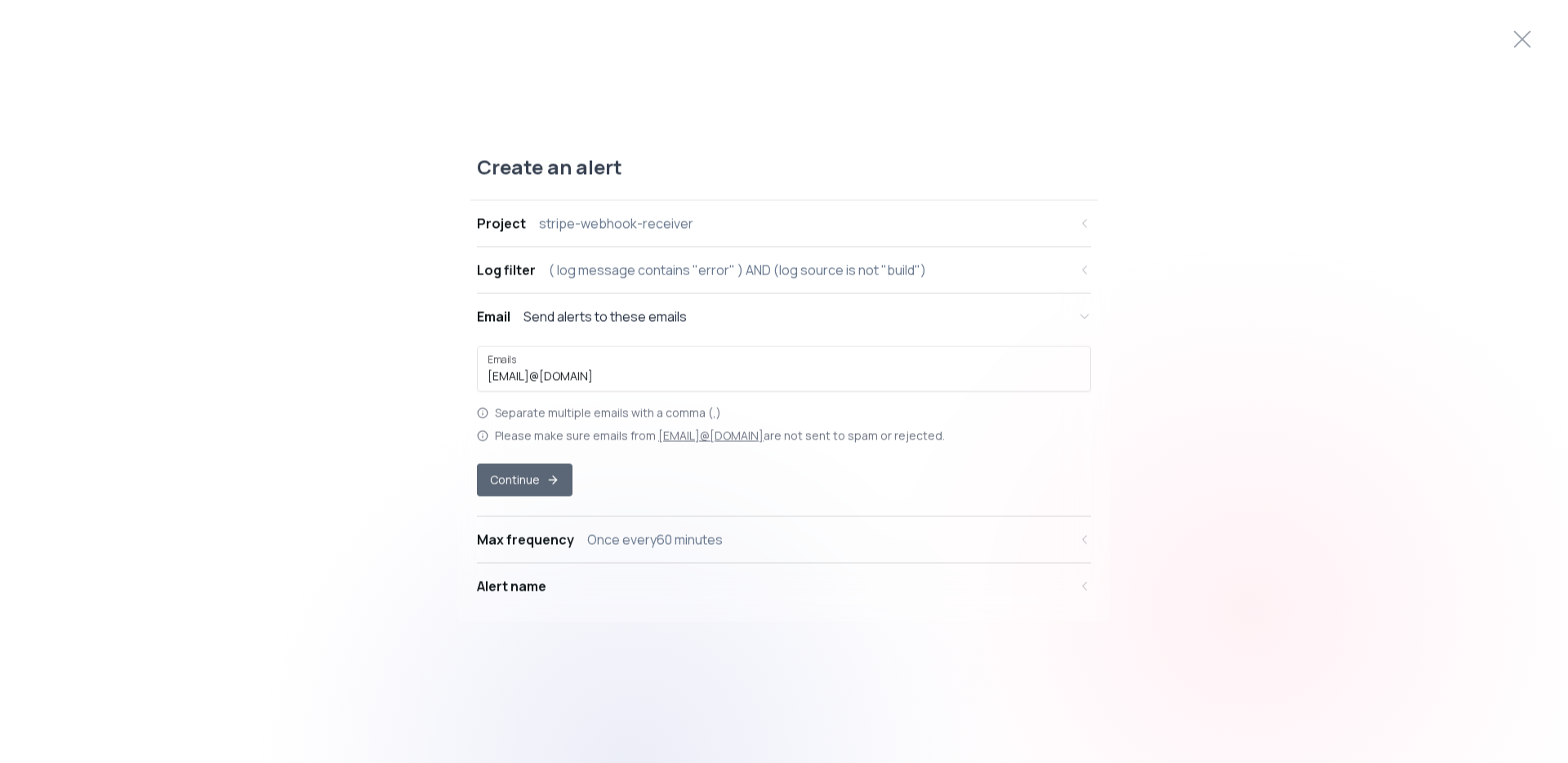 click on "Continue" at bounding box center [524, 480] 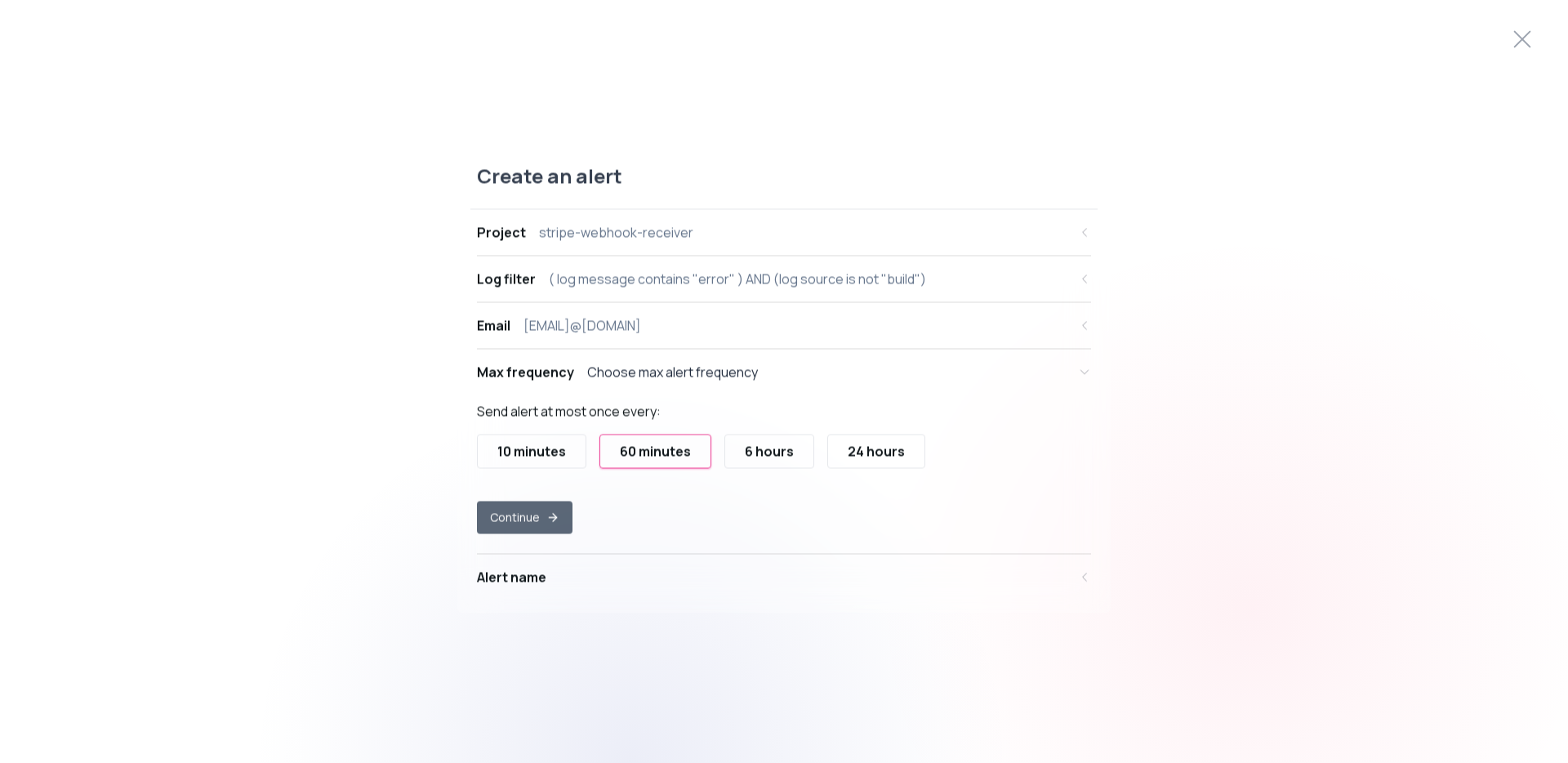 click on "Continue" at bounding box center (524, 518) 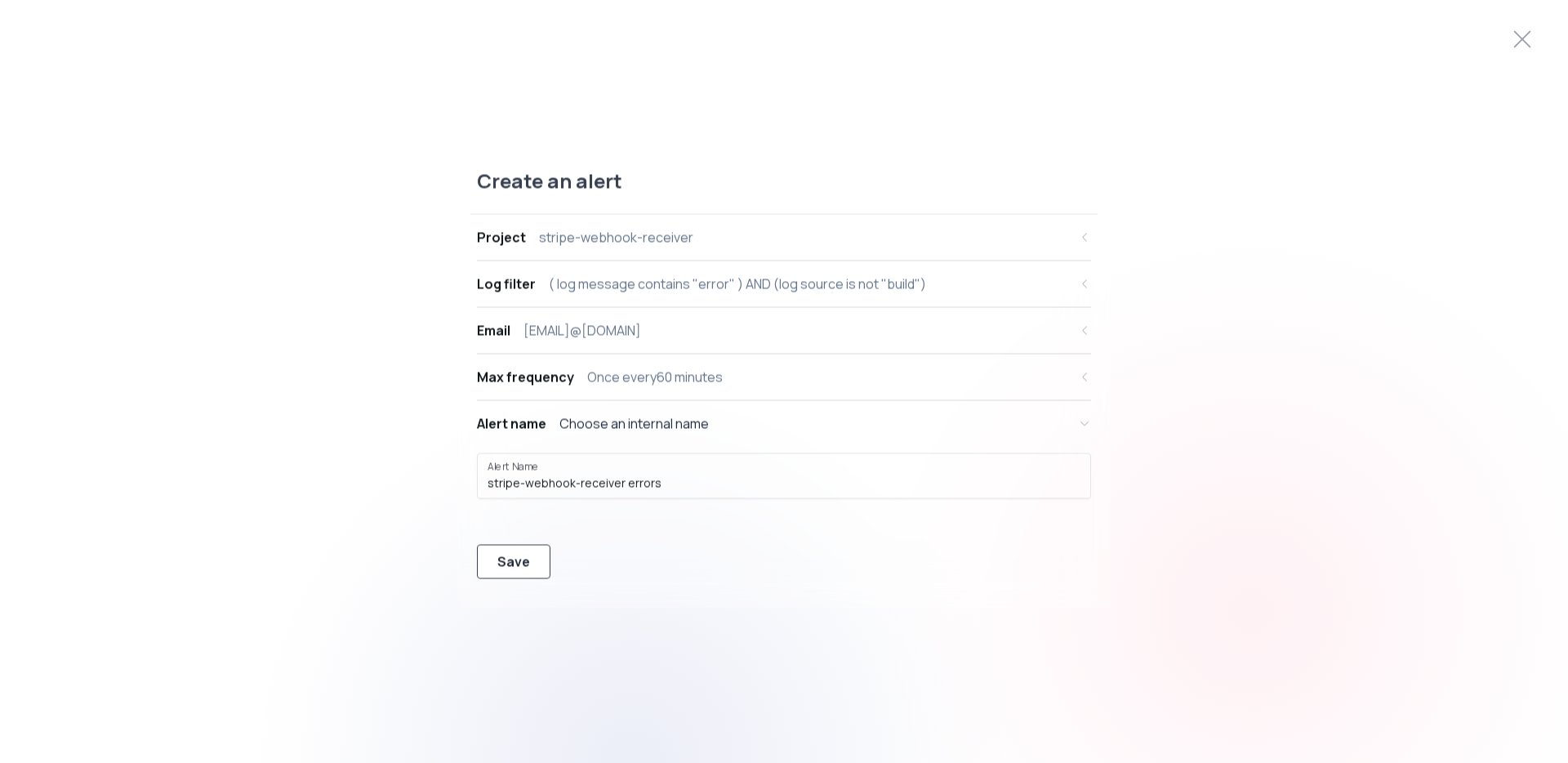 click on "Save" at bounding box center [514, 562] 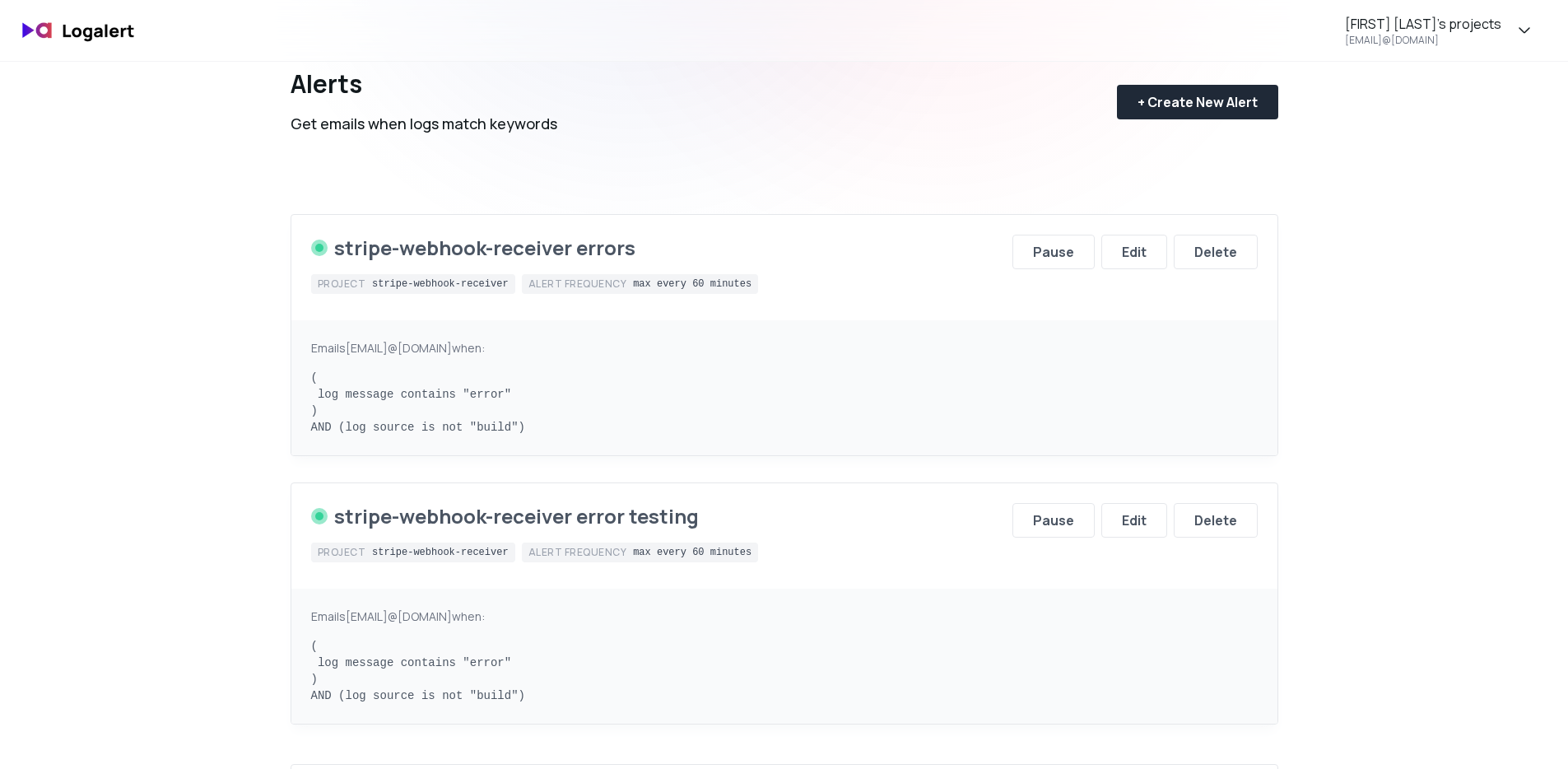 scroll, scrollTop: 140, scrollLeft: 0, axis: vertical 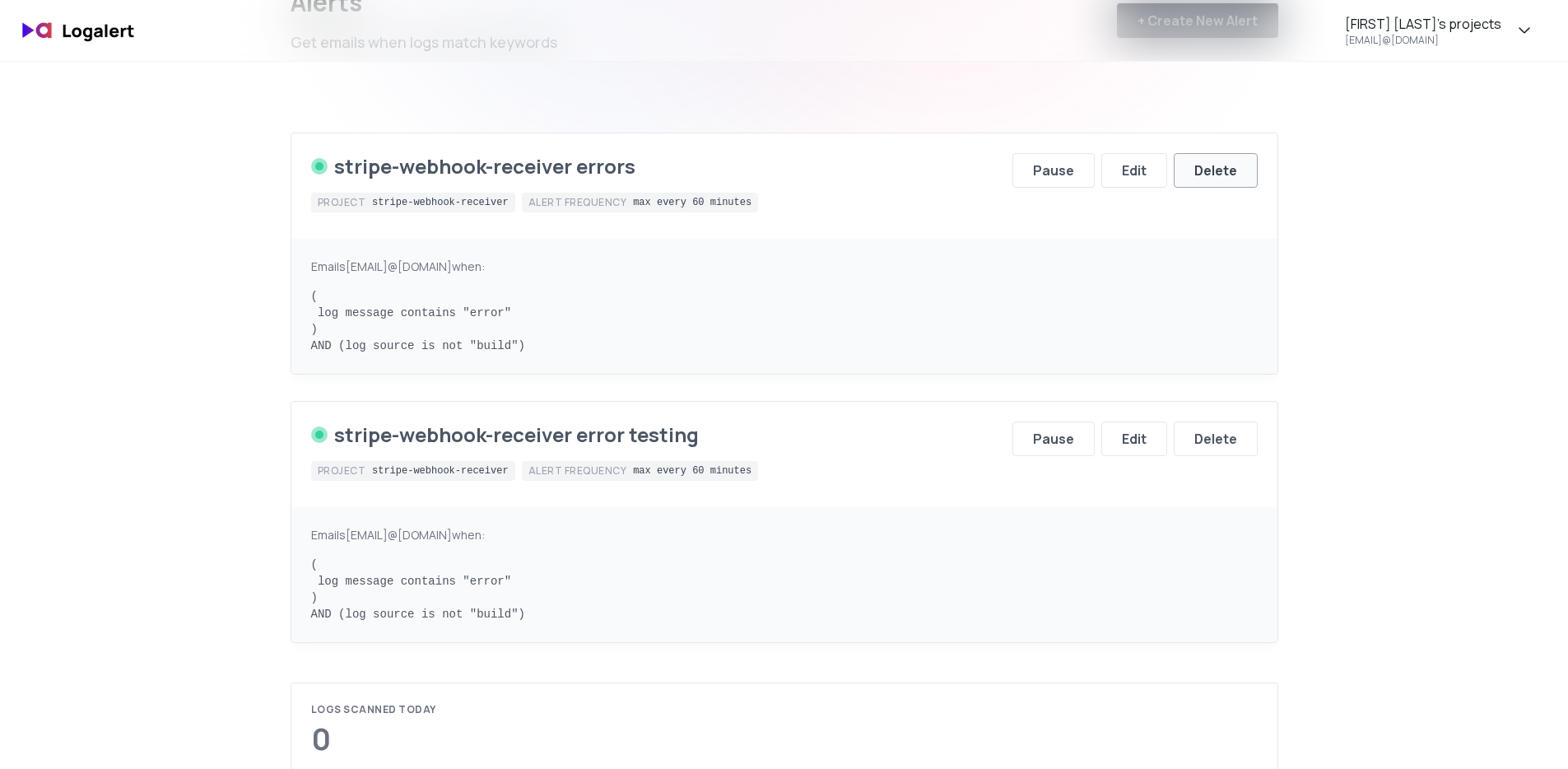 click on "Delete" at bounding box center [1216, 170] 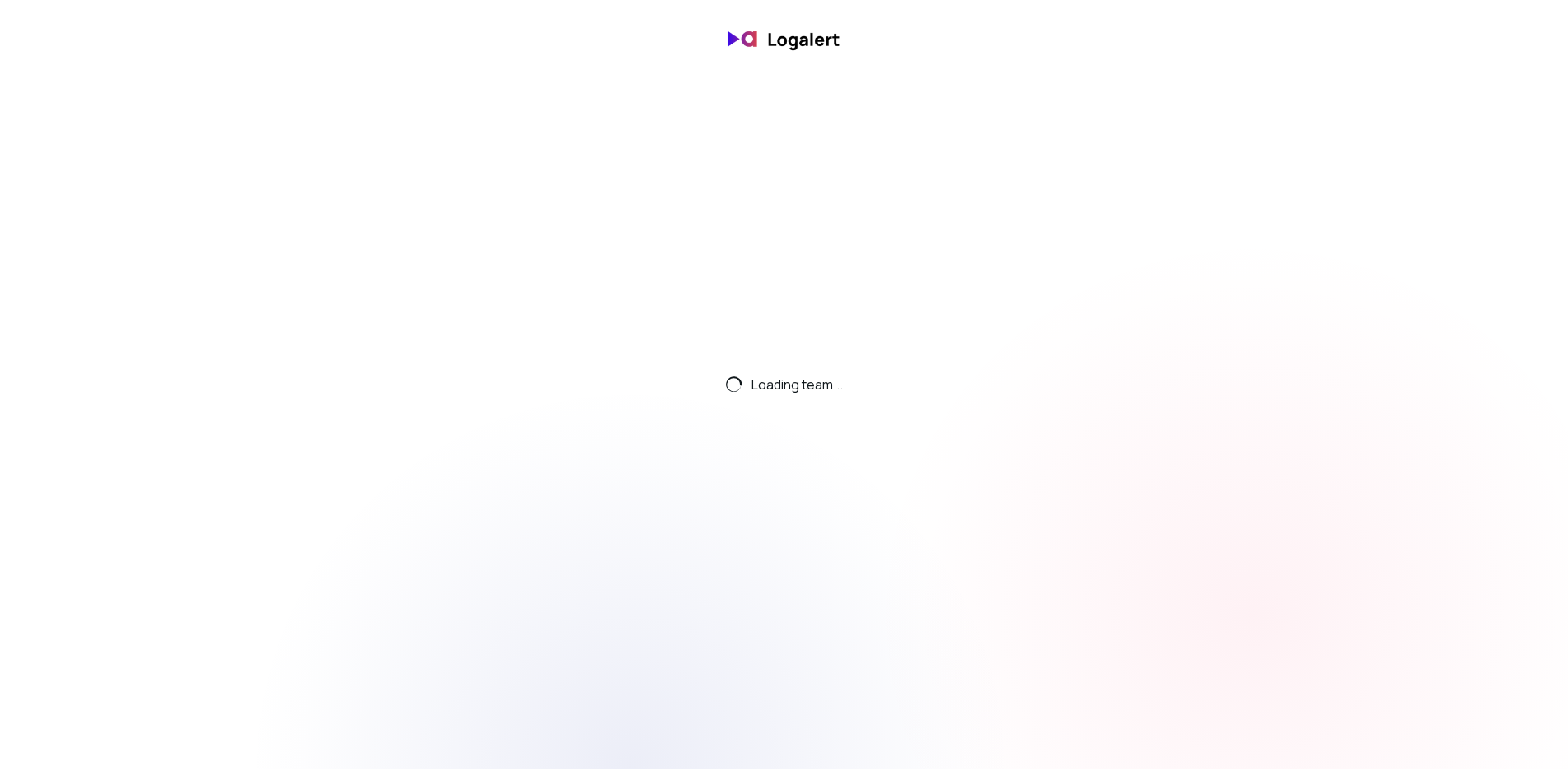 scroll, scrollTop: 0, scrollLeft: 0, axis: both 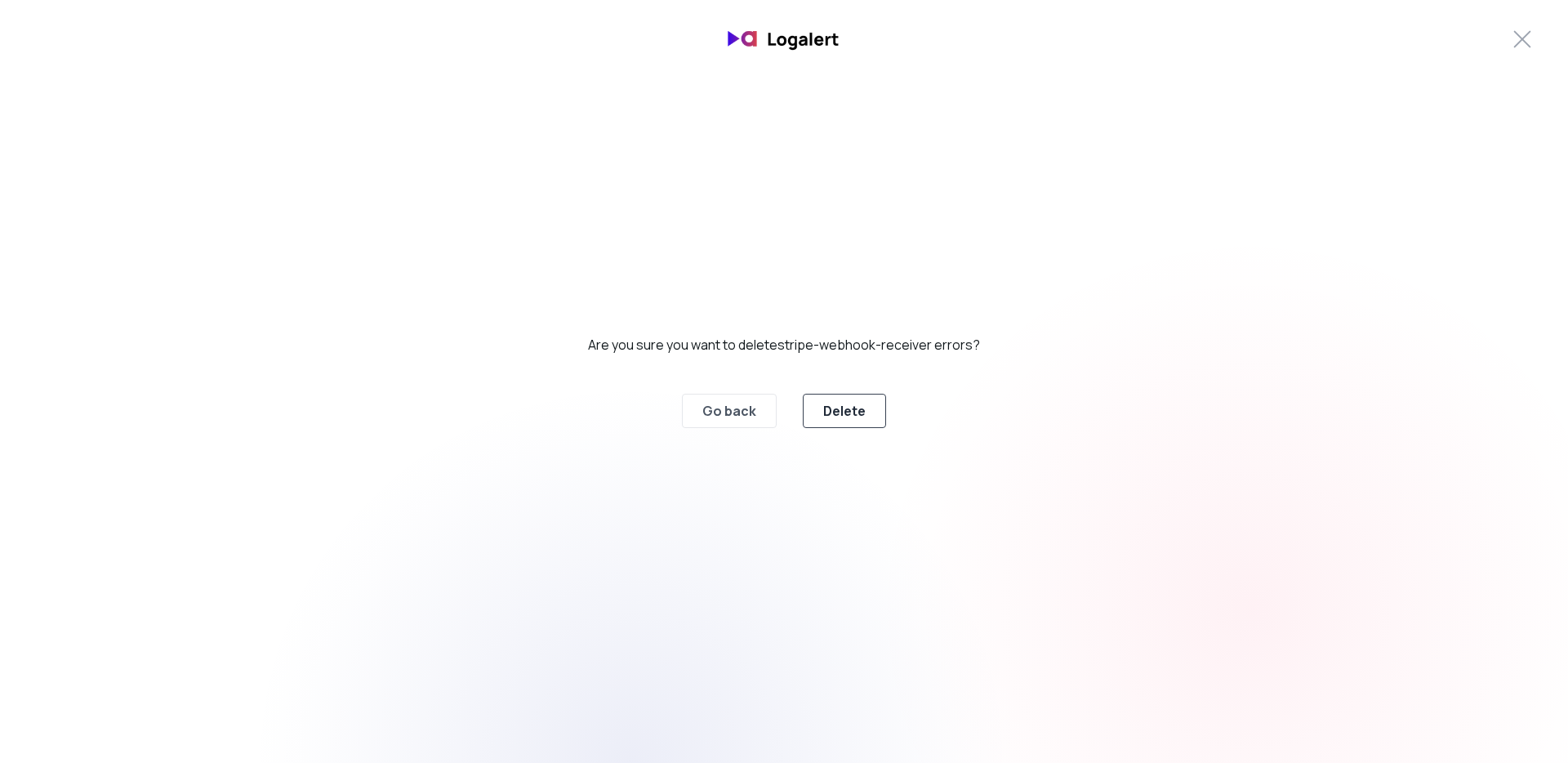 click on "Delete" at bounding box center (844, 411) 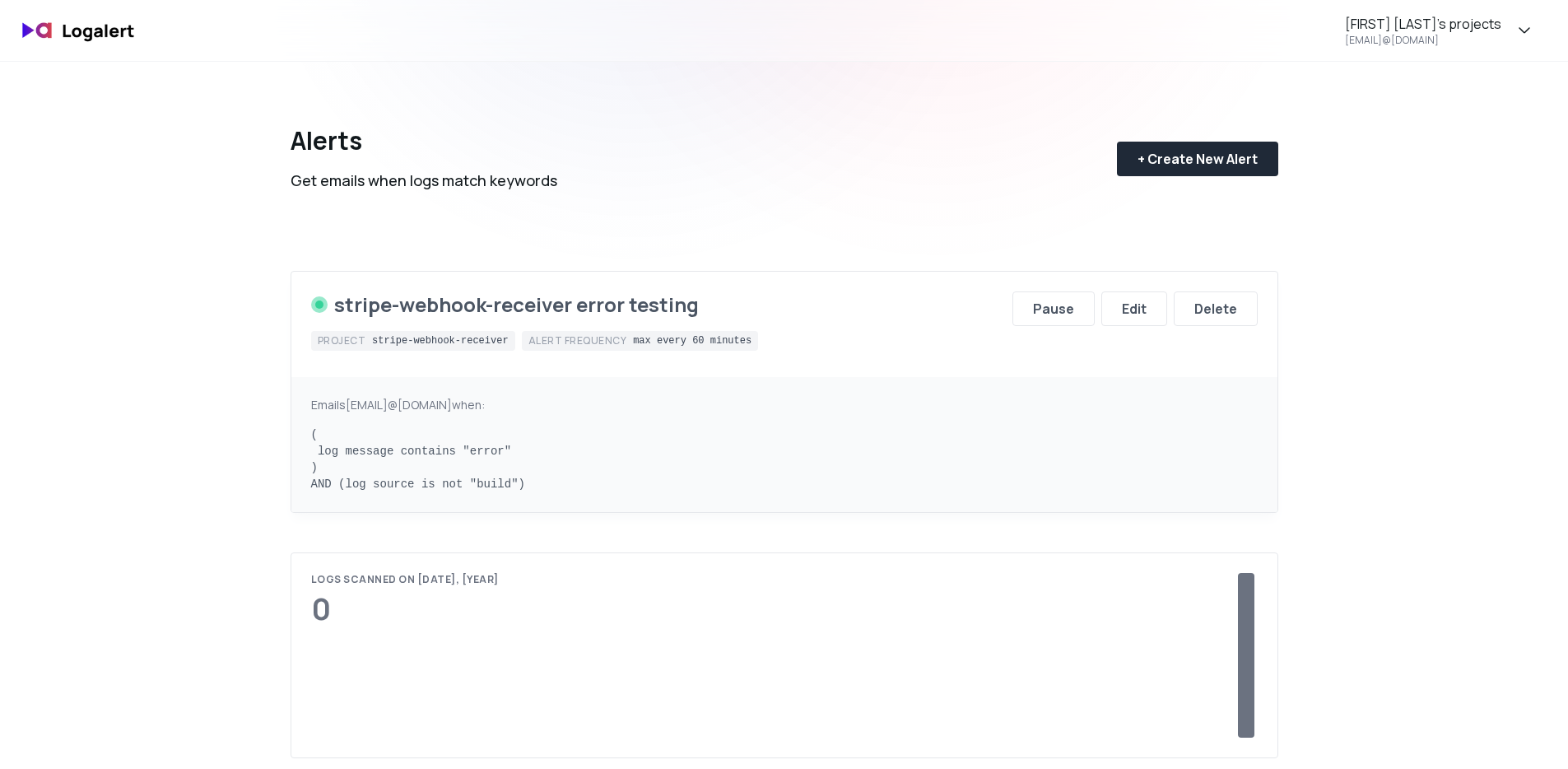 scroll, scrollTop: 0, scrollLeft: 0, axis: both 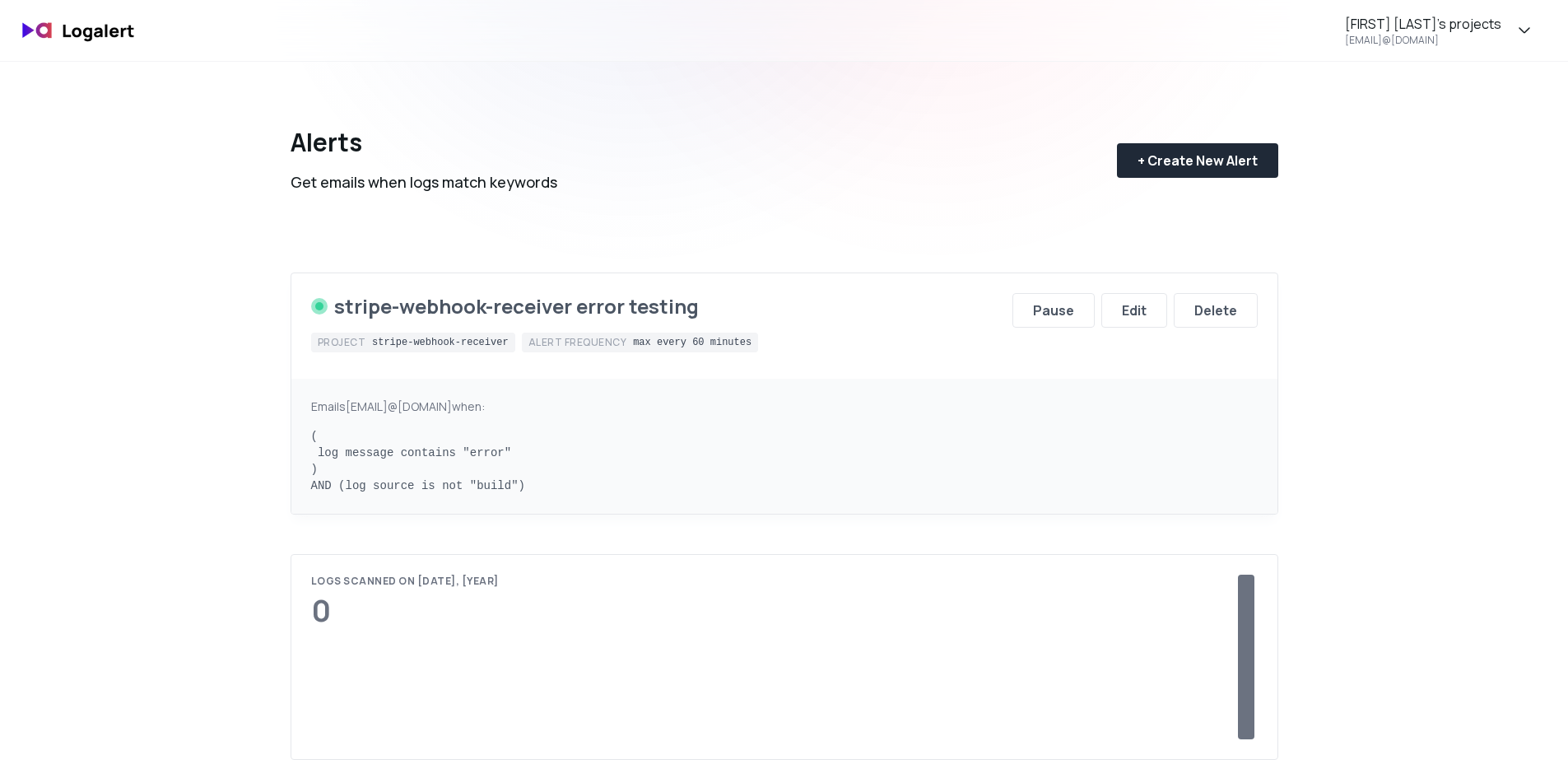 click on "0" at bounding box center (405, 611) 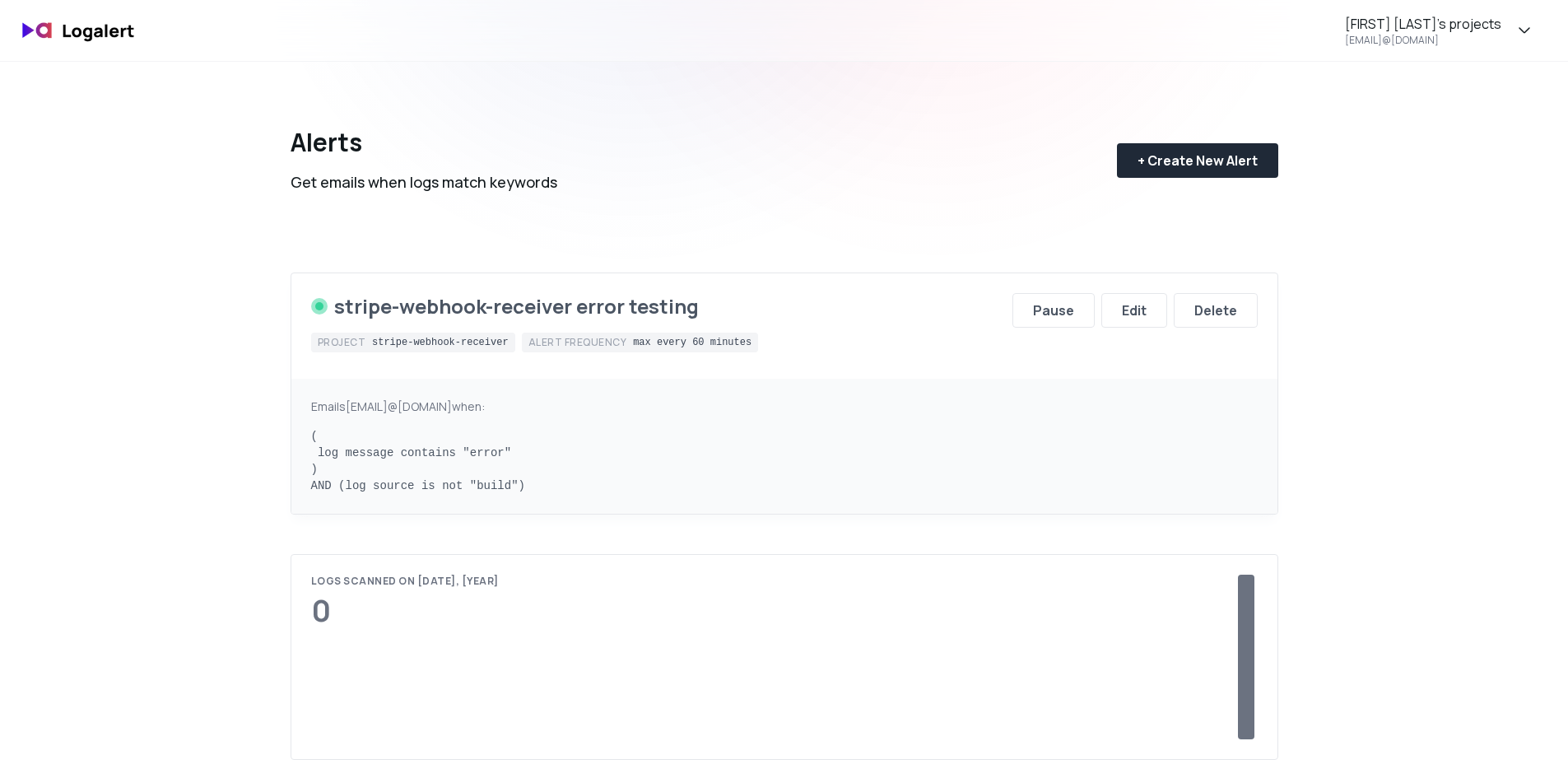 click on "0" at bounding box center (405, 611) 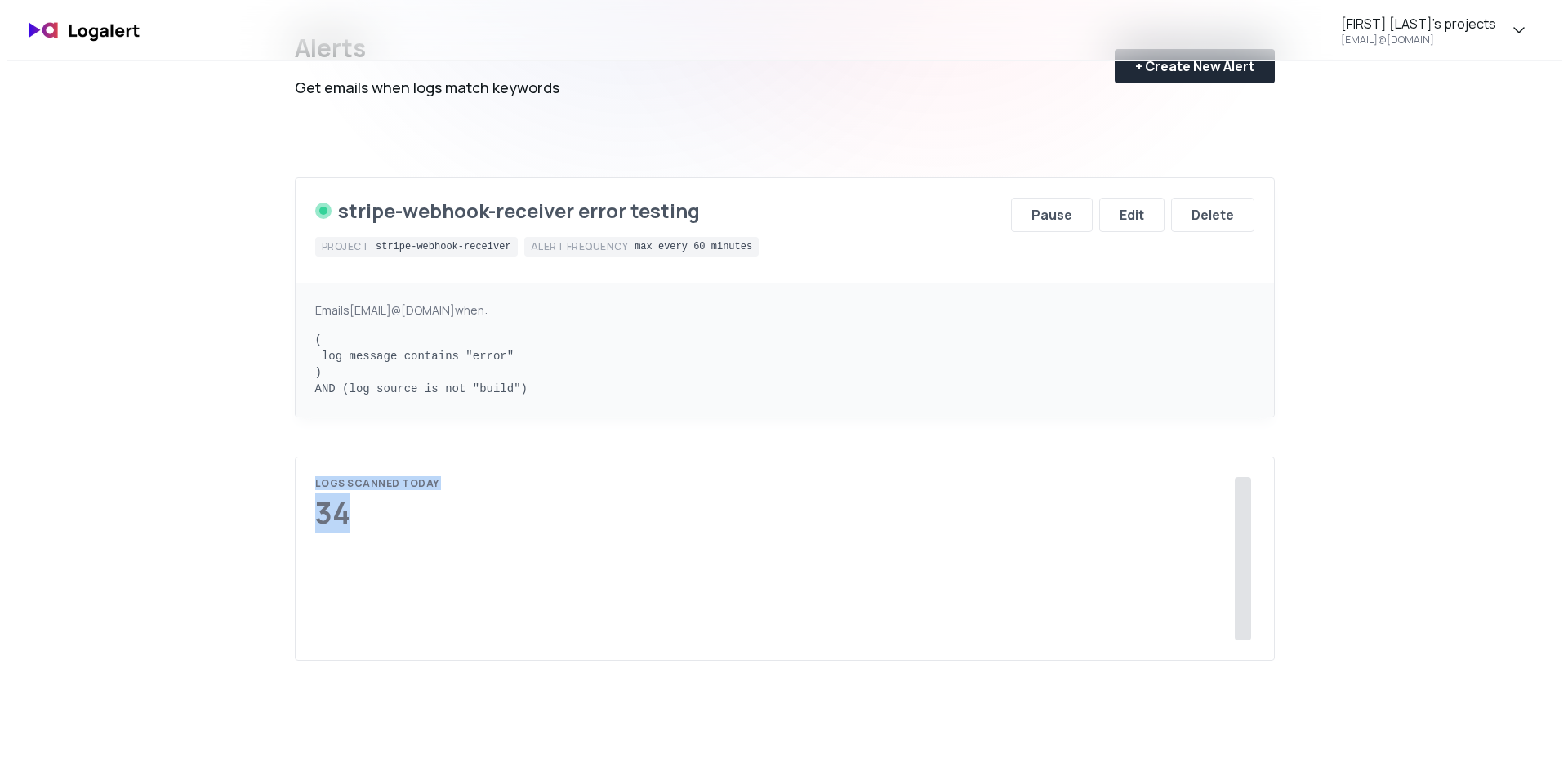 scroll, scrollTop: 0, scrollLeft: 0, axis: both 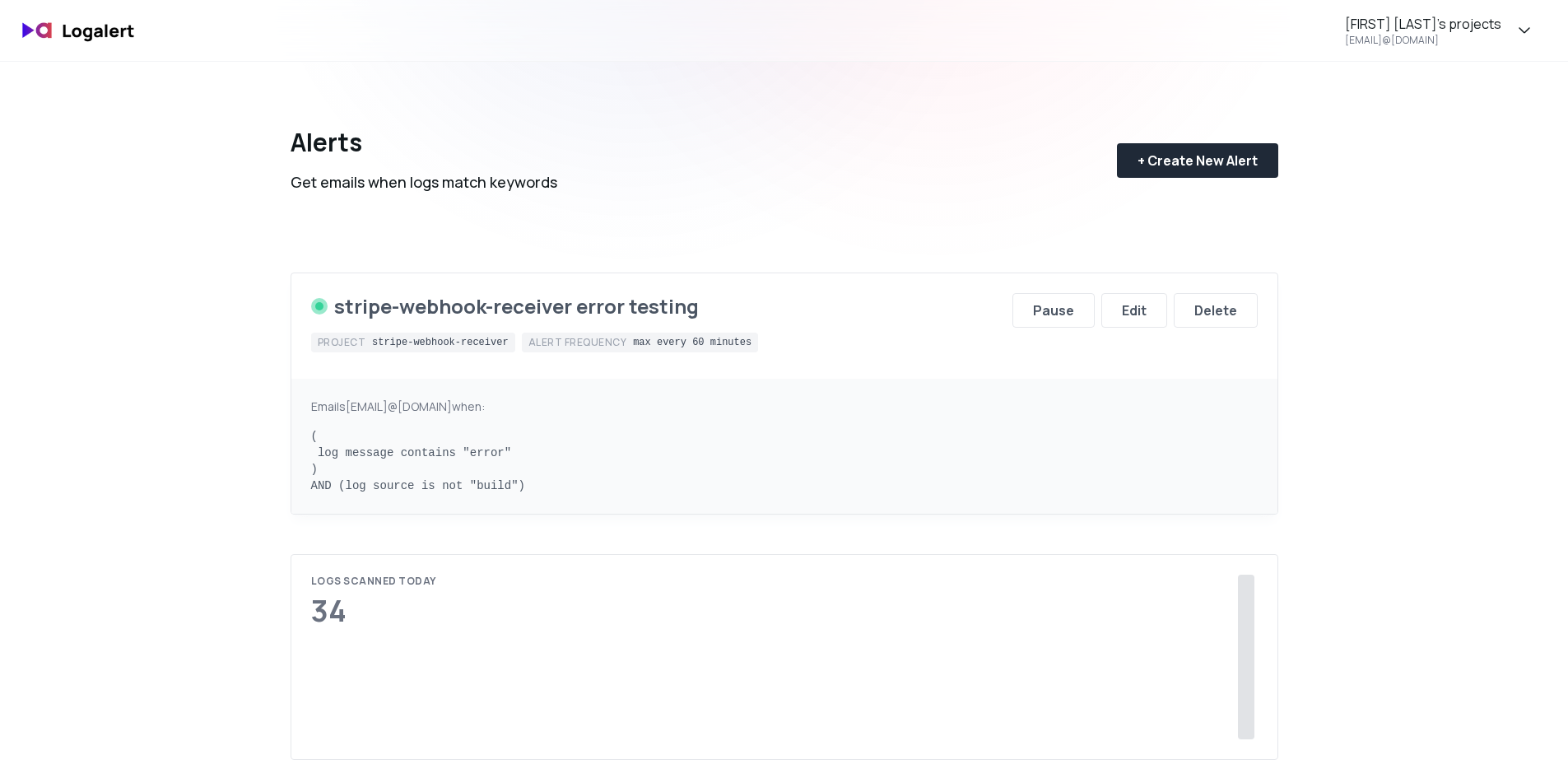 click on "stripe-webhook-receiver error testing Project stripe-webhook-receiver Alert frequency max every   60 minutes Pause Edit Delete" at bounding box center [784, 326] 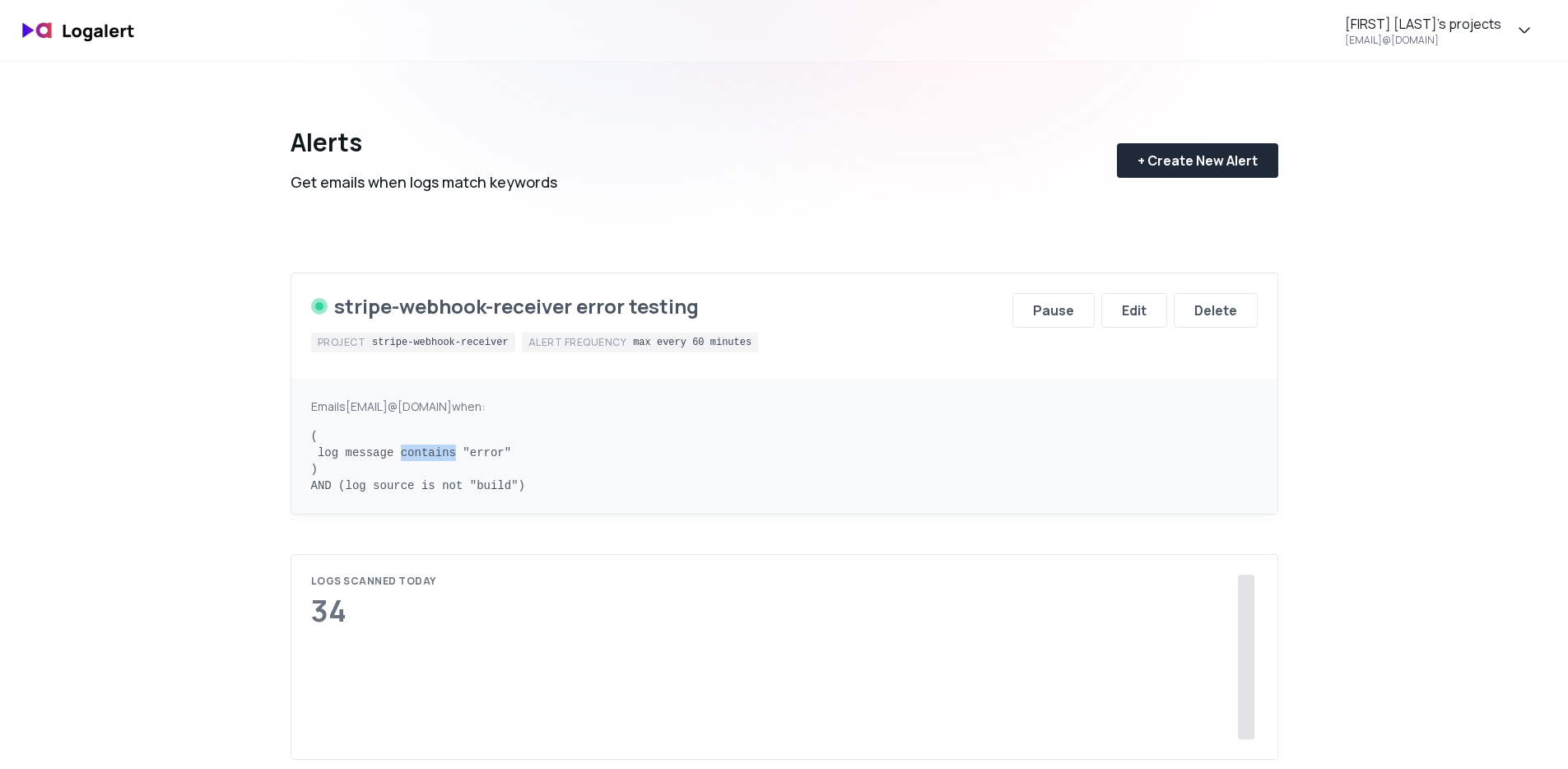 click on "(
log message contains "error"
)
AND (log source is not "build")" at bounding box center [784, 461] 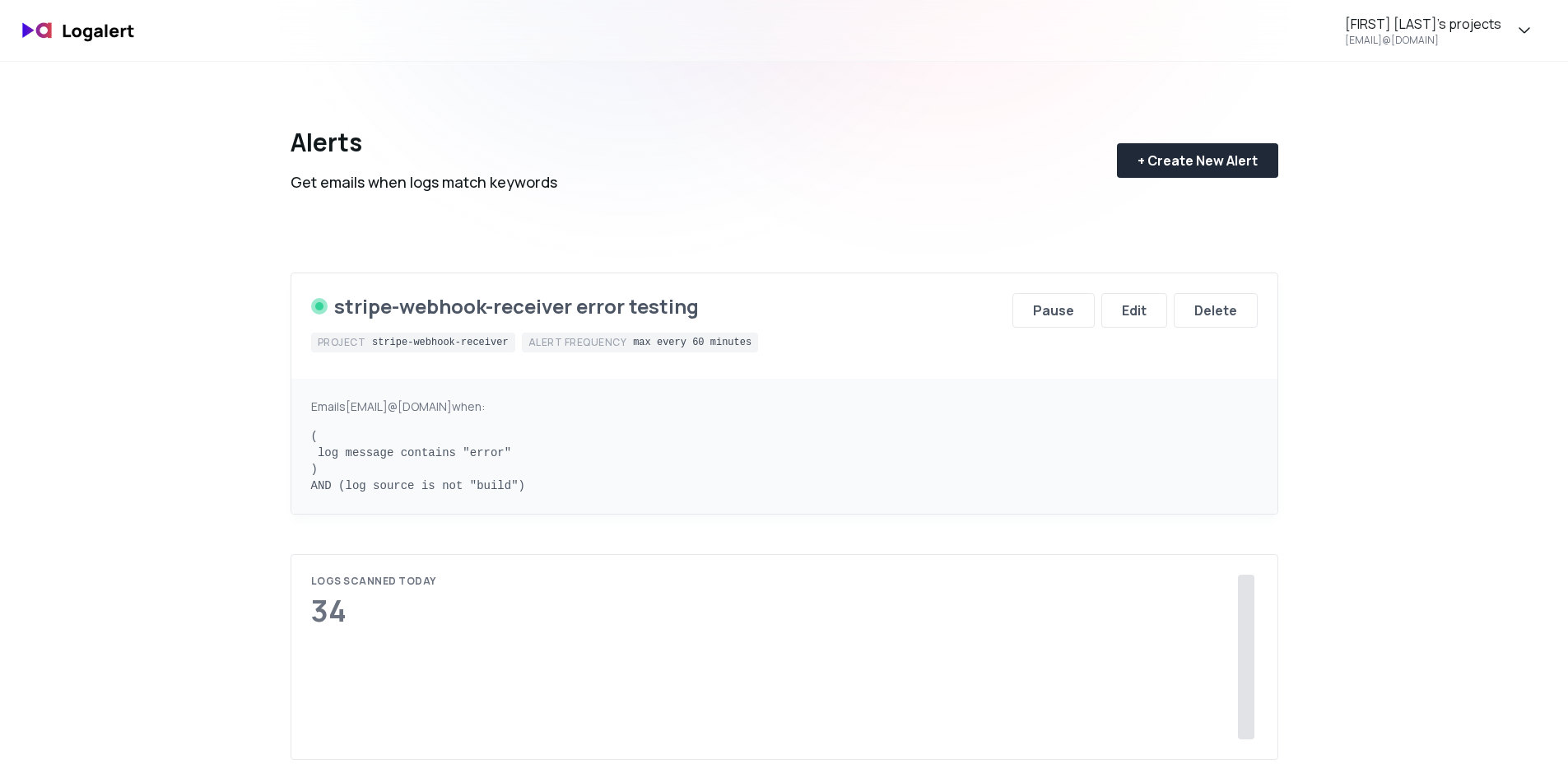 click on "(
log message contains "error"
)
AND (log source is not "build")" at bounding box center [784, 461] 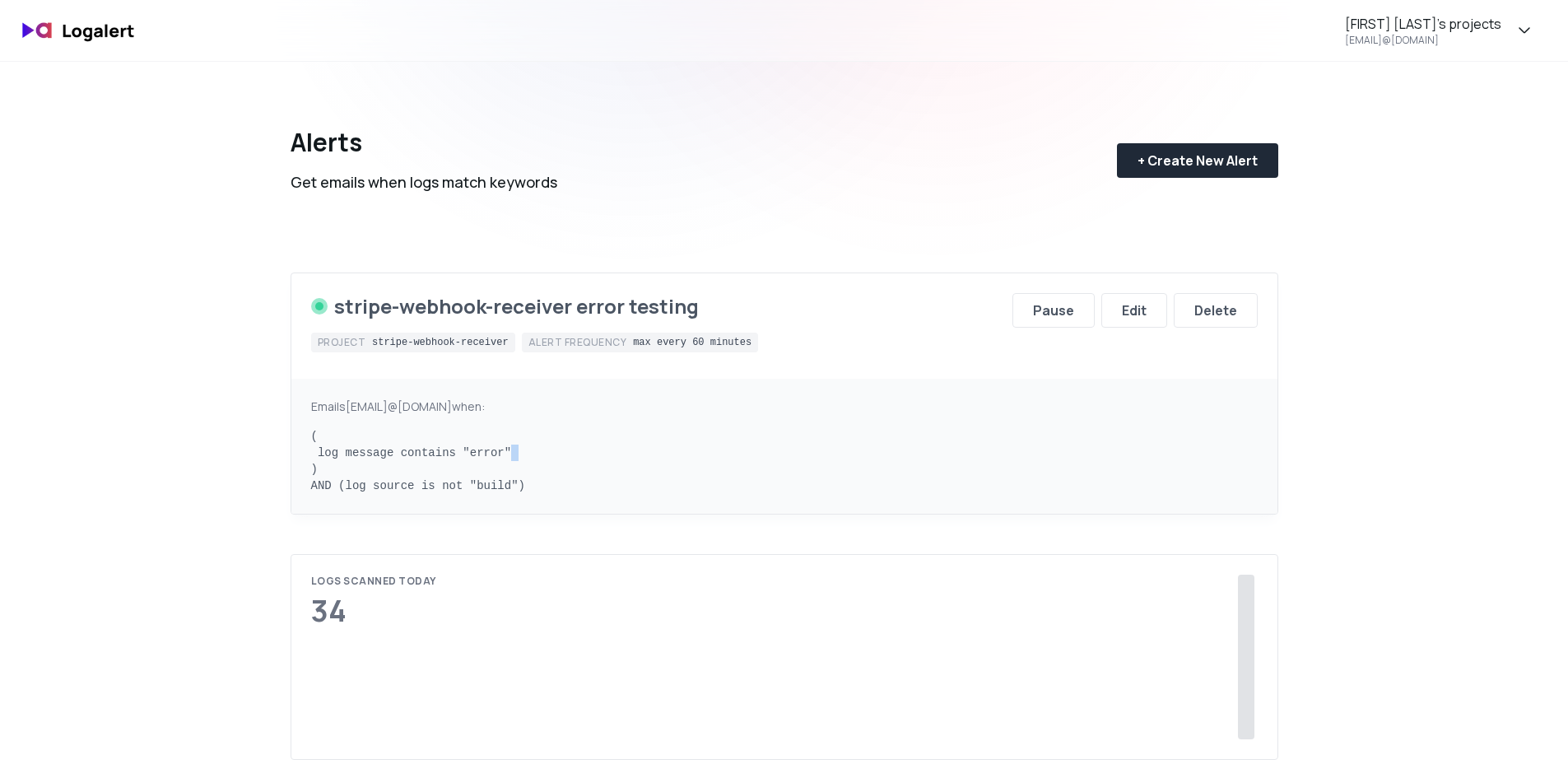 click on "(
log message contains "error"
)
AND (log source is not "build")" at bounding box center [784, 461] 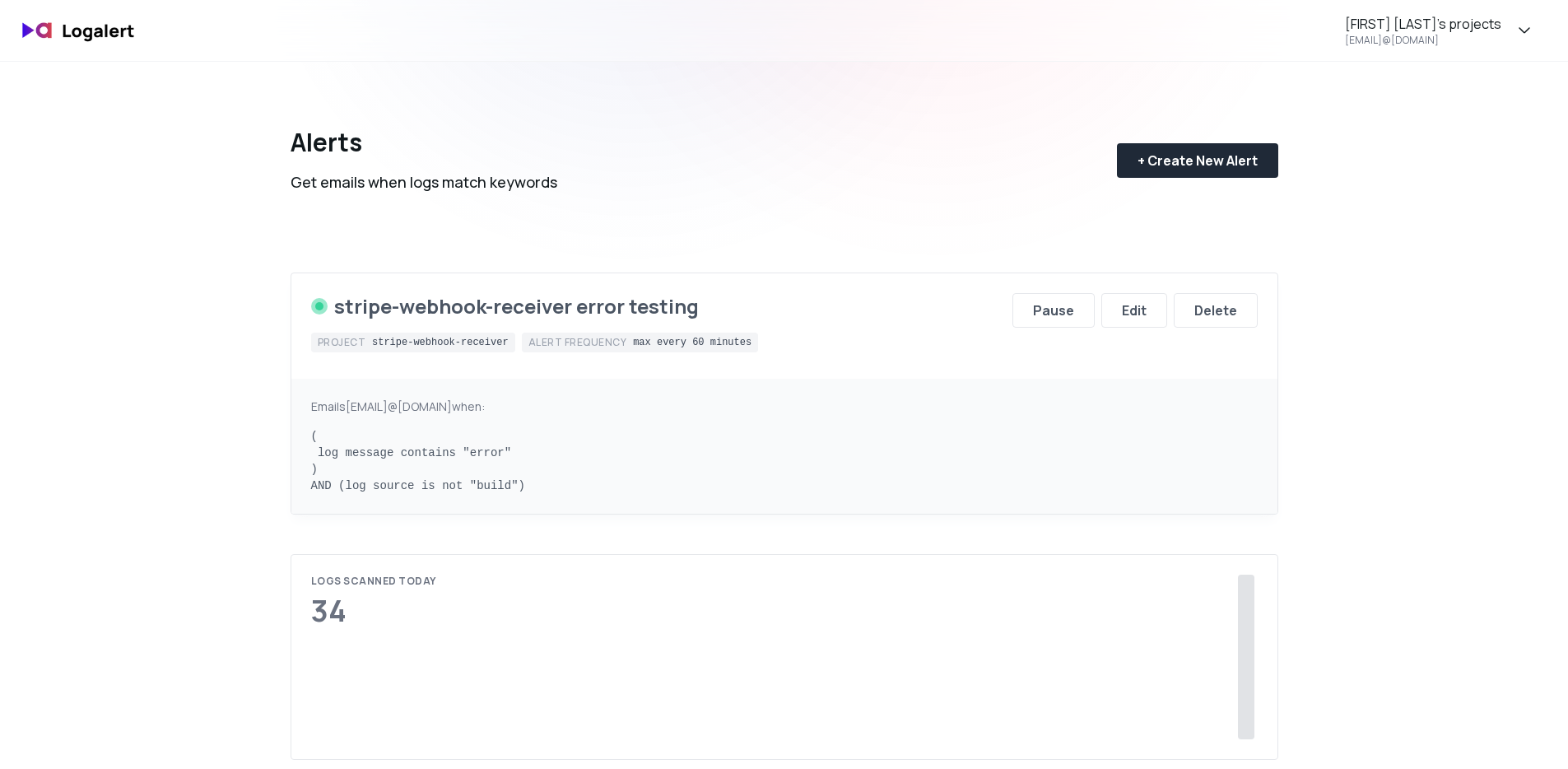 click on "(
log message contains "error"
)
AND (log source is not "build")" at bounding box center [784, 461] 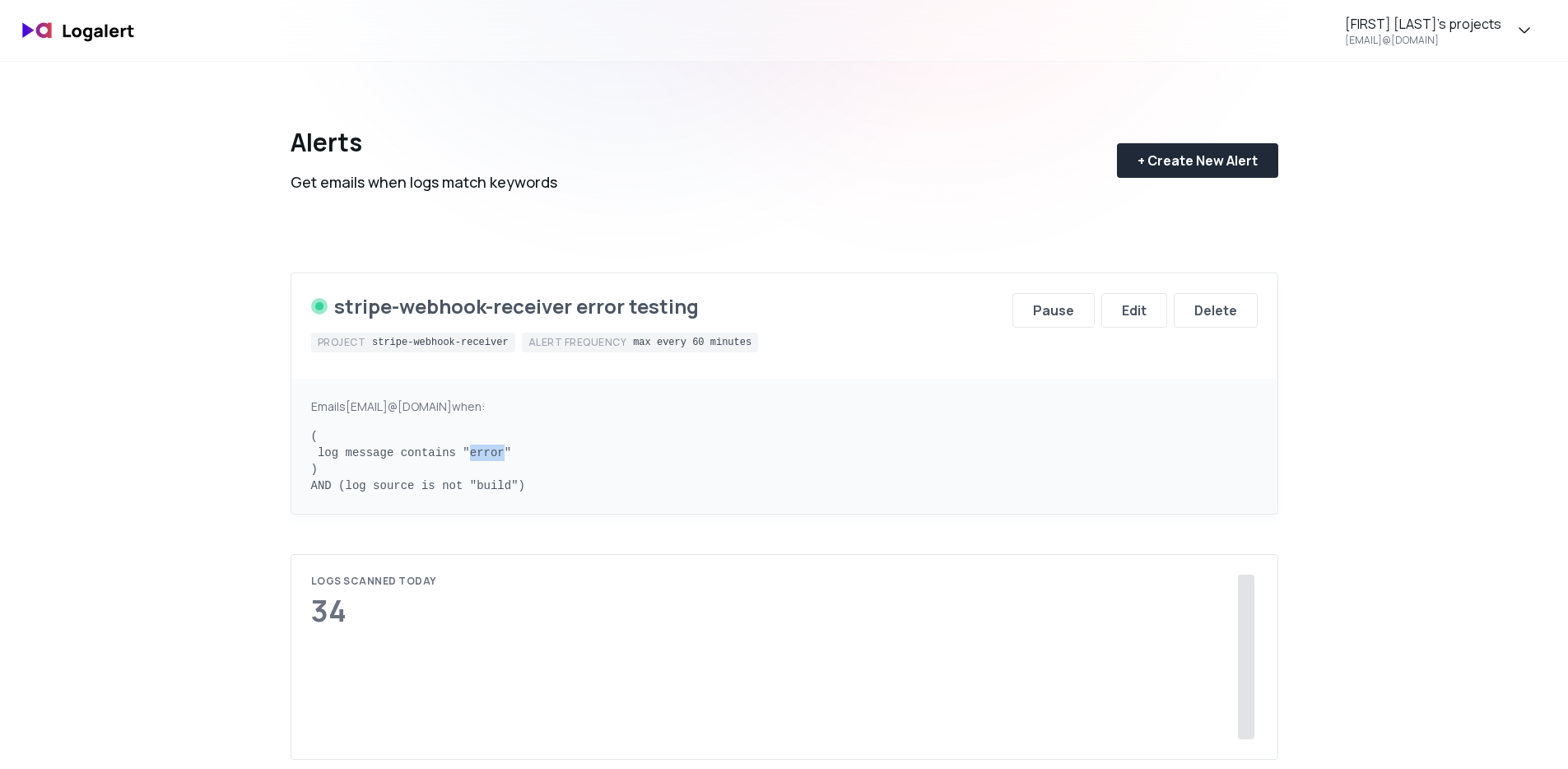click on "(
log message contains "error"
)
AND (log source is not "build")" at bounding box center (784, 461) 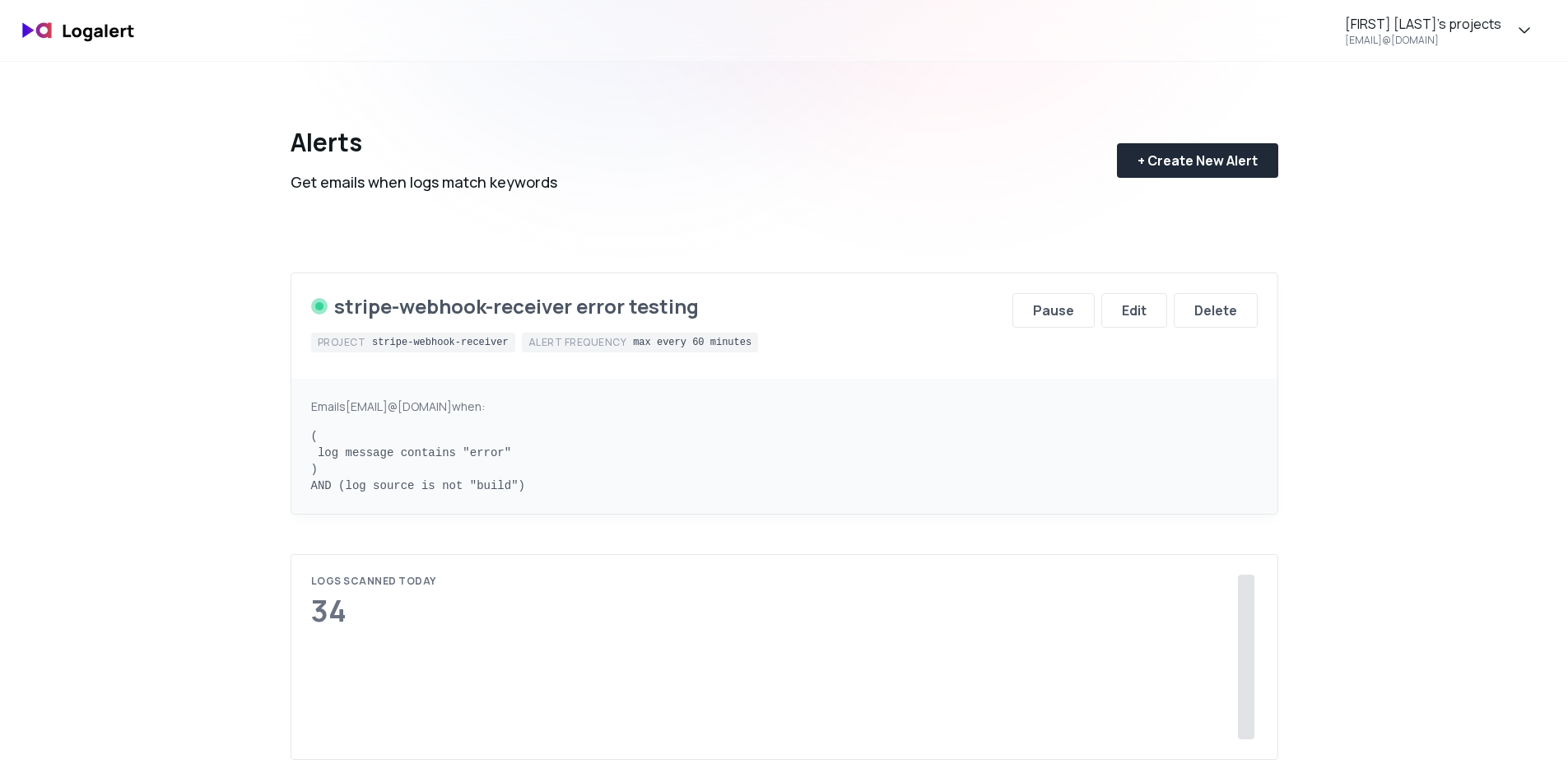 click on "(
log message contains "error"
)
AND (log source is not "build")" at bounding box center [784, 461] 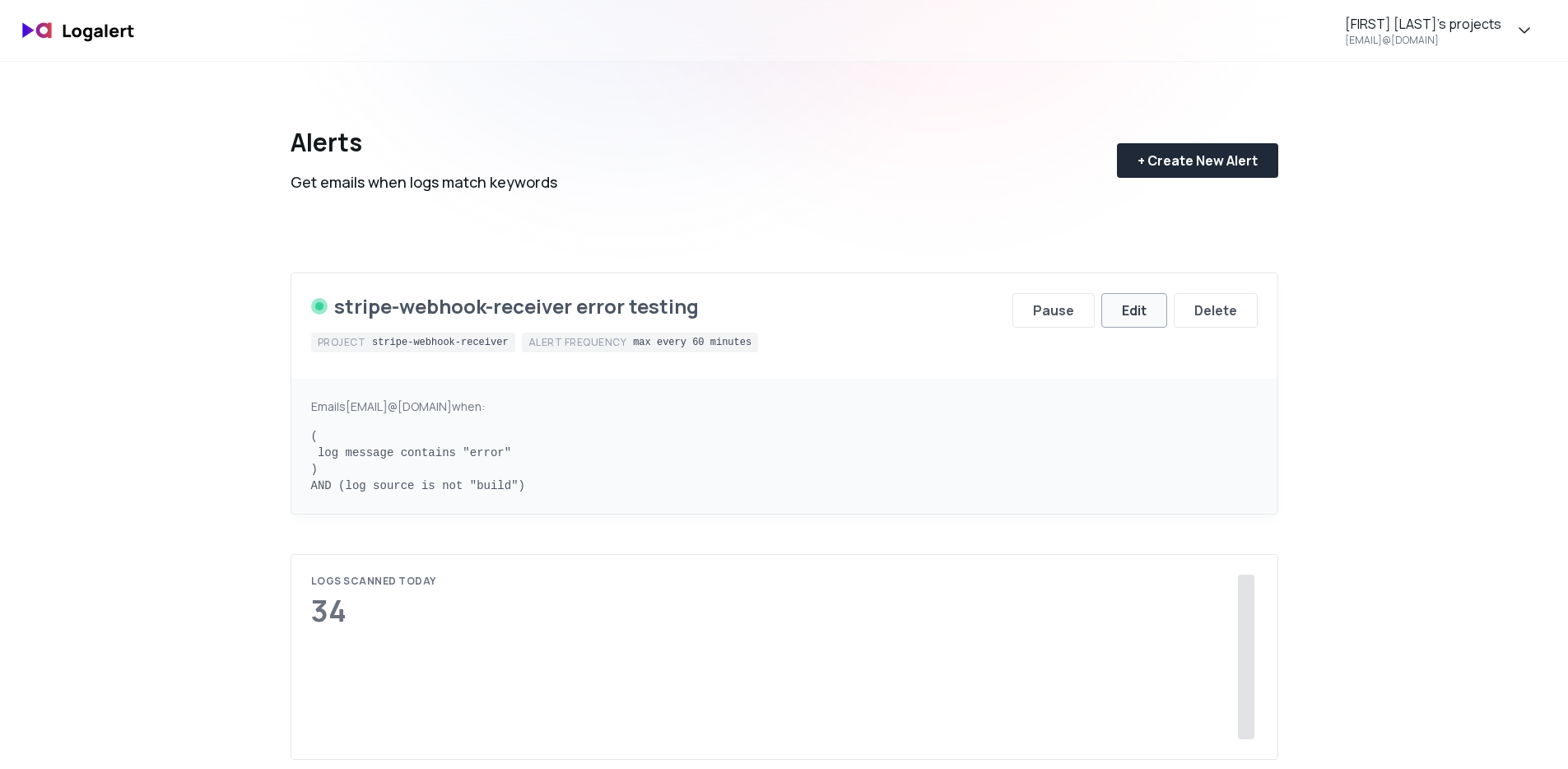 click on "Edit" at bounding box center [1134, 310] 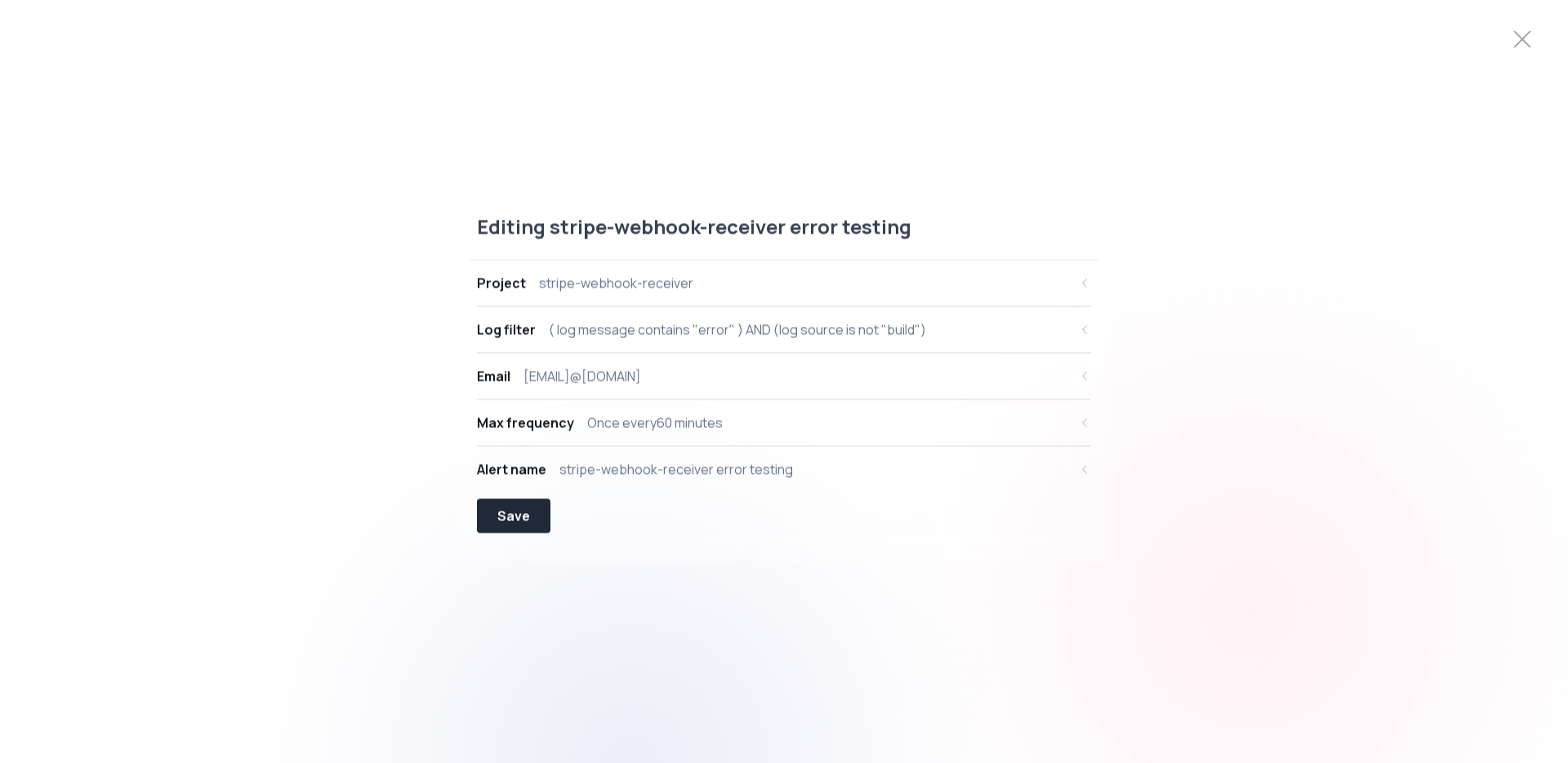 click on "(
log message contains "error"
)
AND (log source is not "build")" at bounding box center (737, 330) 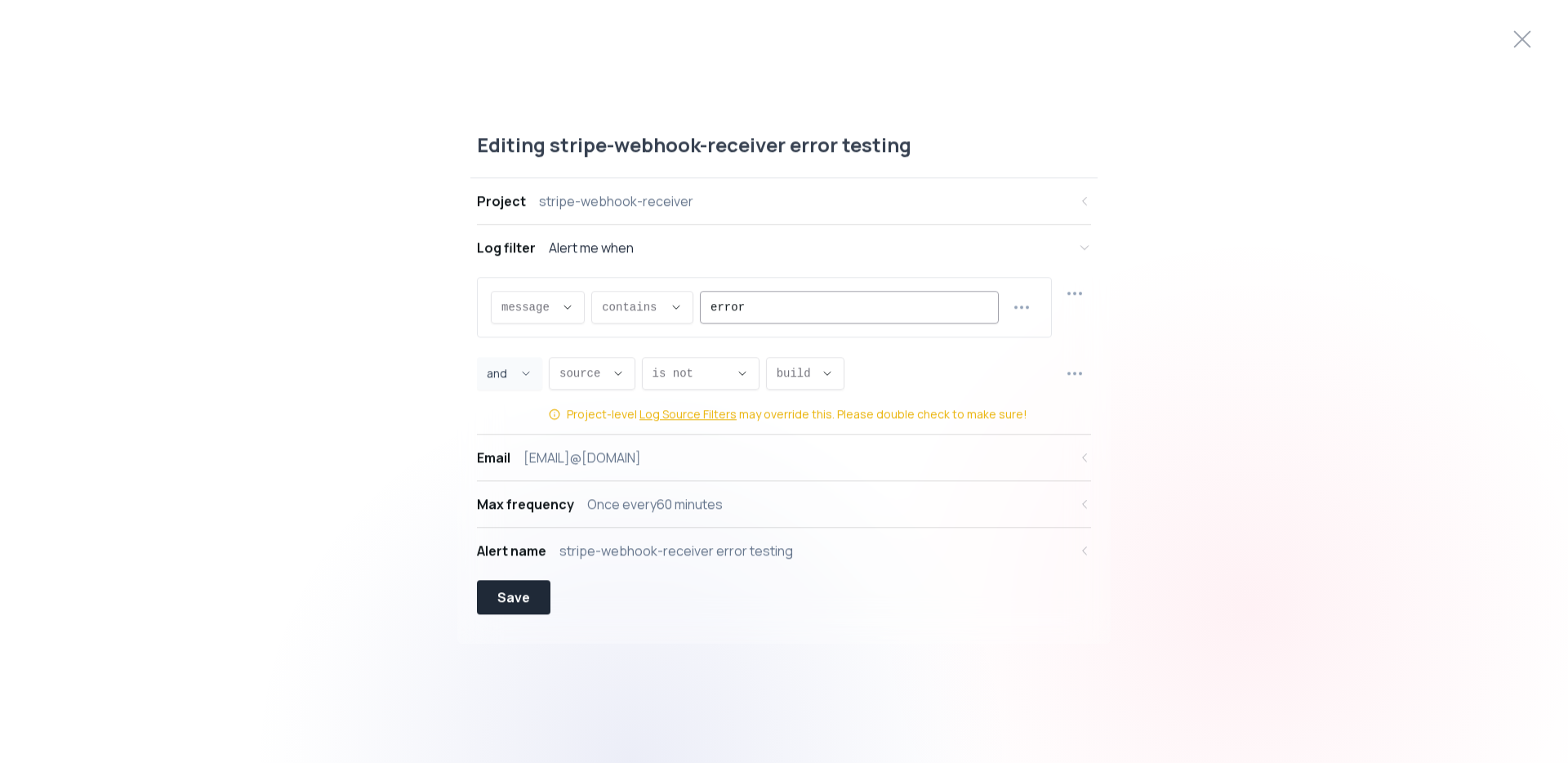 scroll, scrollTop: 16, scrollLeft: 0, axis: vertical 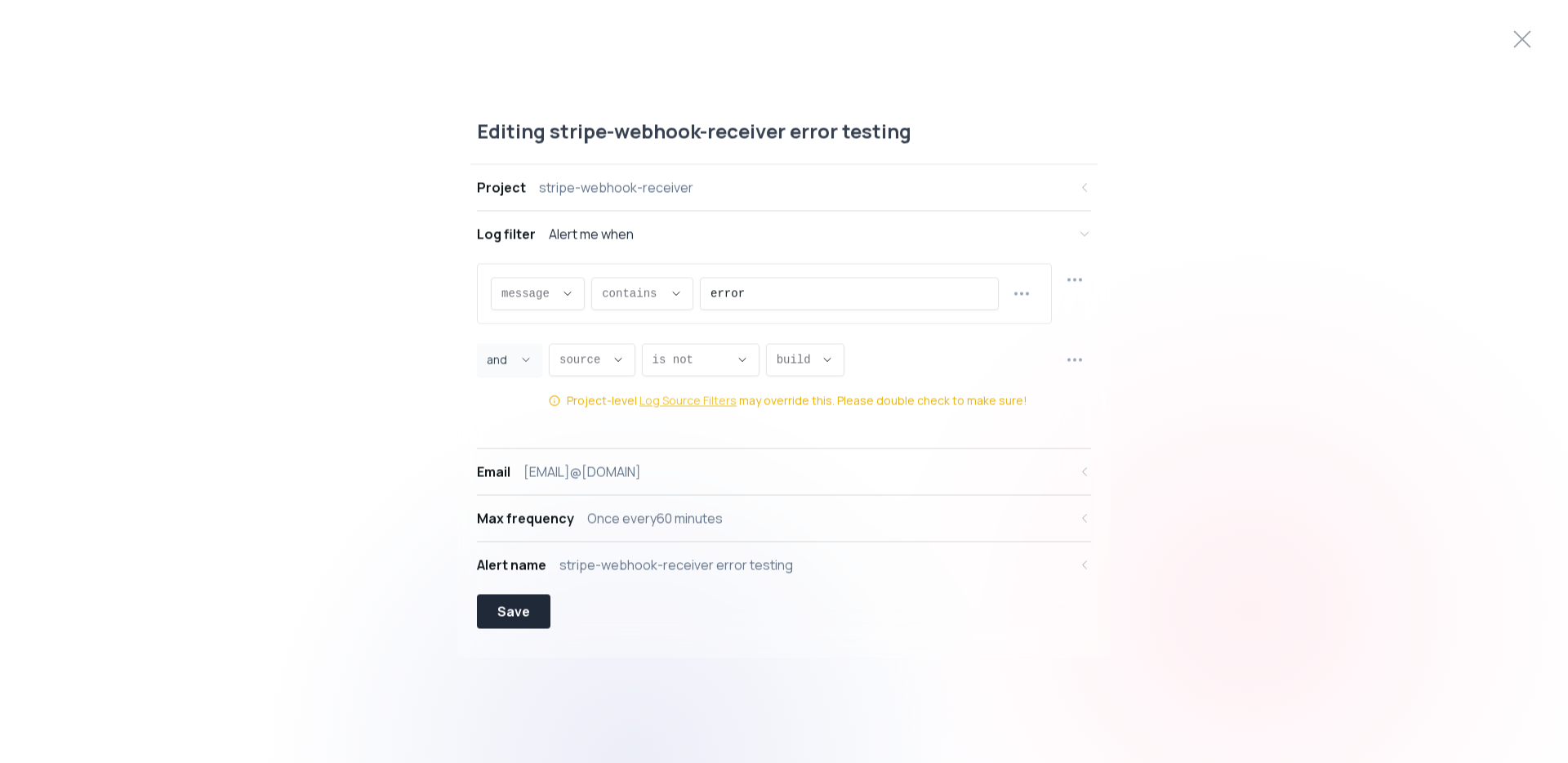 click on "Log Source Filters" at bounding box center (688, 401) 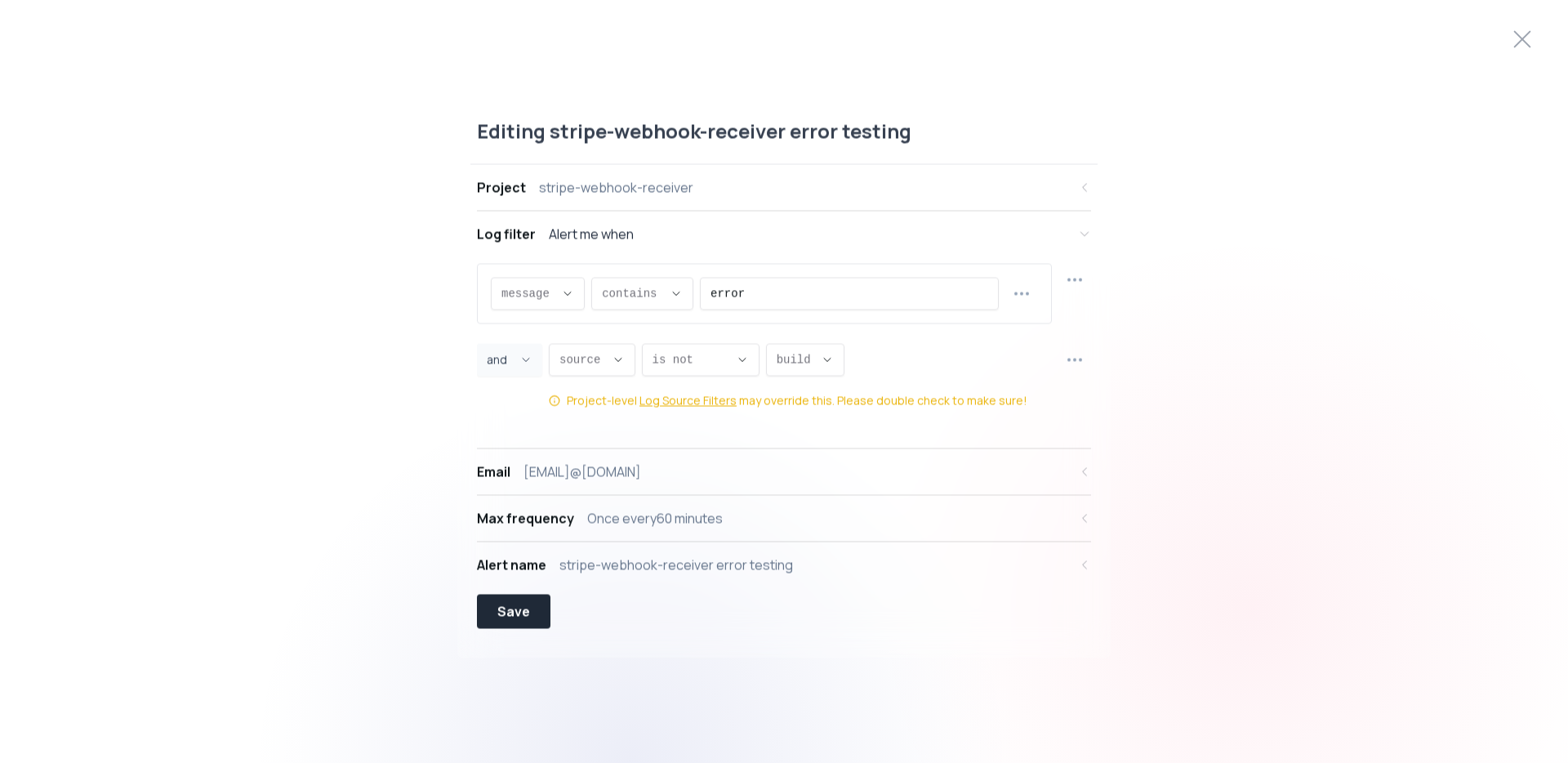 click on "Editing stripe-webhook-receiver error testing" at bounding box center (784, 141) 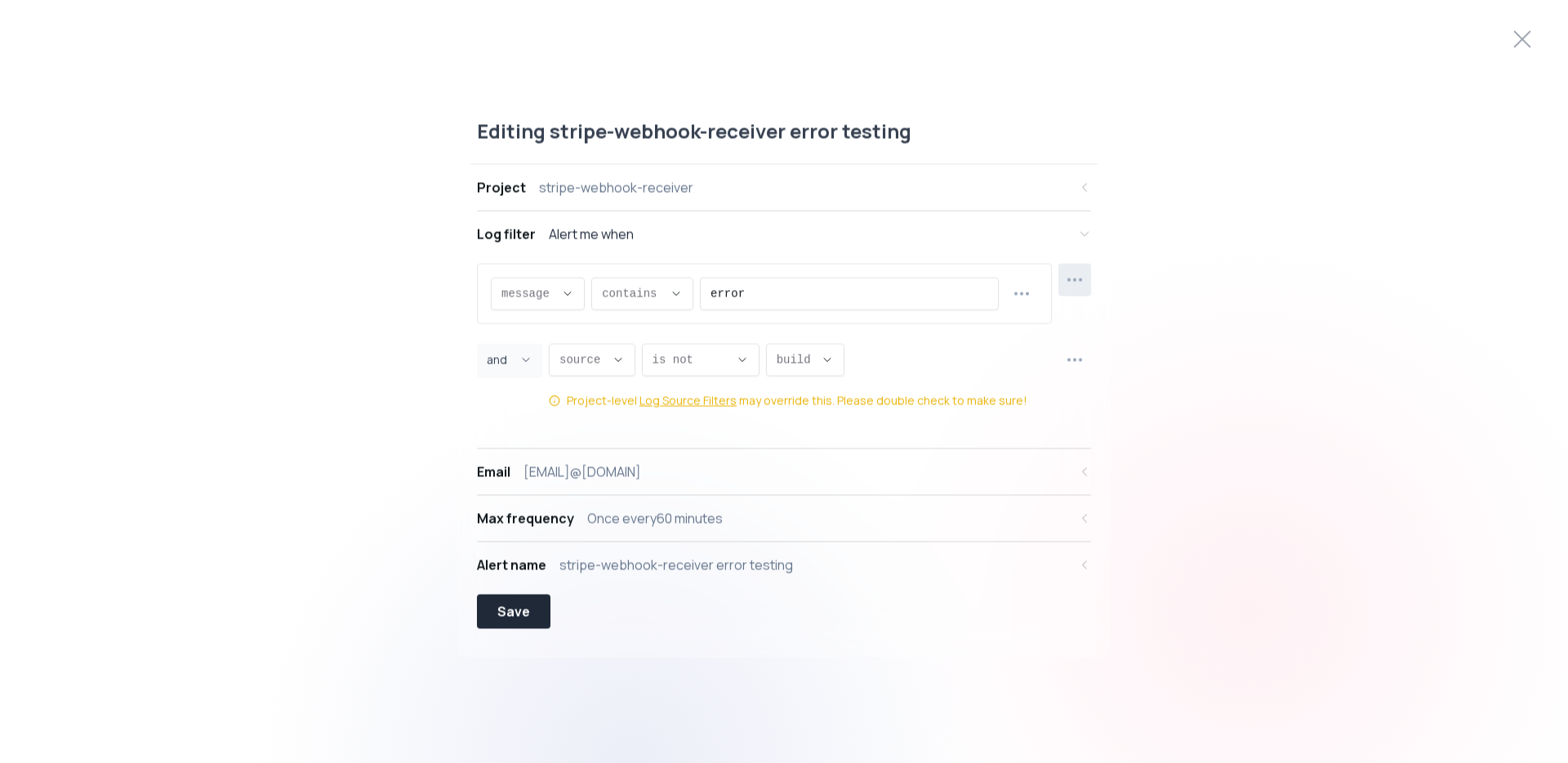 click 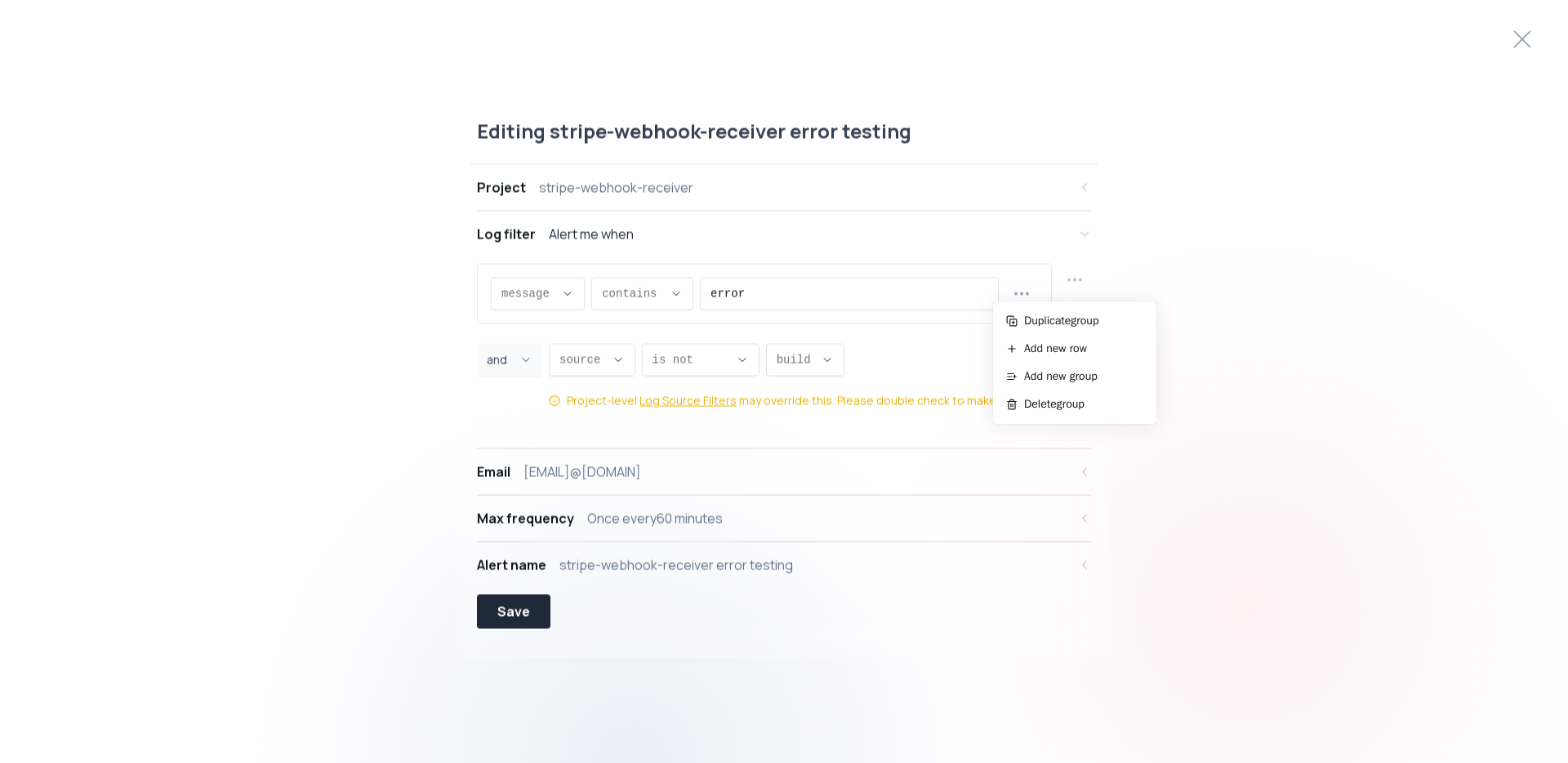 click on "Max frequency Once every  60 minutes" at bounding box center [784, 519] 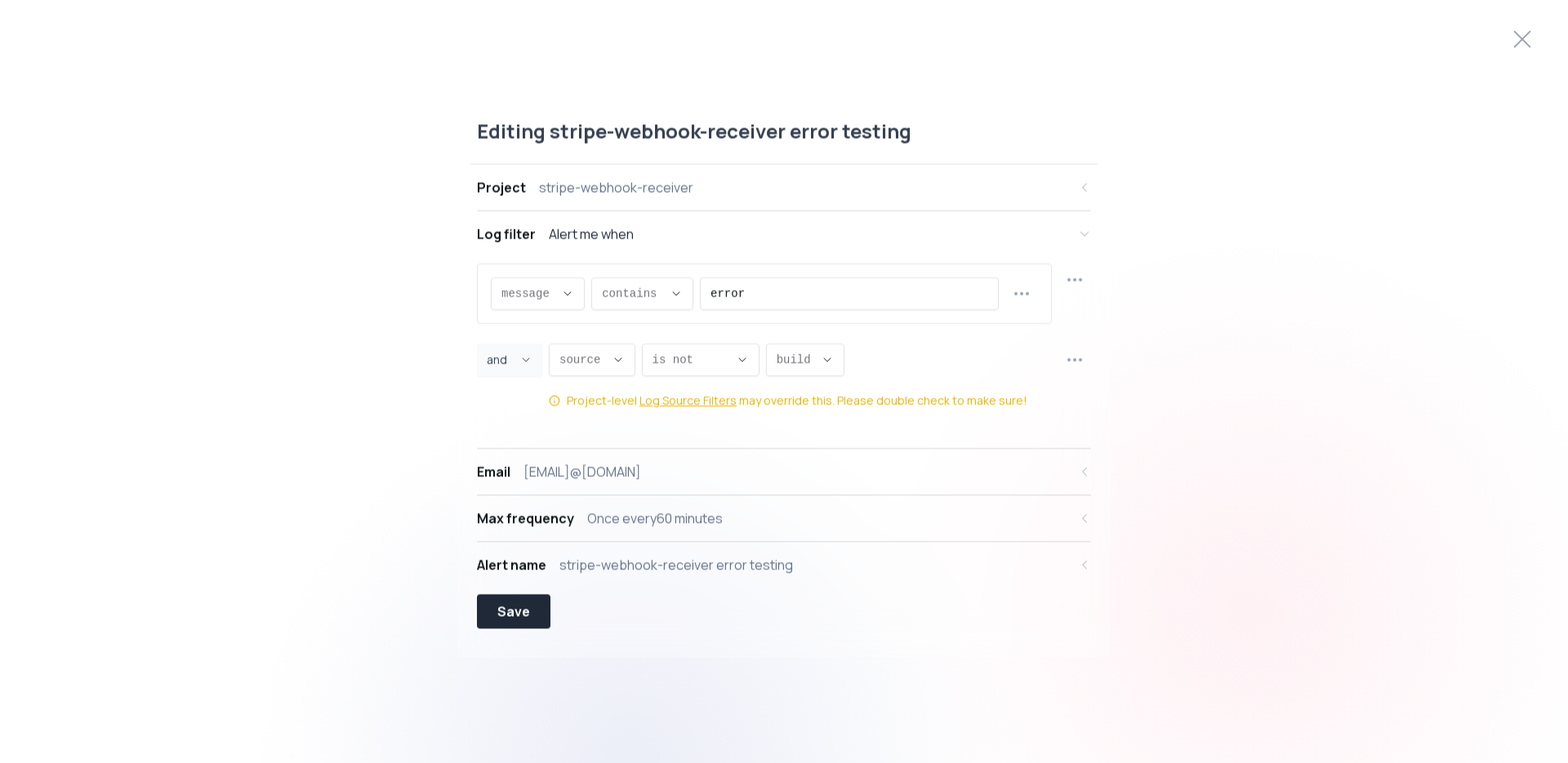 drag, startPoint x: 676, startPoint y: 458, endPoint x: 688, endPoint y: 436, distance: 25.059928 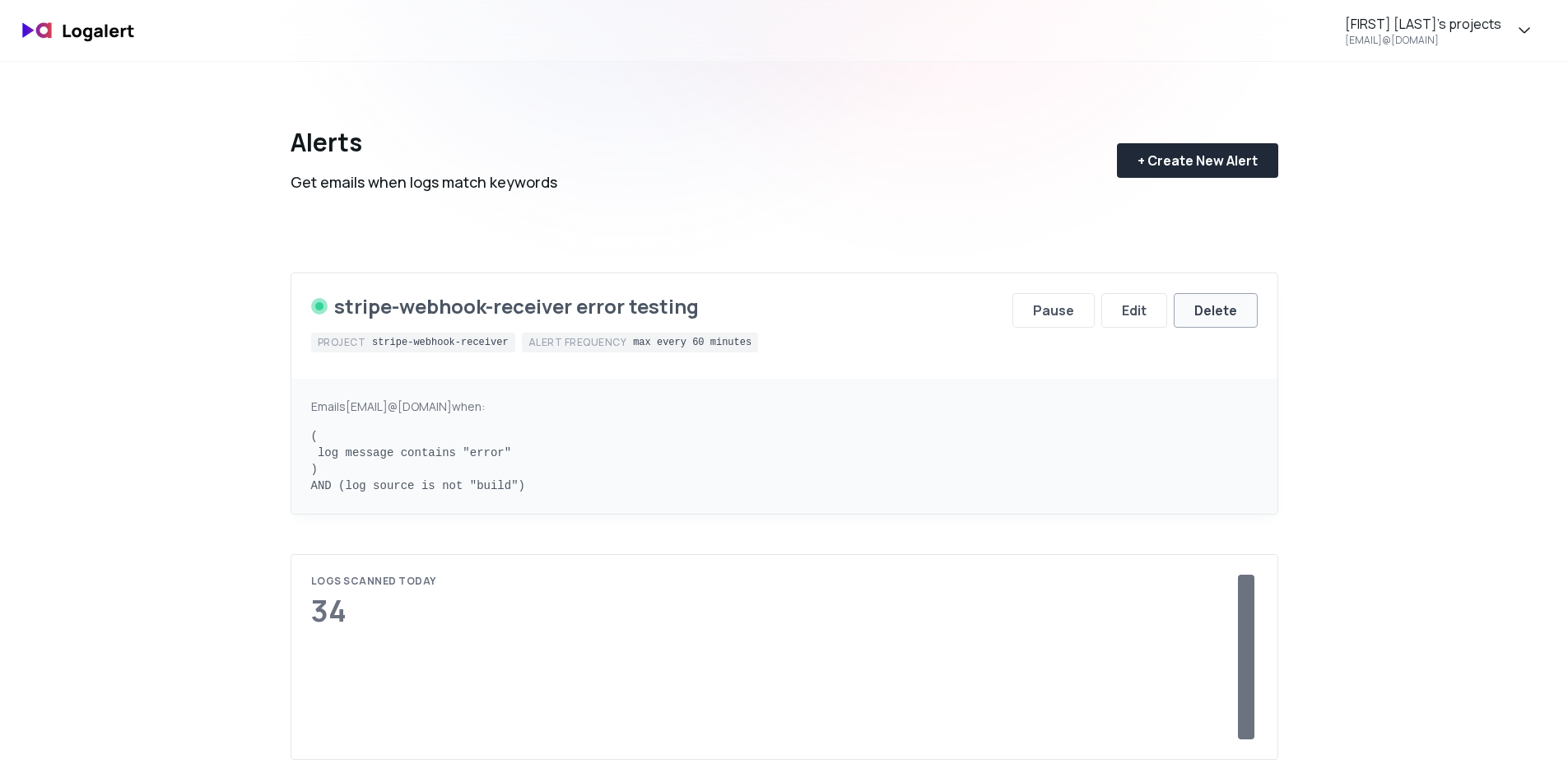 click on "Delete" at bounding box center (1216, 310) 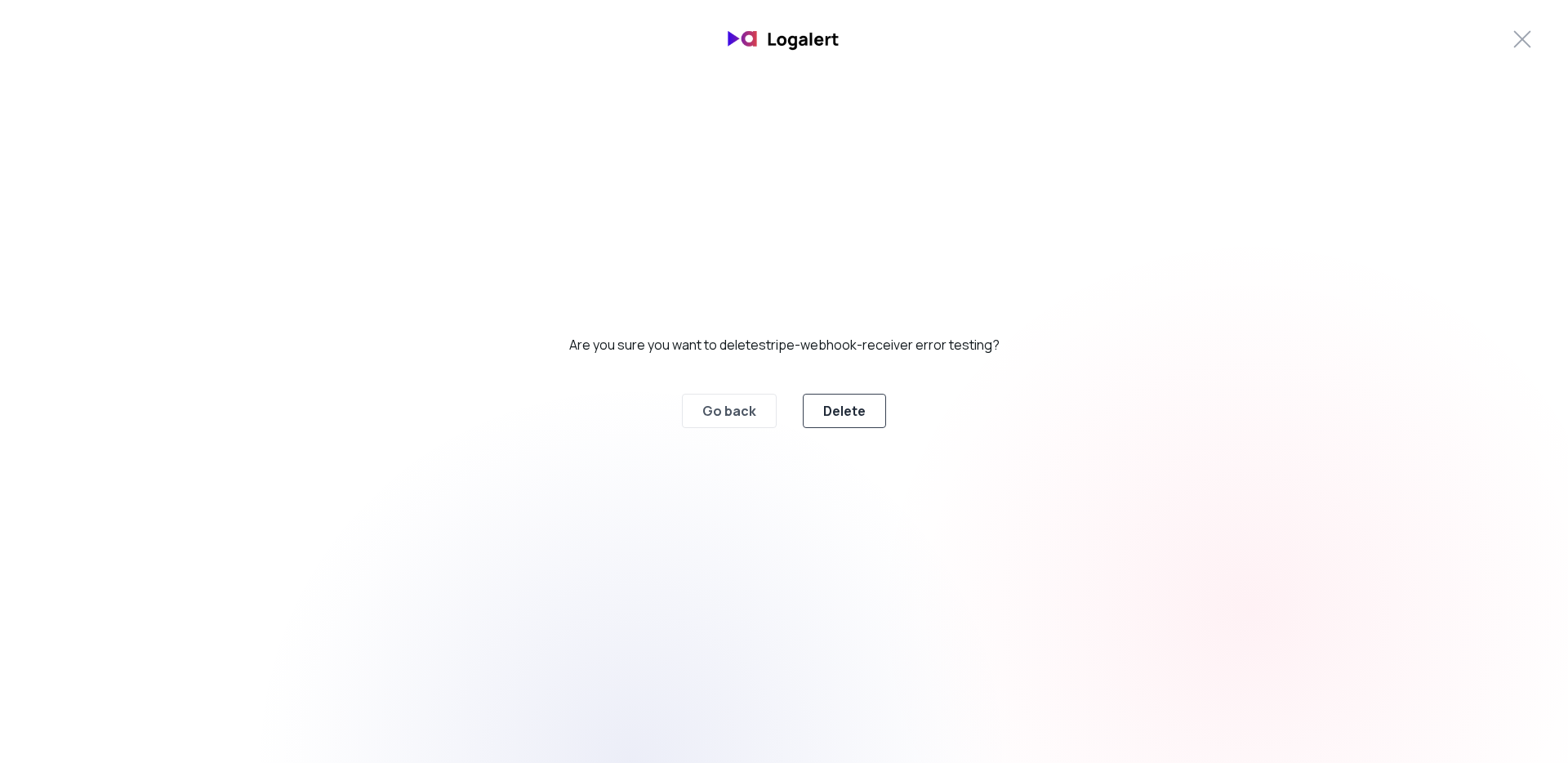 click on "Delete" at bounding box center (844, 411) 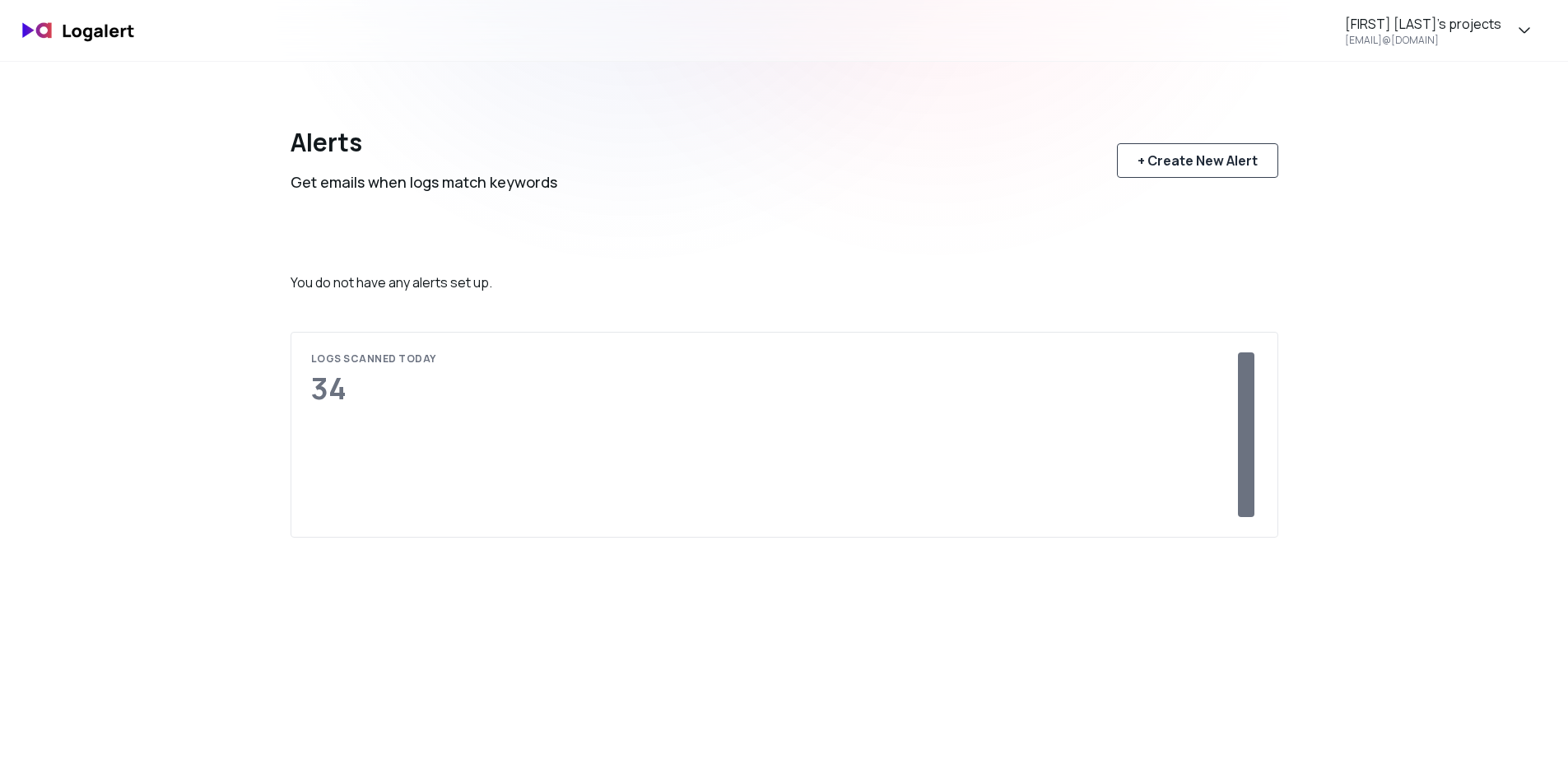 click on "+ Create New Alert" at bounding box center [1198, 161] 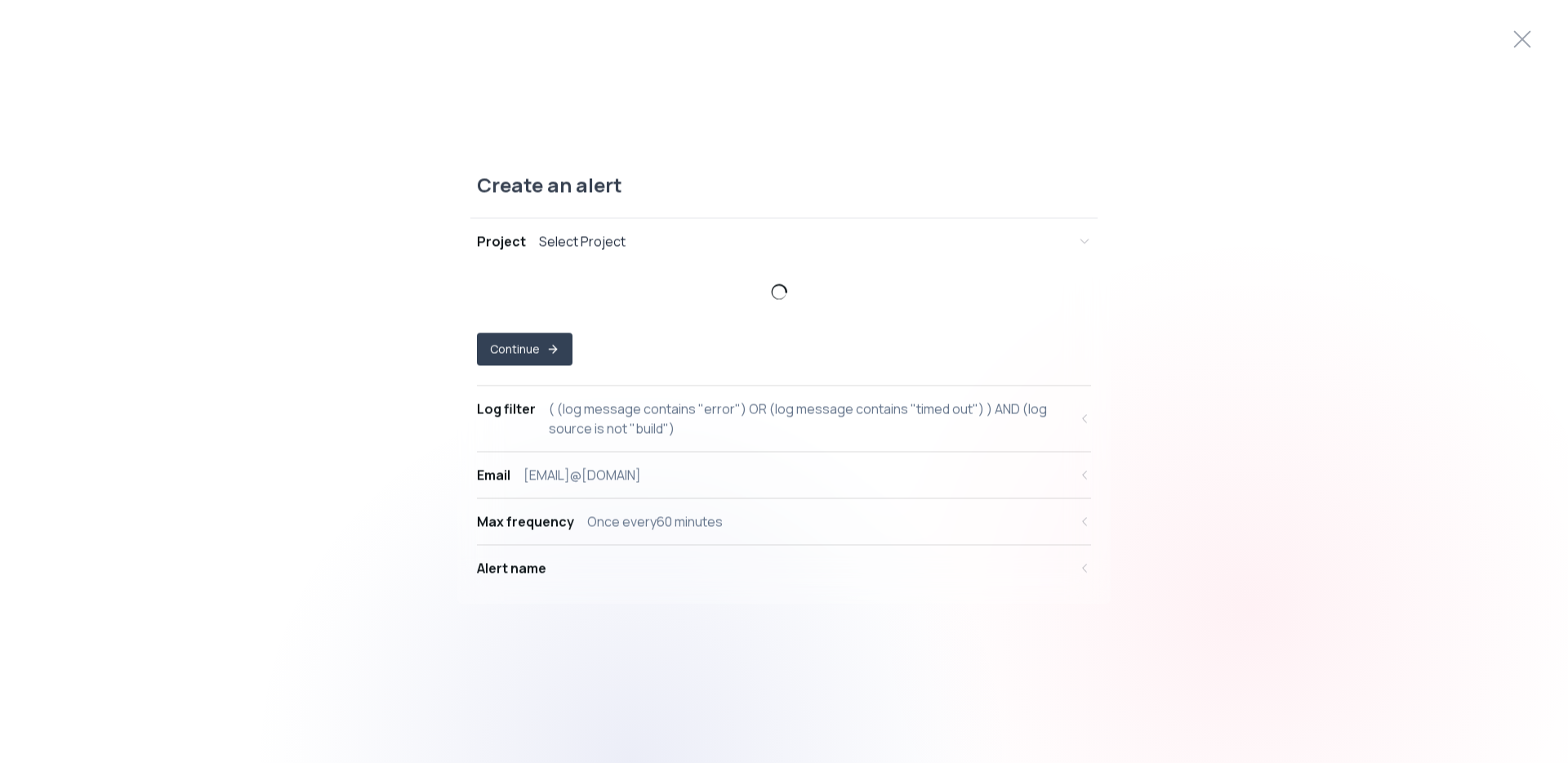 select on "prj_a97EpxDezgPsIbaSh2rsjkVqZ98g" 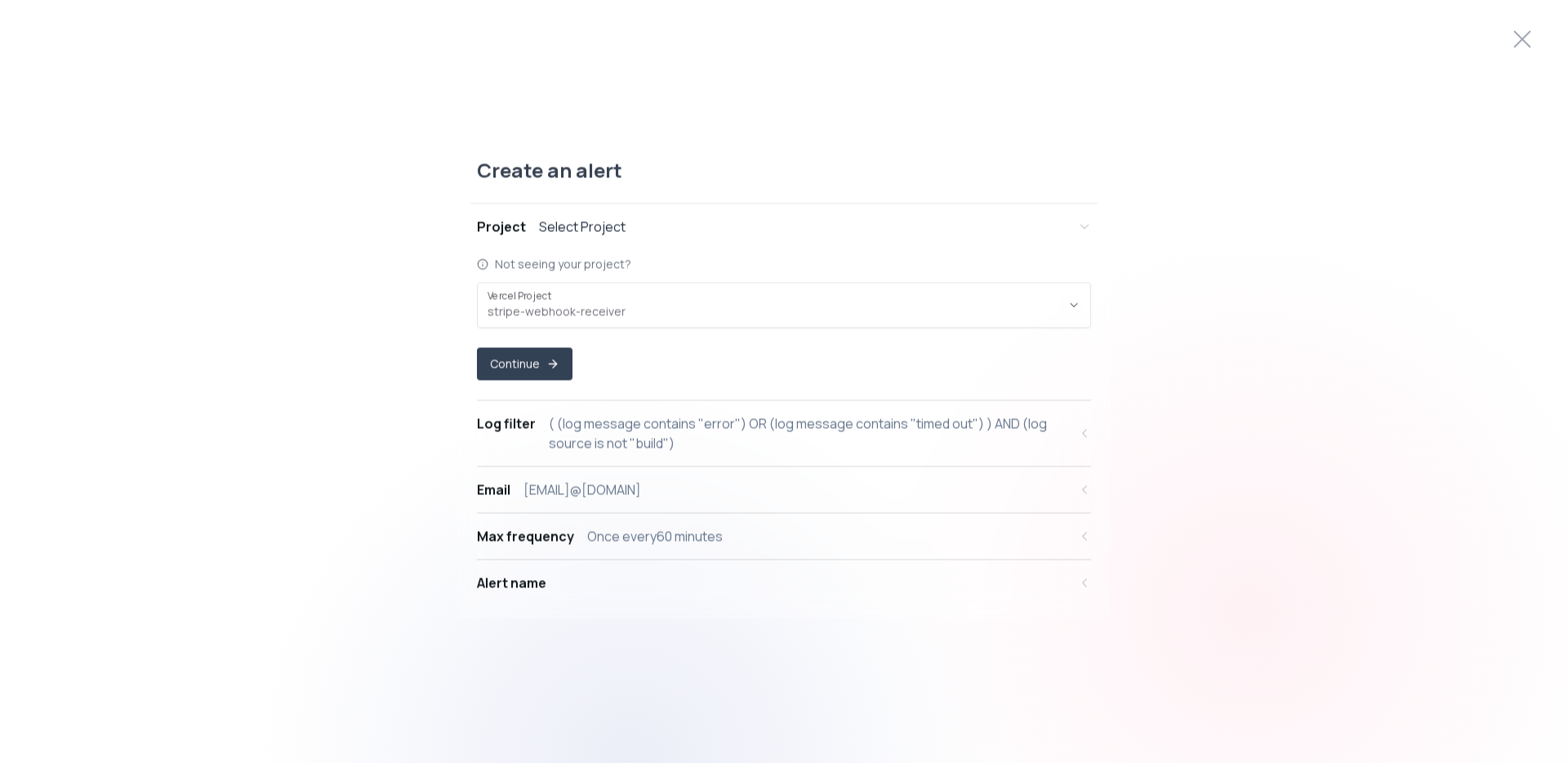 click on "(
(log message contains "error")
OR (log message contains "timed out")
)
AND (log source is not "build")" at bounding box center (808, 434) 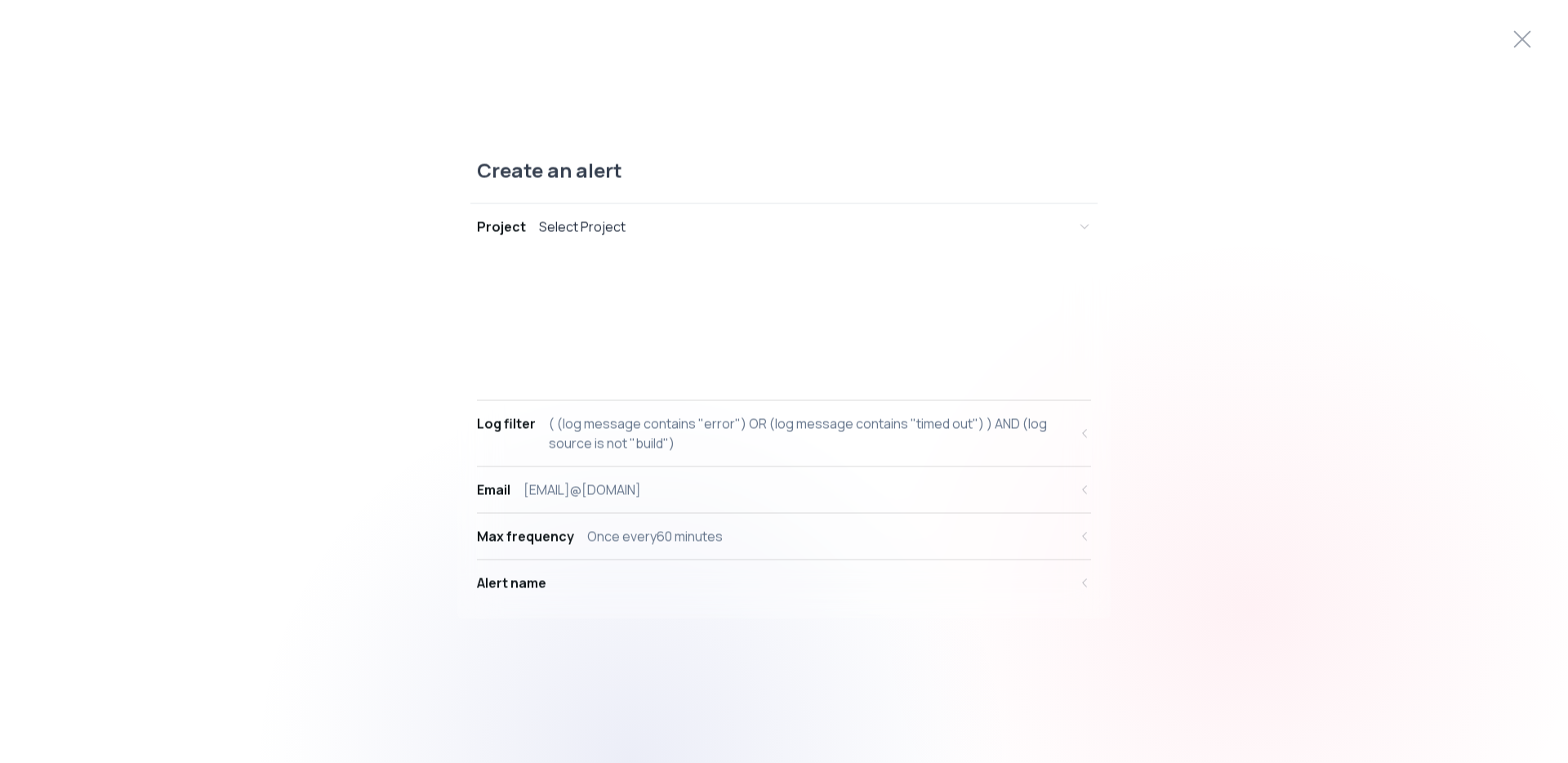 select on "message" 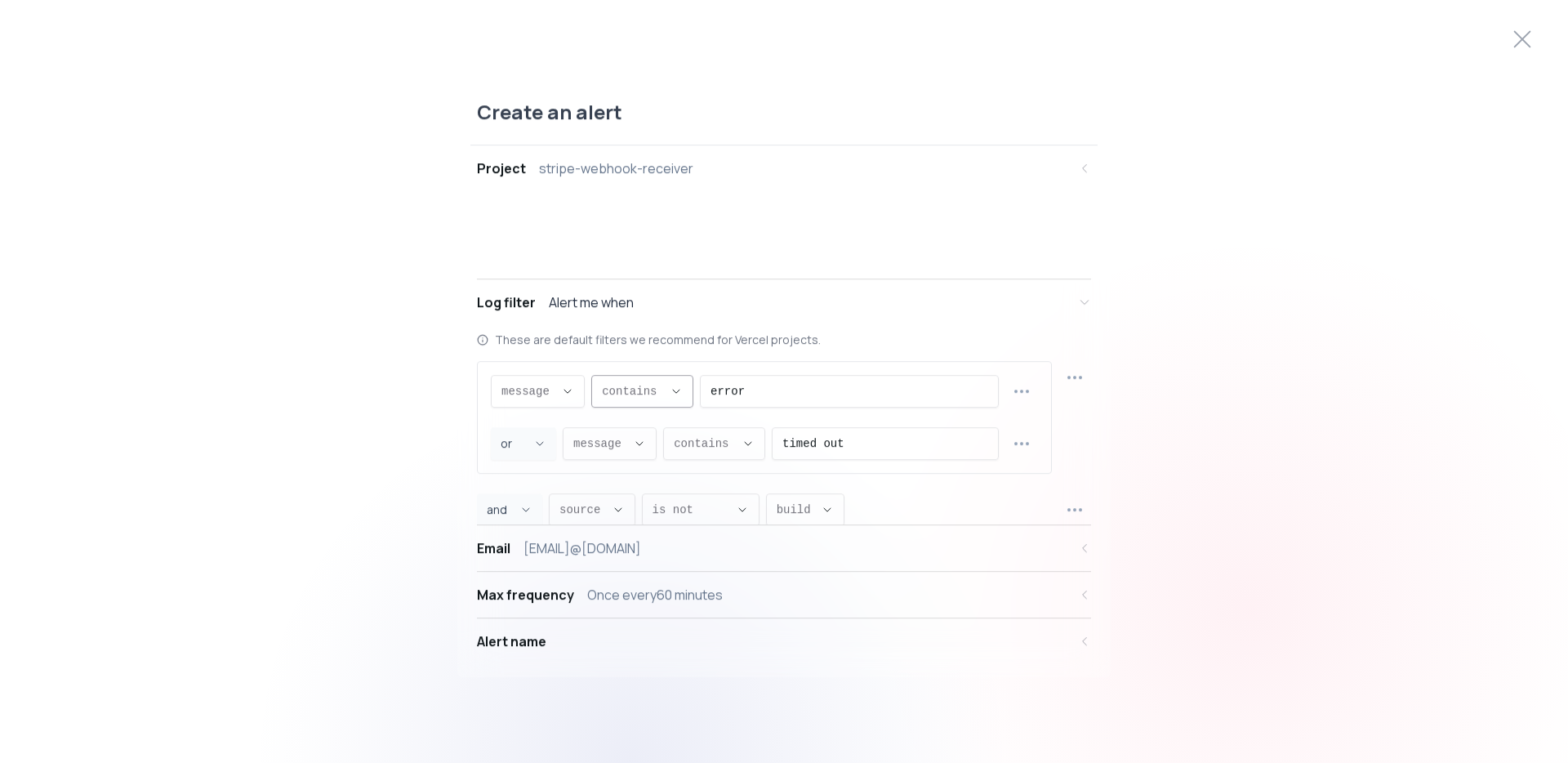 scroll, scrollTop: 16, scrollLeft: 0, axis: vertical 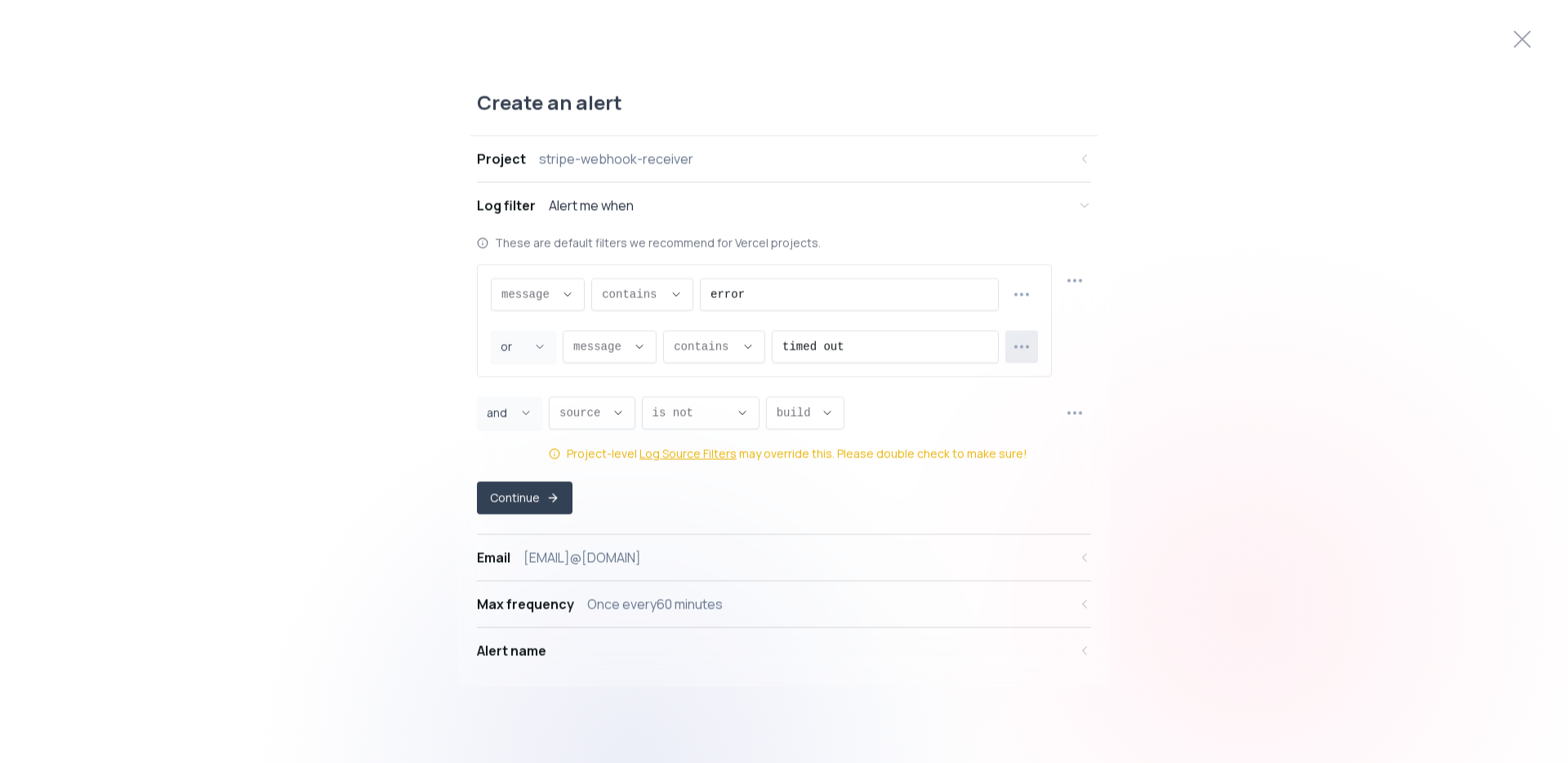 click 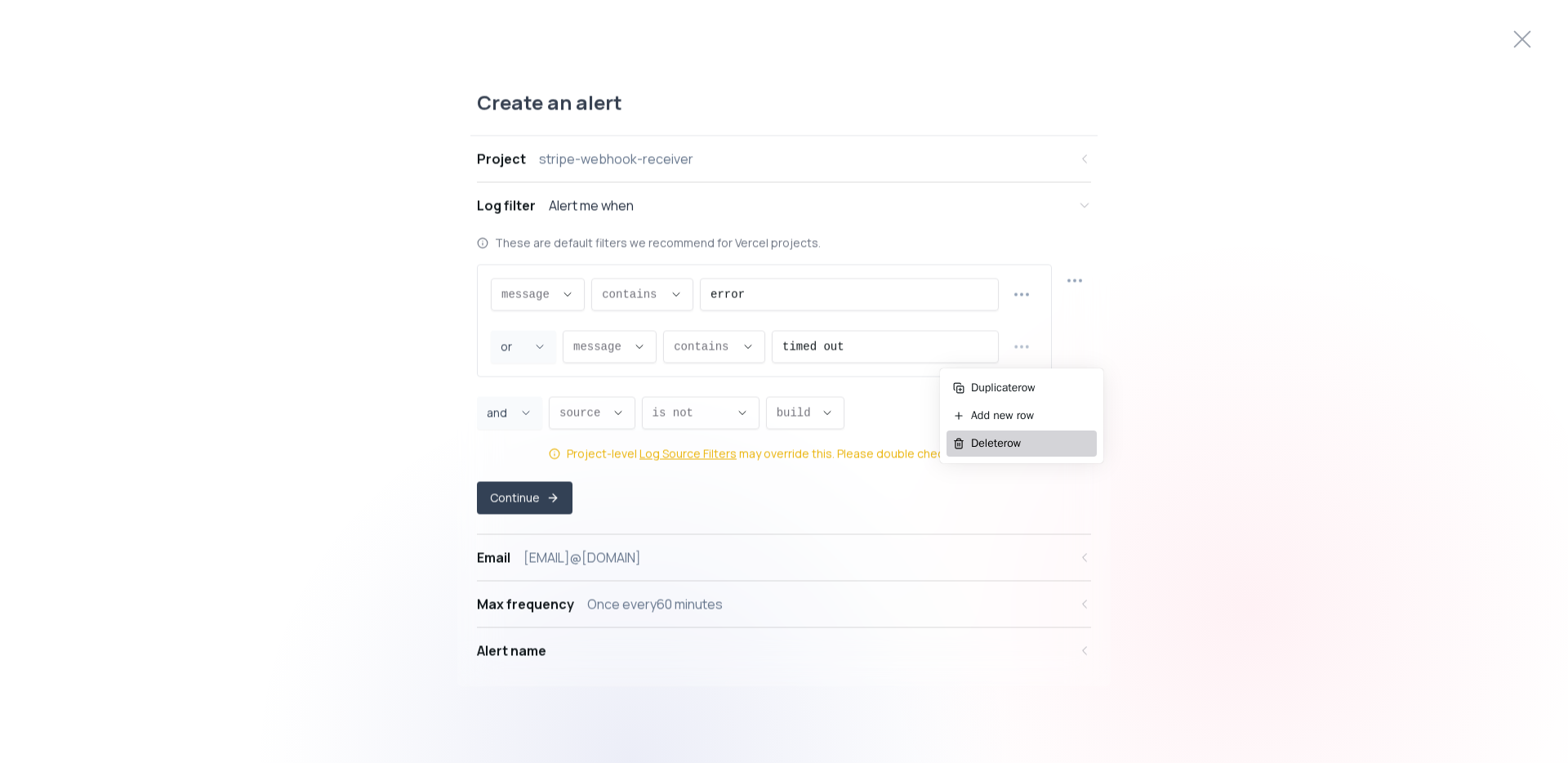 click on "Delete  row" at bounding box center (1031, 444) 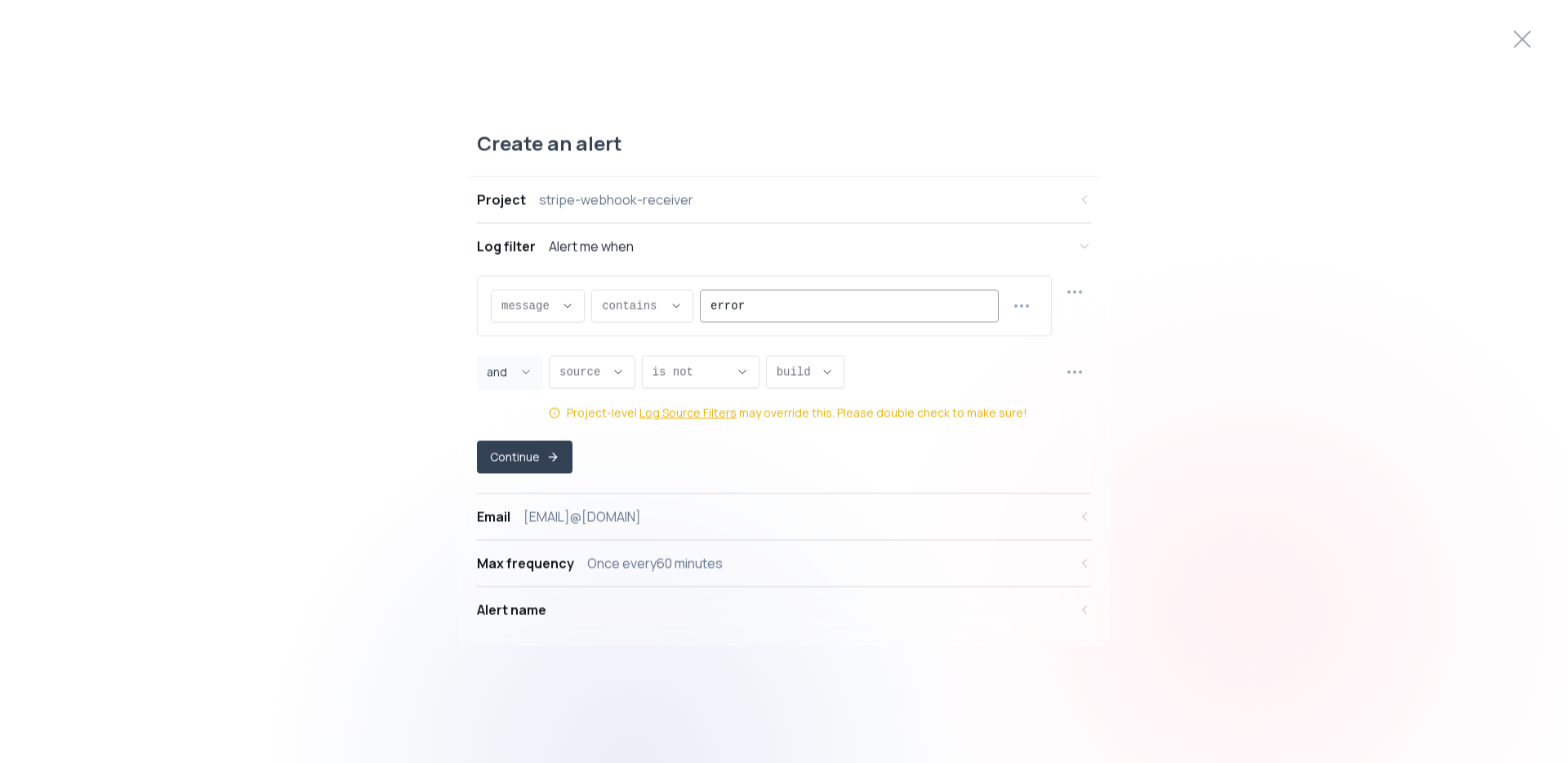 click on "error" at bounding box center (849, 306) 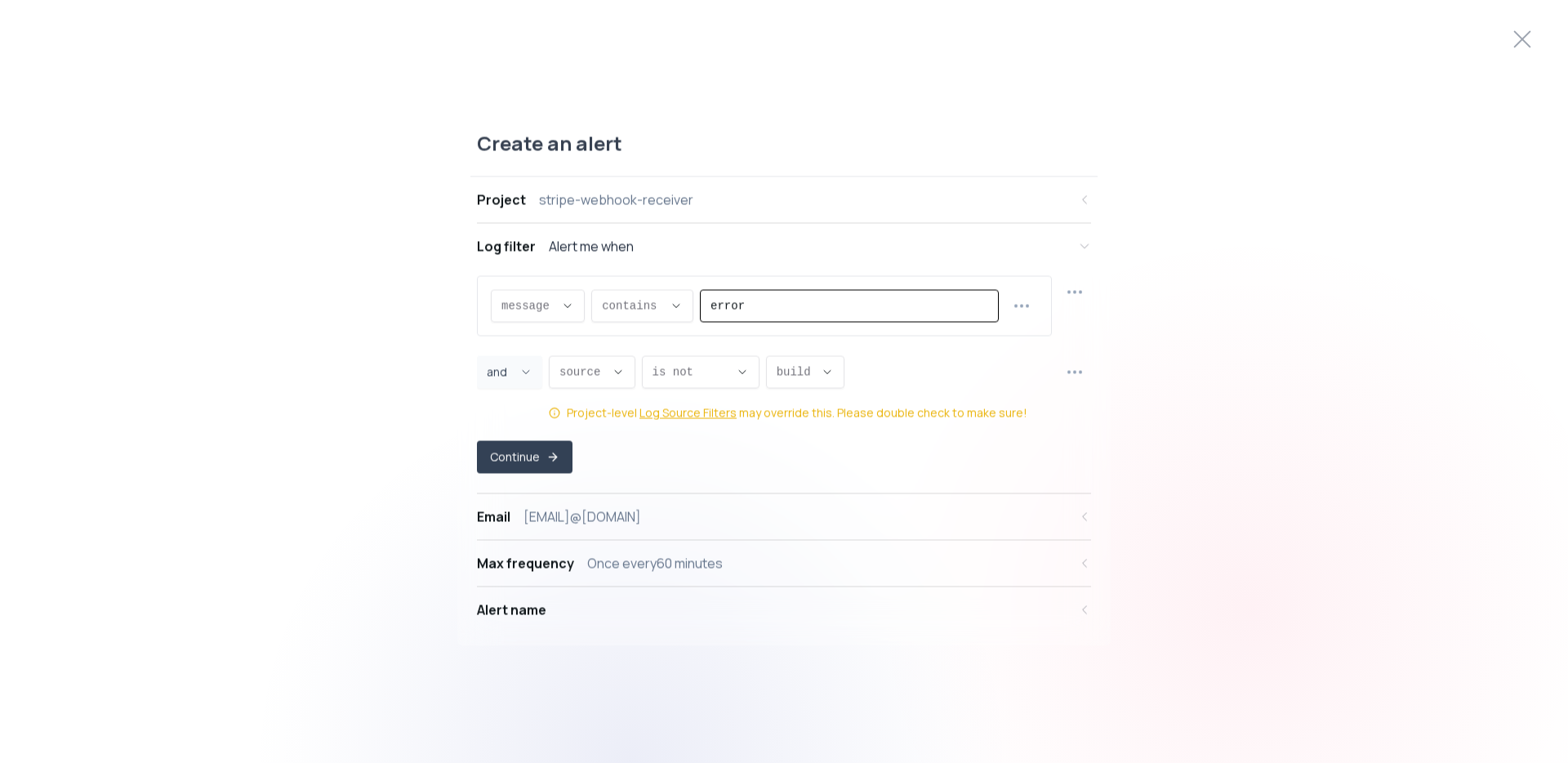 paste on "53004" 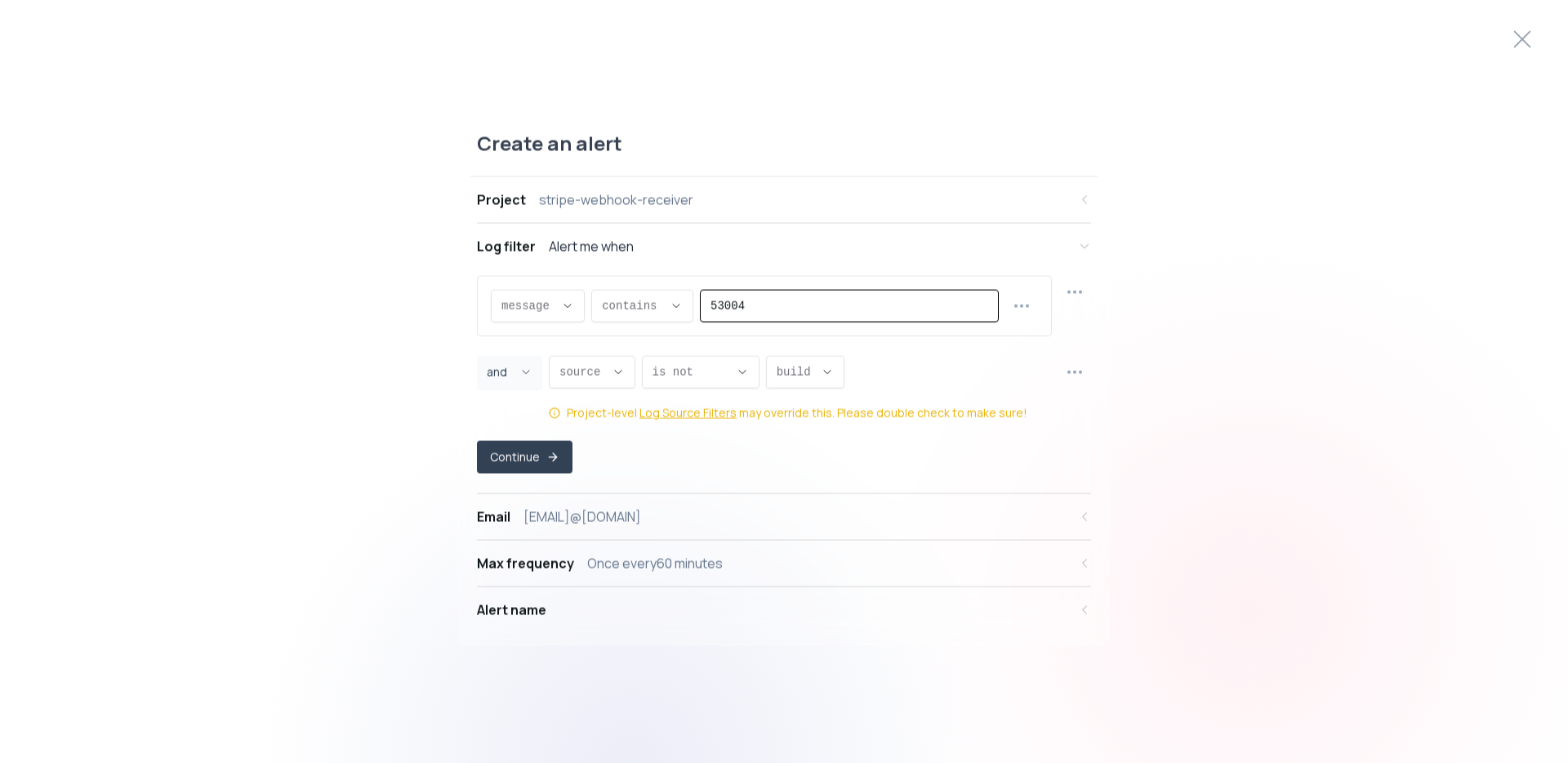 type on "53004" 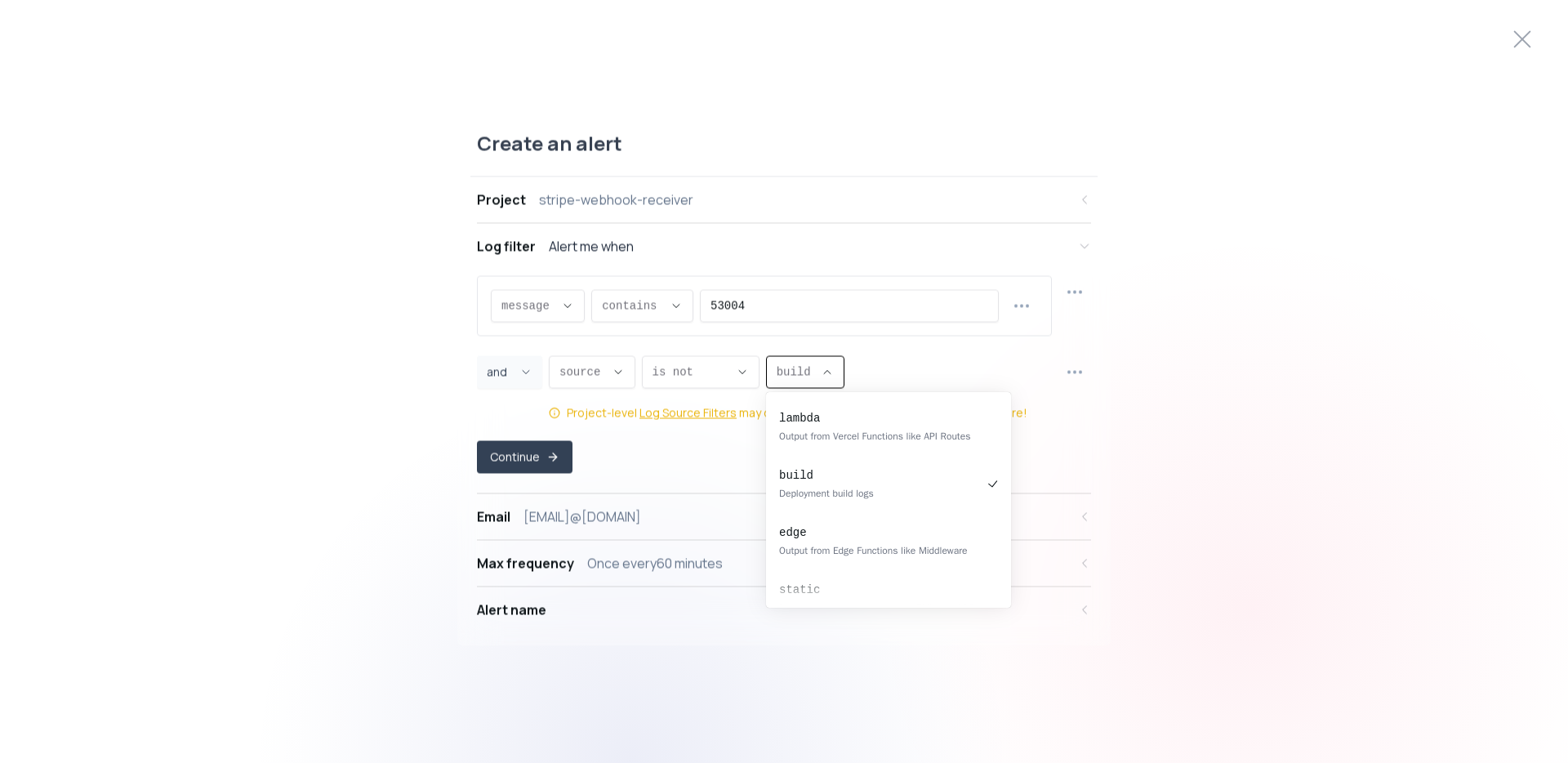 click on "build ," at bounding box center [805, 373] 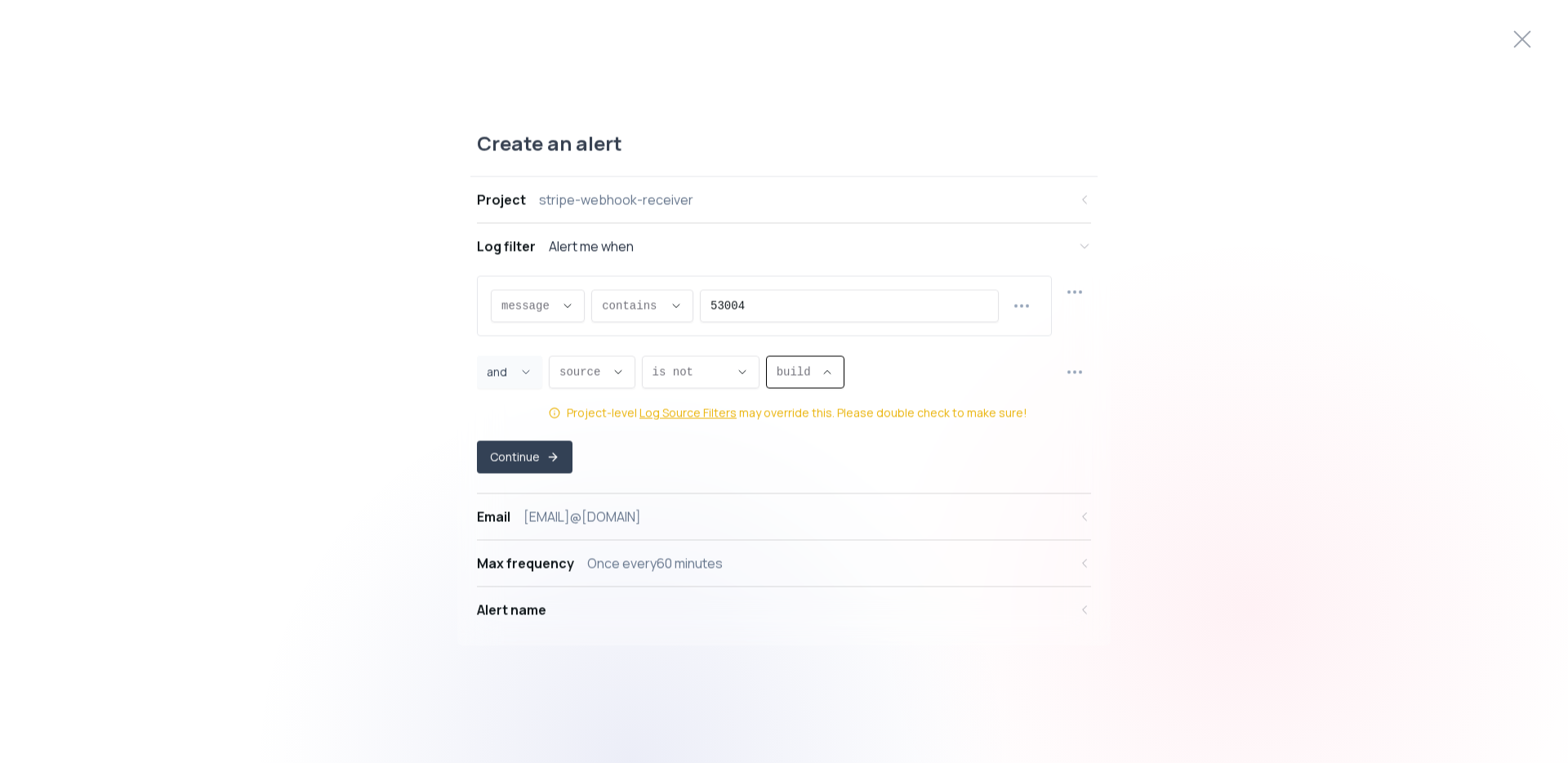 click on "build ," at bounding box center [805, 373] 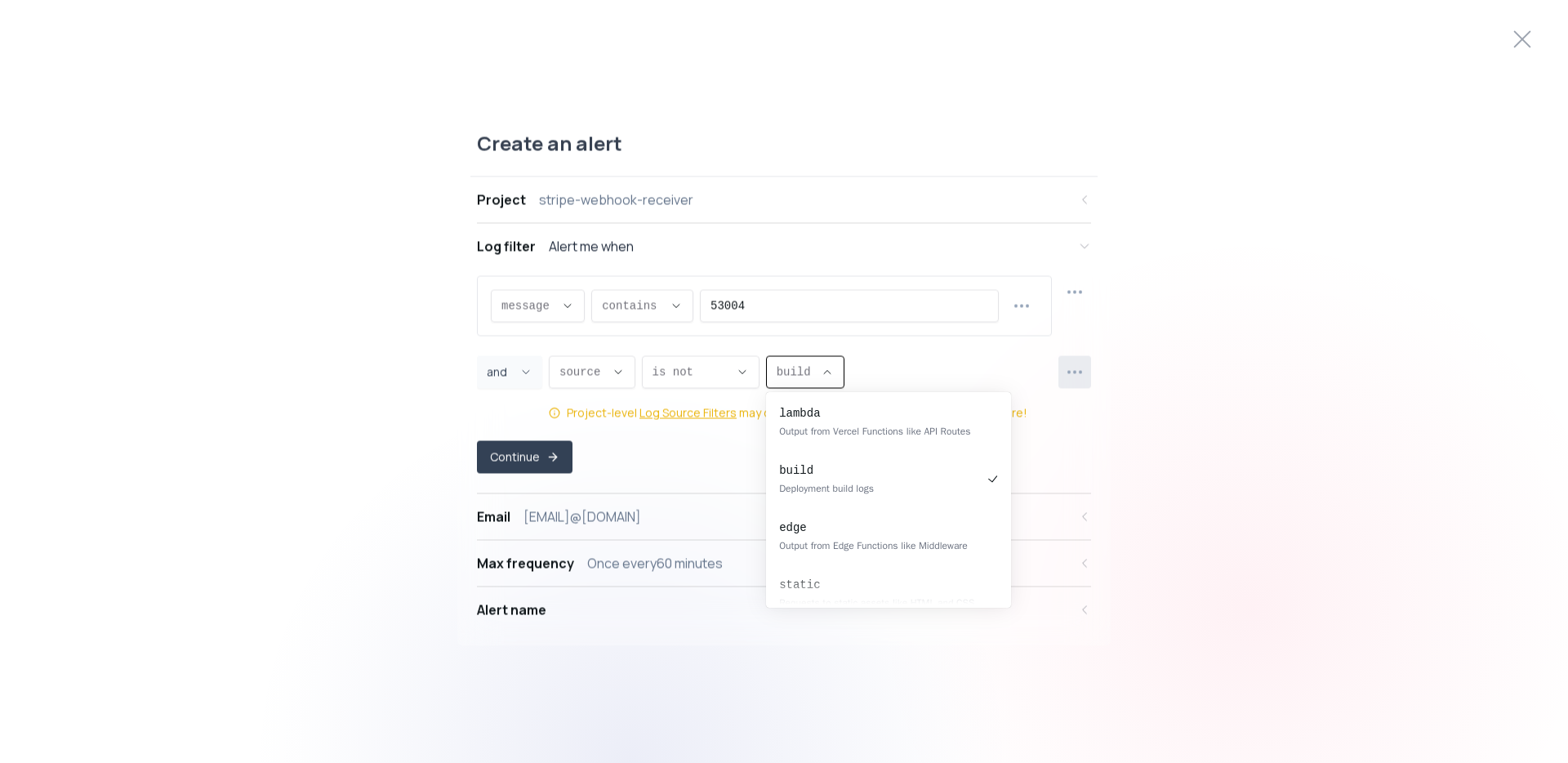 click 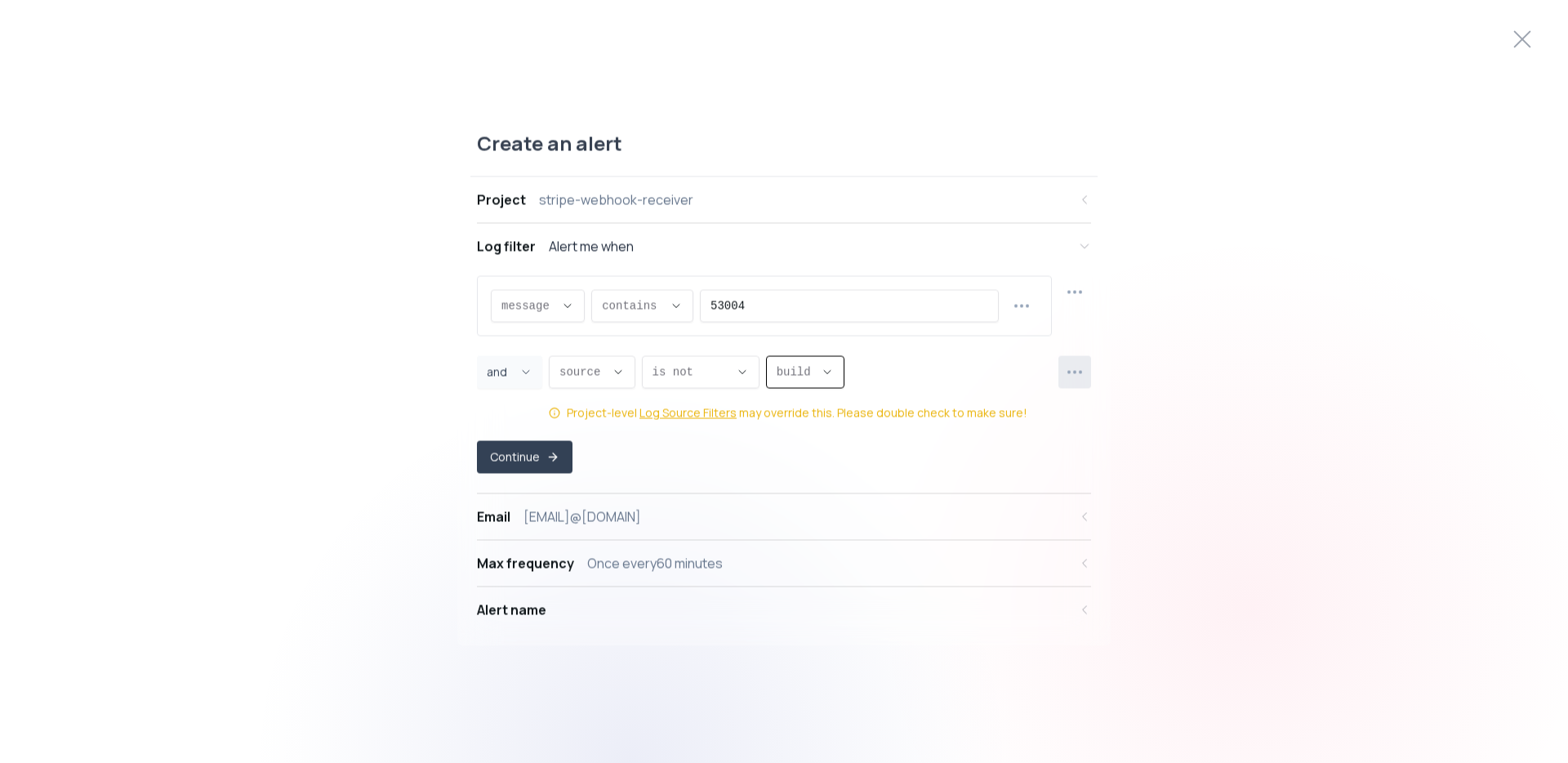 click 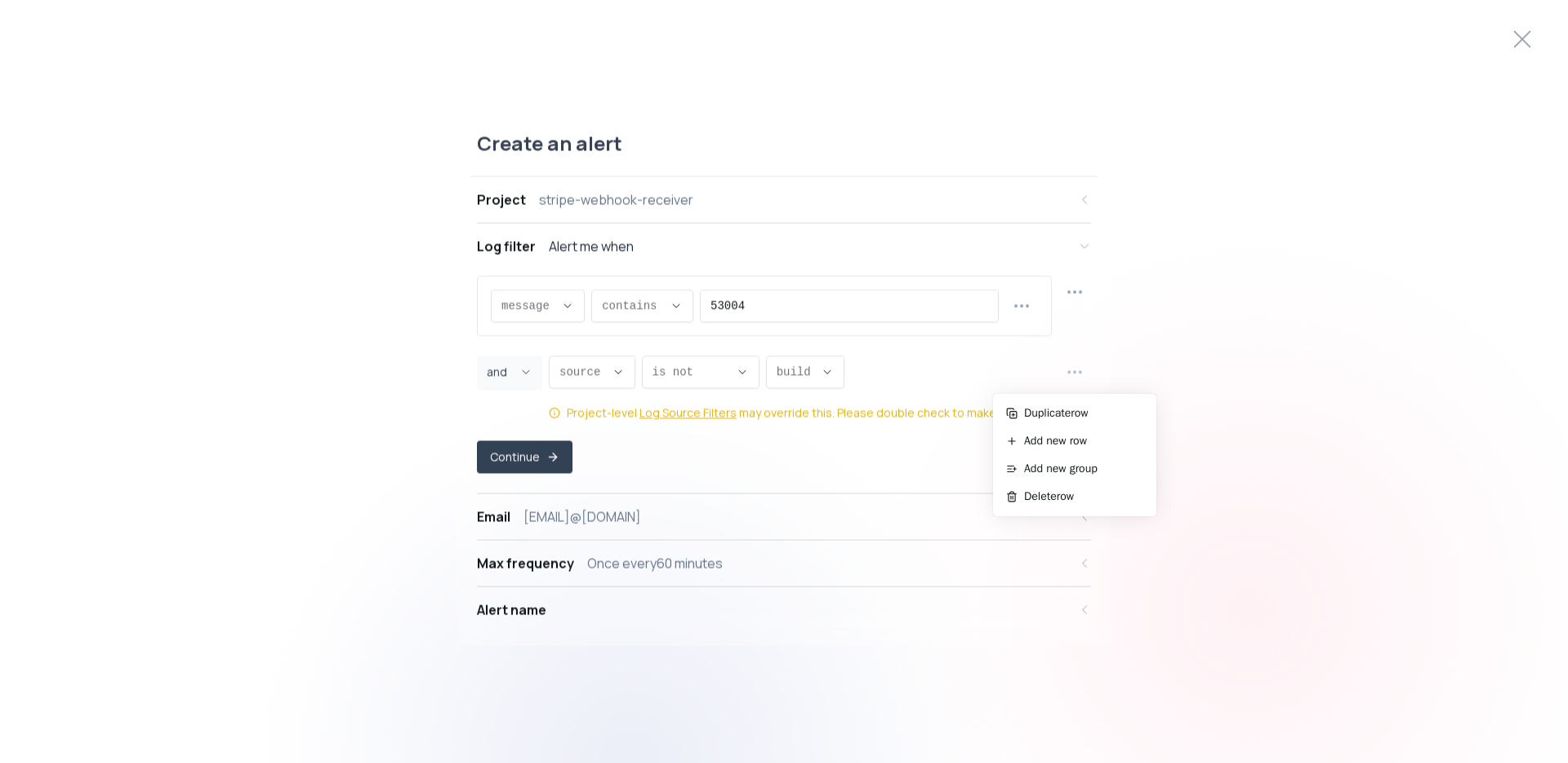 click on "Delete  row" at bounding box center (1084, 497) 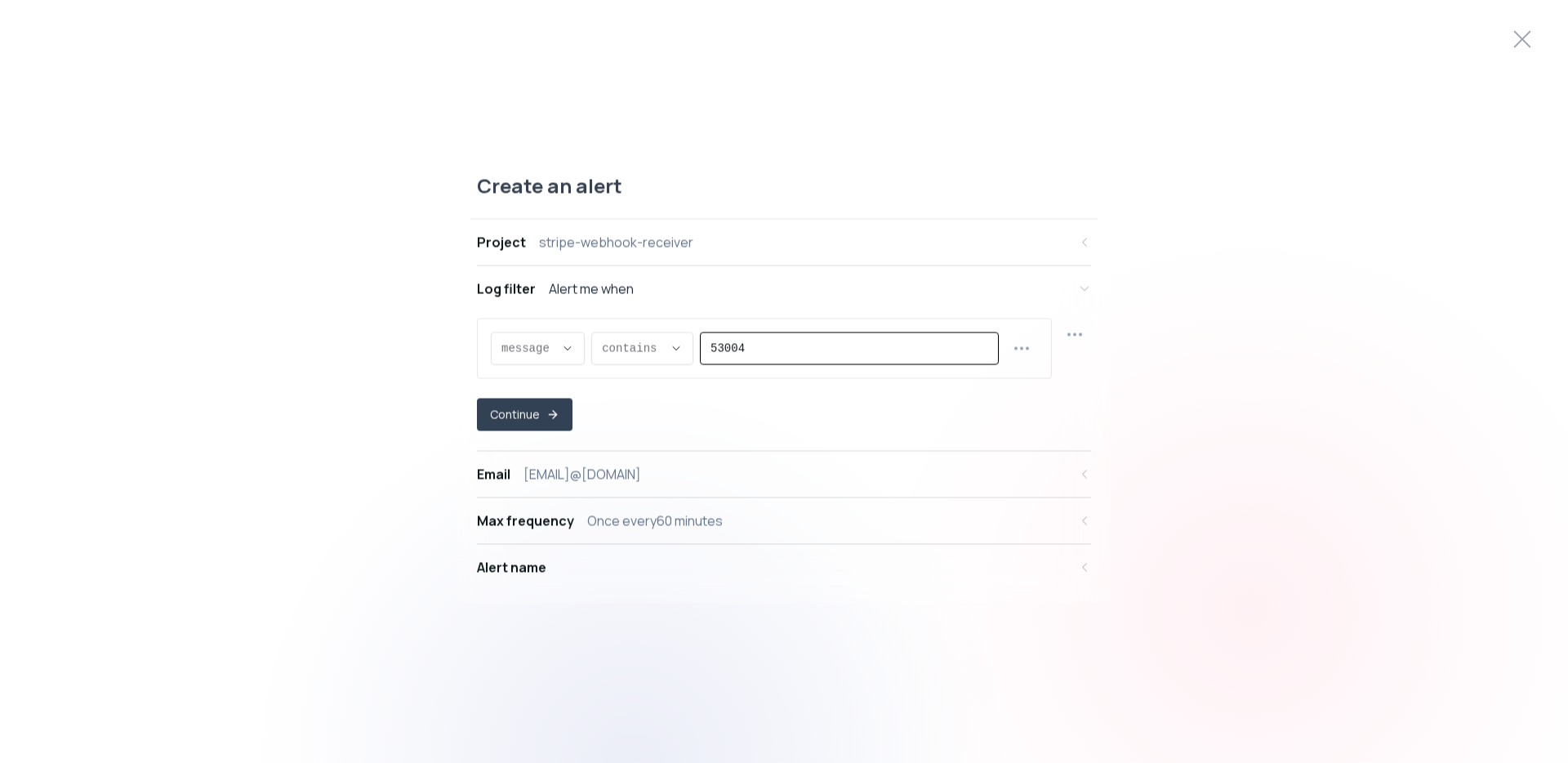 click on "53004" at bounding box center [849, 349] 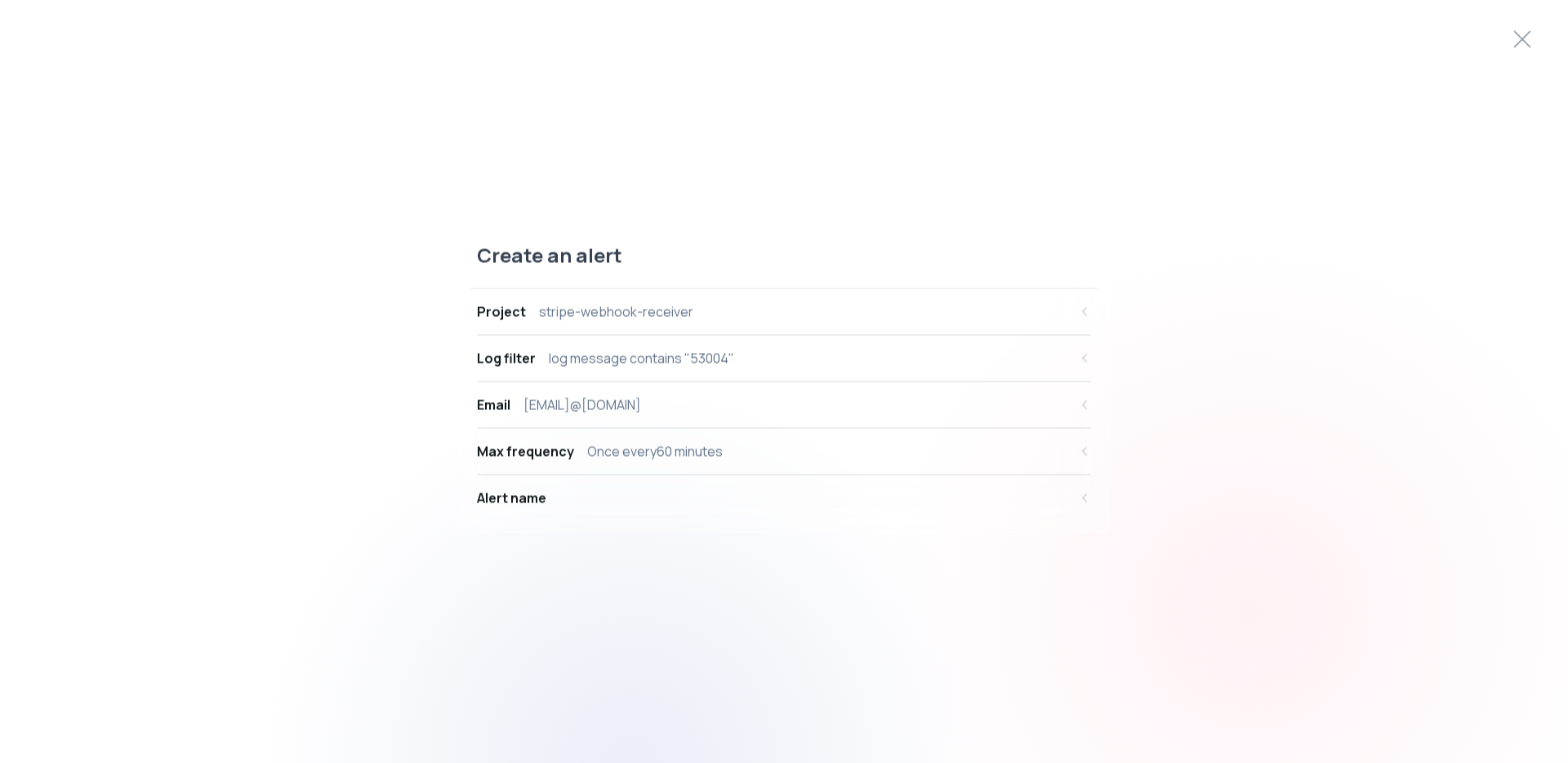 click on "Log filter
log message contains "53004"" at bounding box center [773, 359] 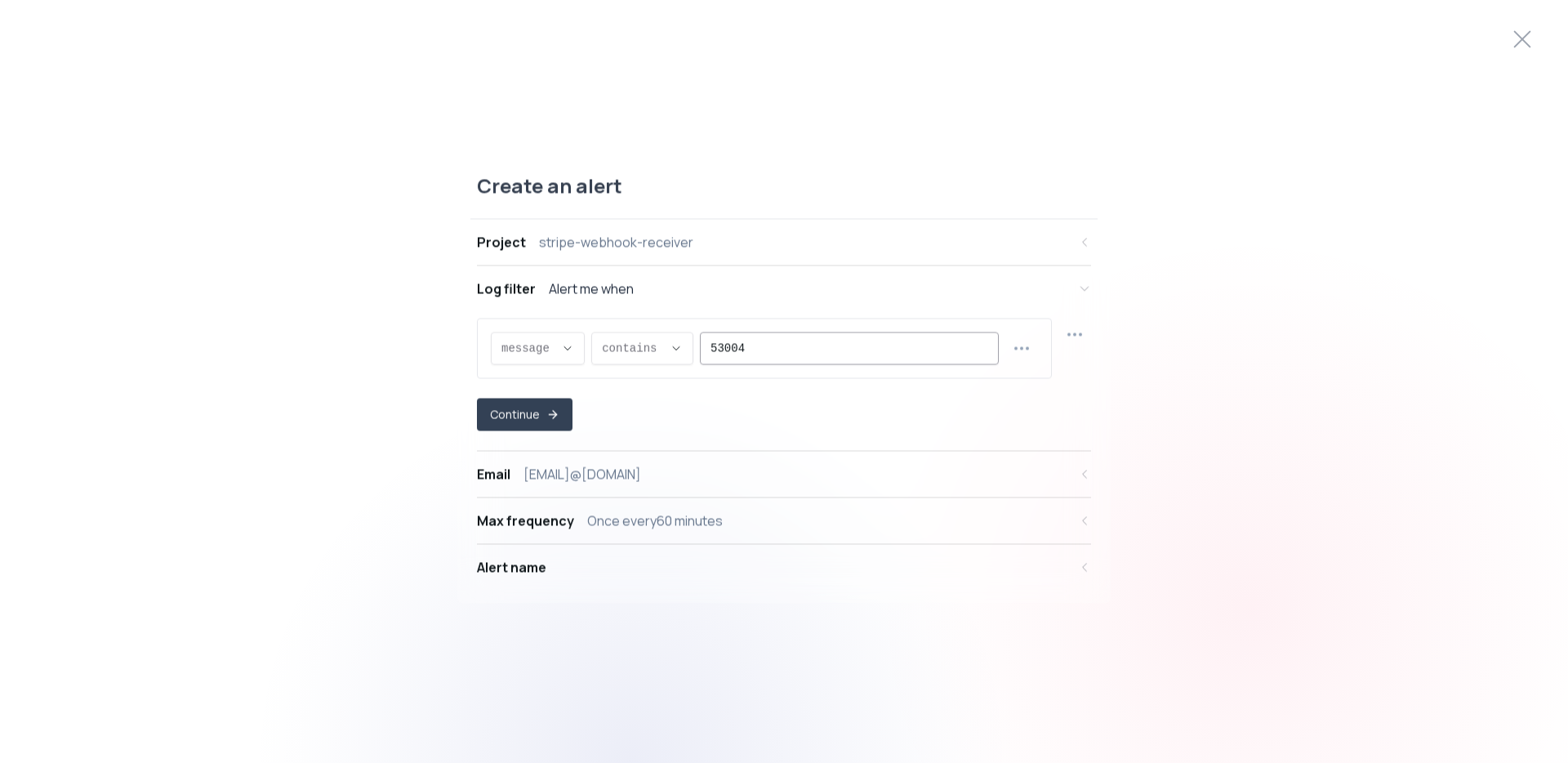 click on "53004" at bounding box center (849, 349) 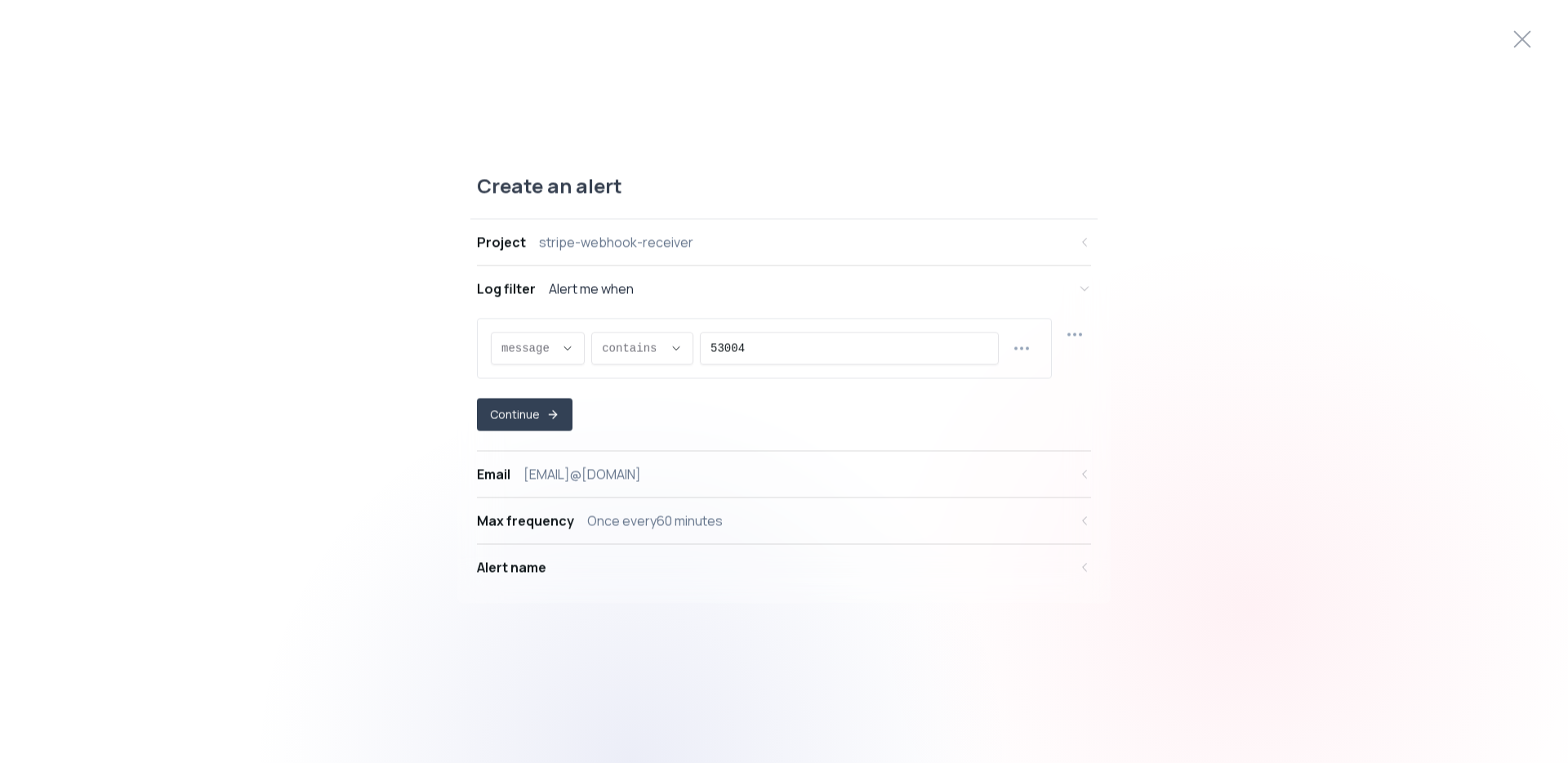 type 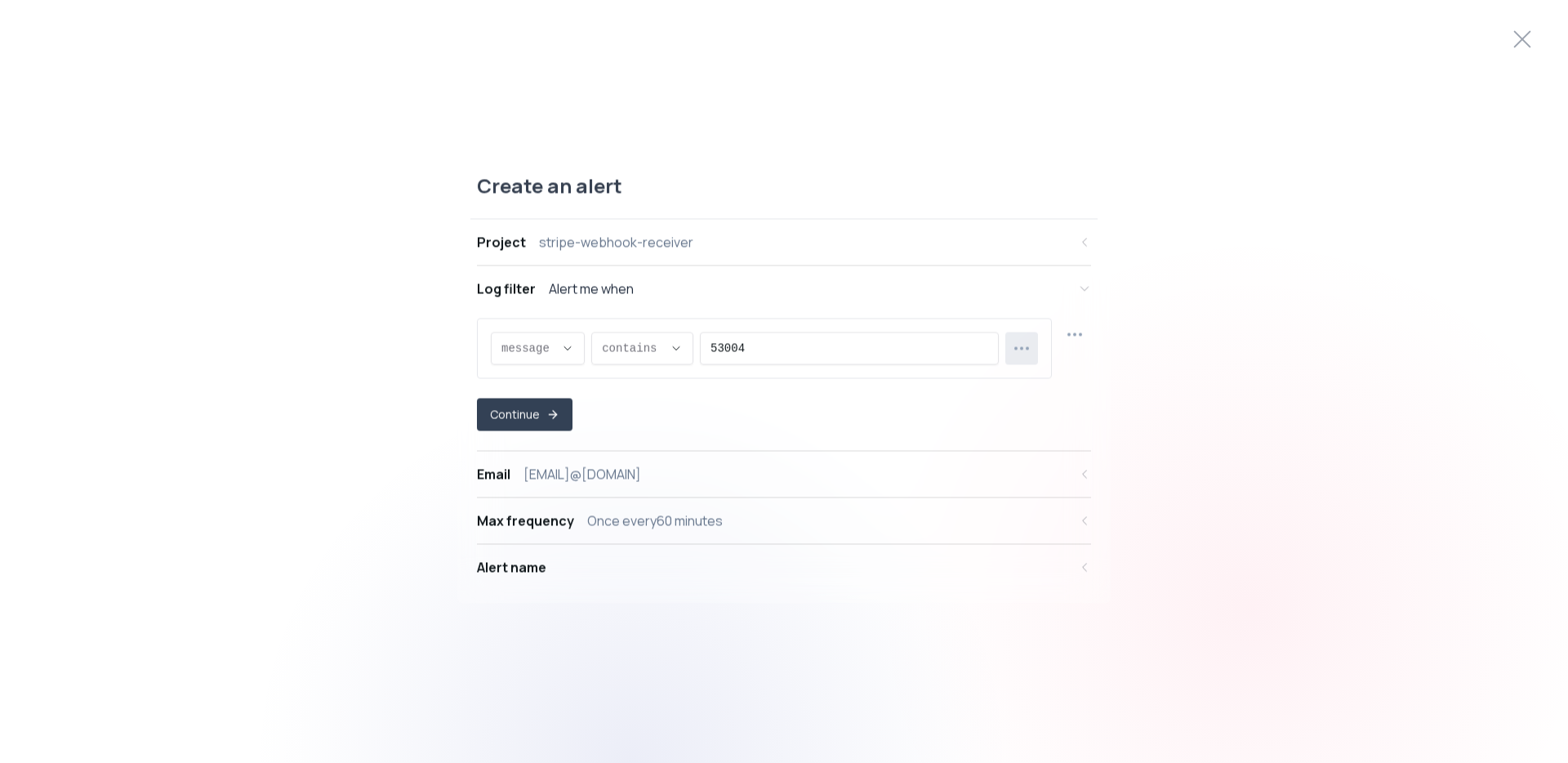 click 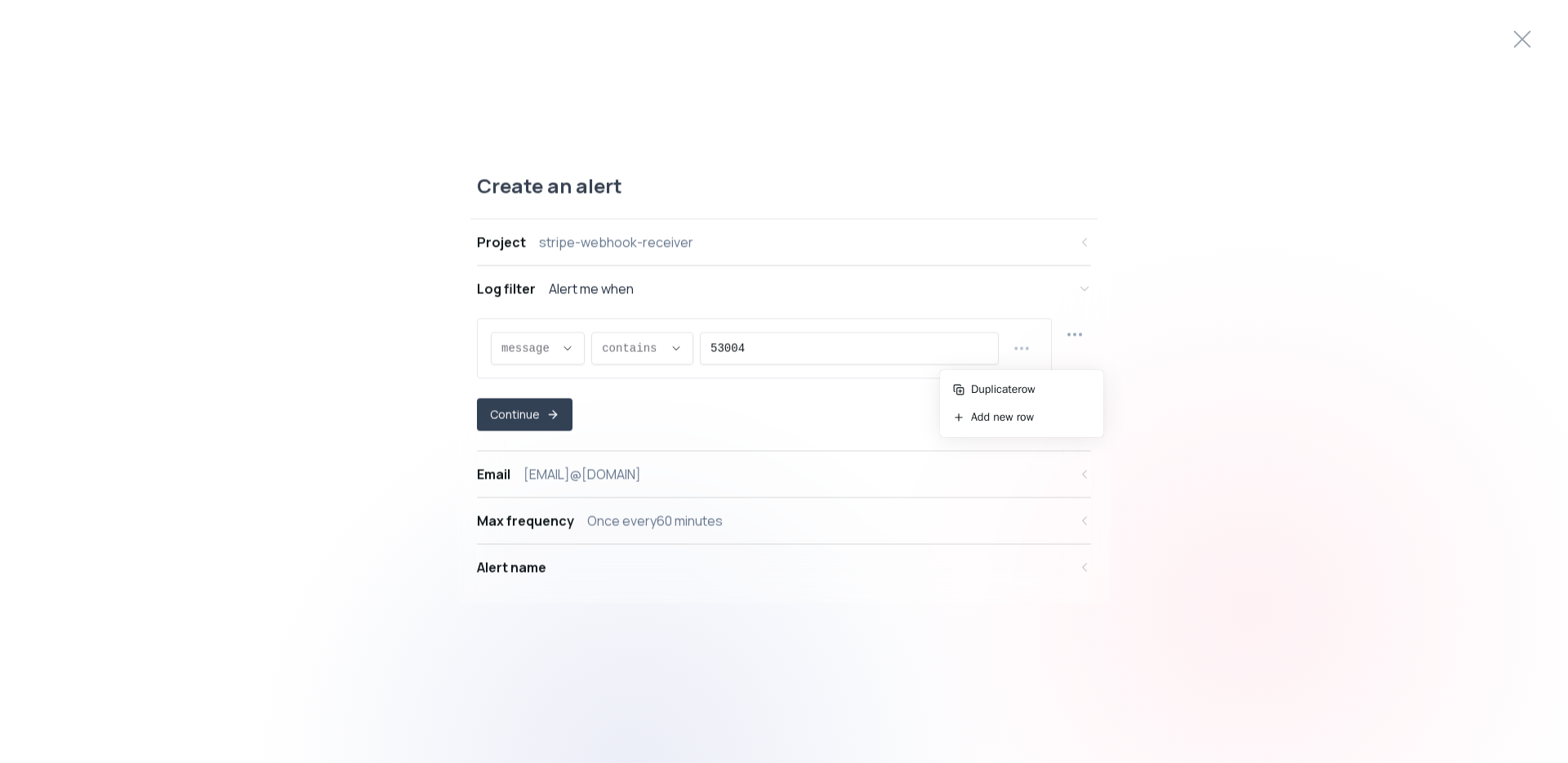 click on "Create an alert Project stripe-webhook-receiver Log filter Alert me when message message message proxy.statusCode proxy.path proxy.host proxy.method source statusCode message , CONTAINS CONTAINS contains does not contain contains , 53004 Continue   Email sschmidt@hmexassistant.com Max frequency Once every  60 minutes Alert name" at bounding box center (784, 382) 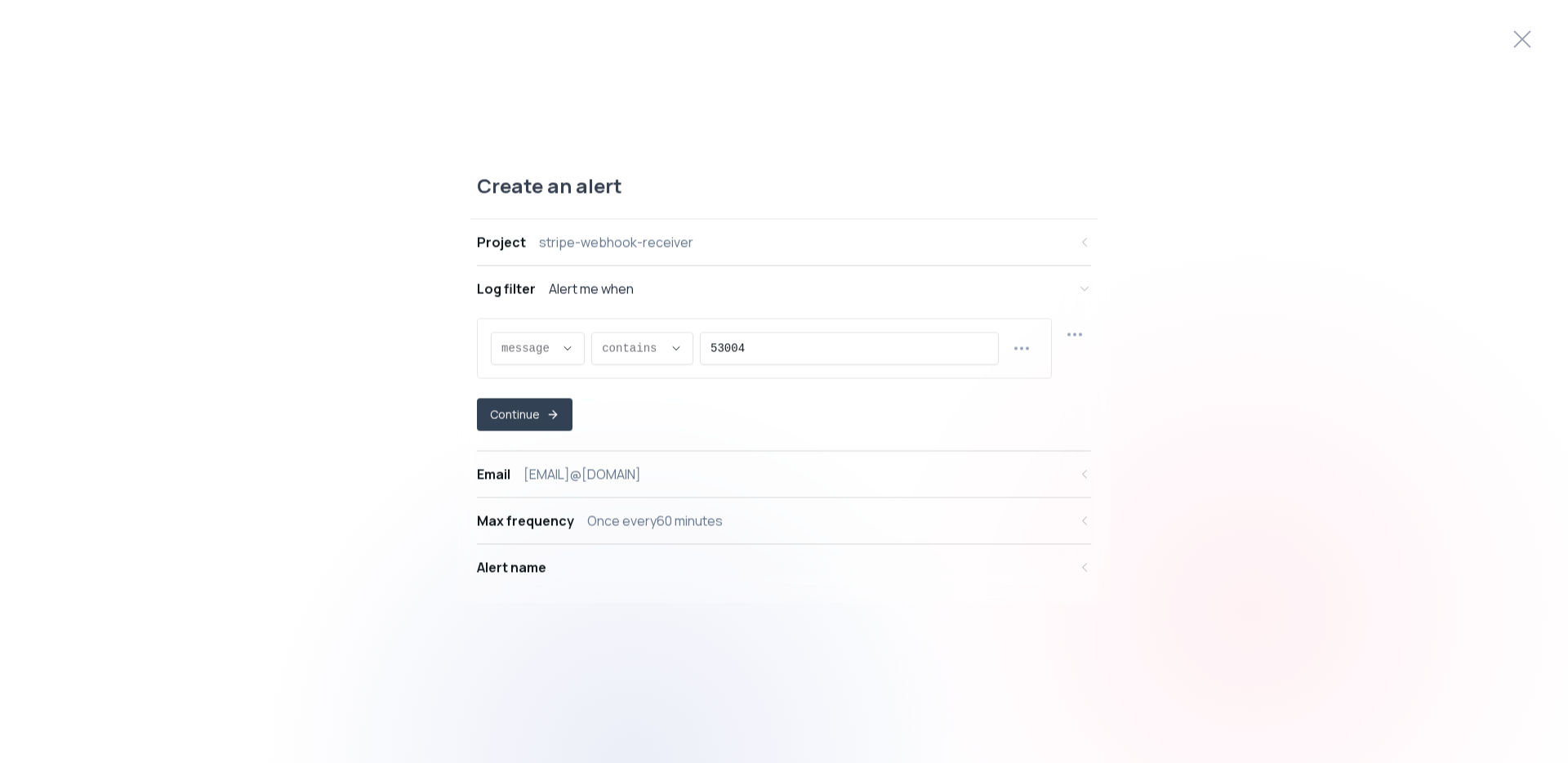 click on "[EMAIL]" at bounding box center [582, 475] 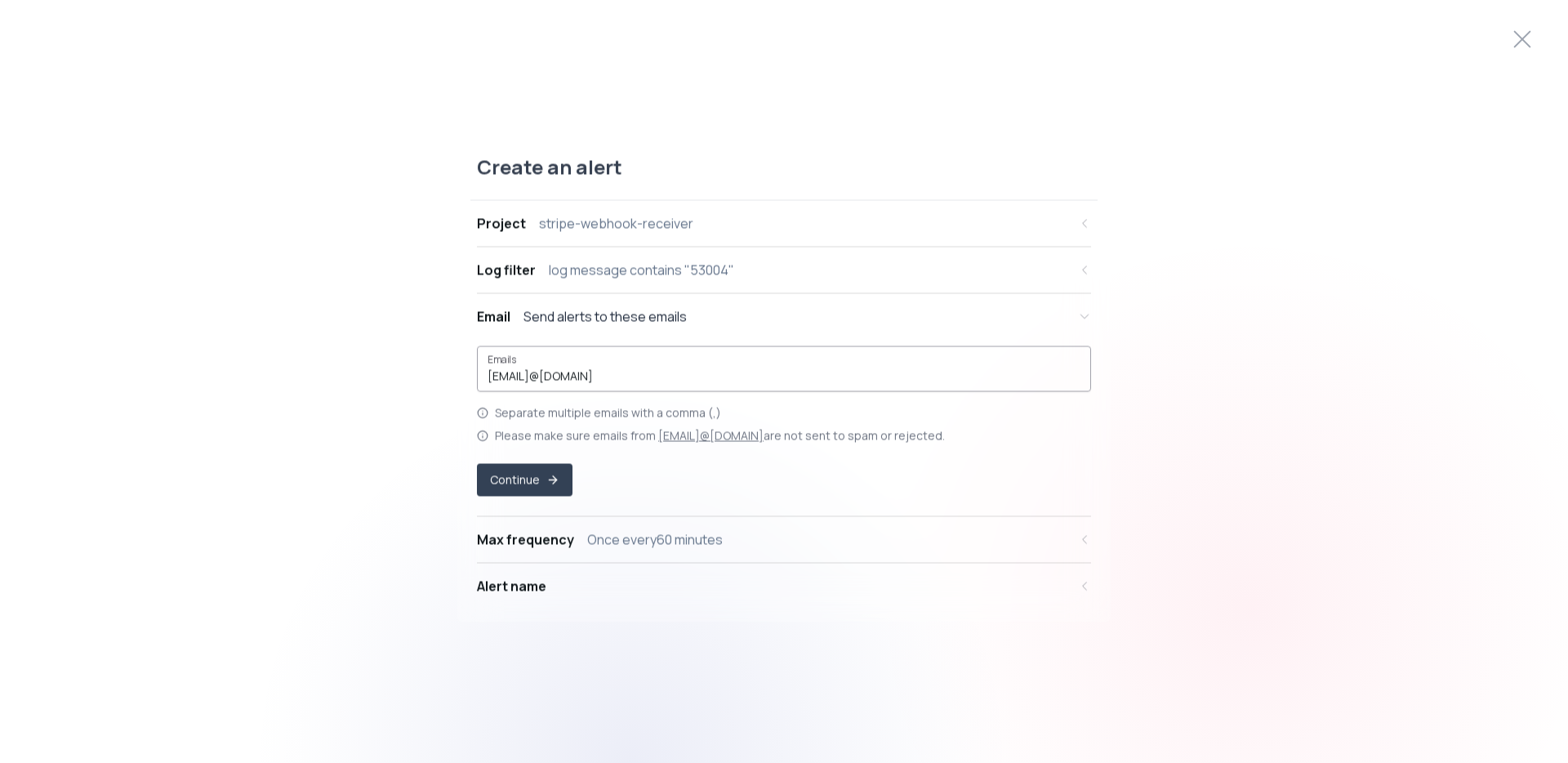 click on "[EMAIL]" at bounding box center [784, 377] 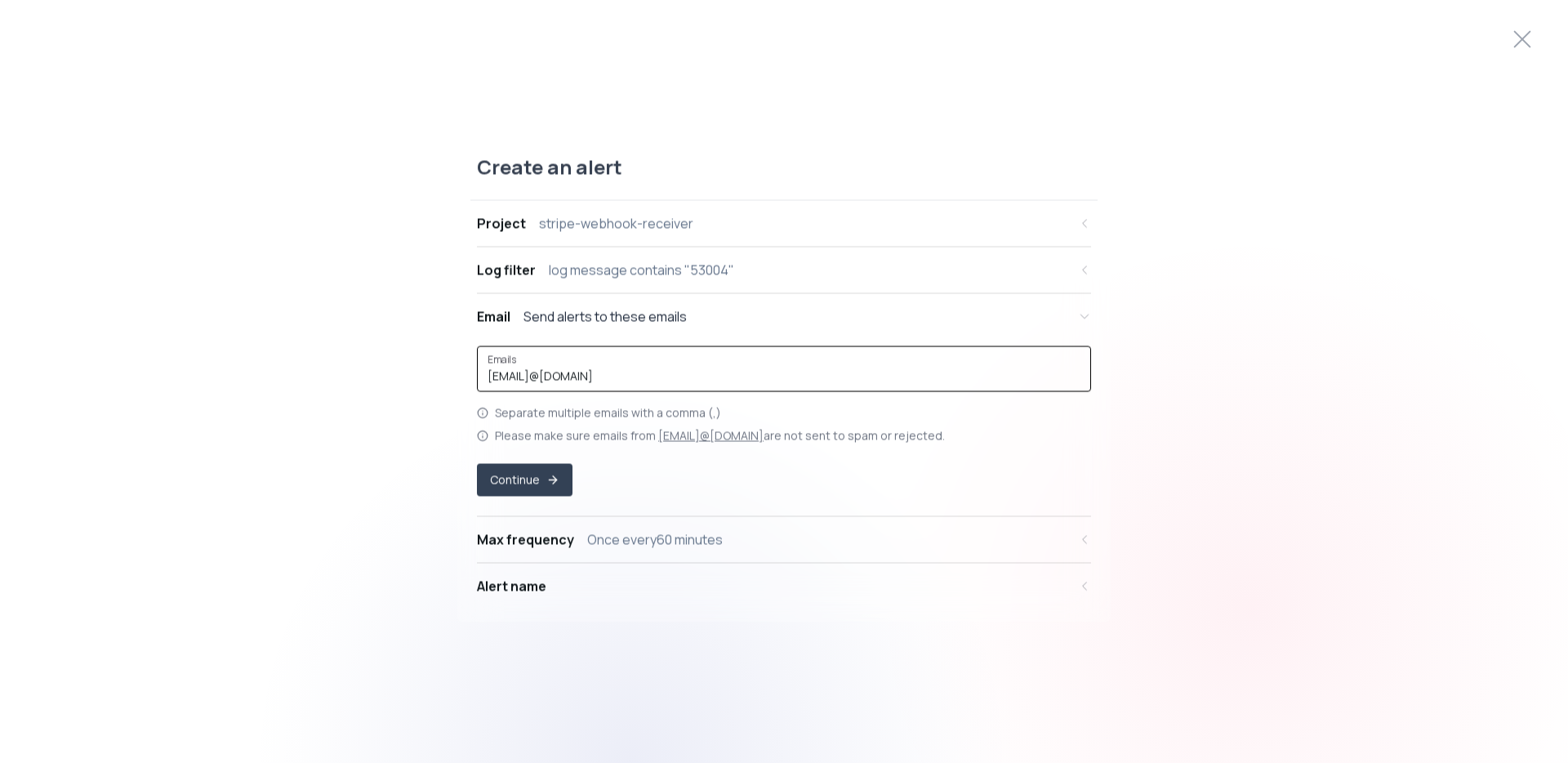 click on "[EMAIL]" at bounding box center [784, 377] 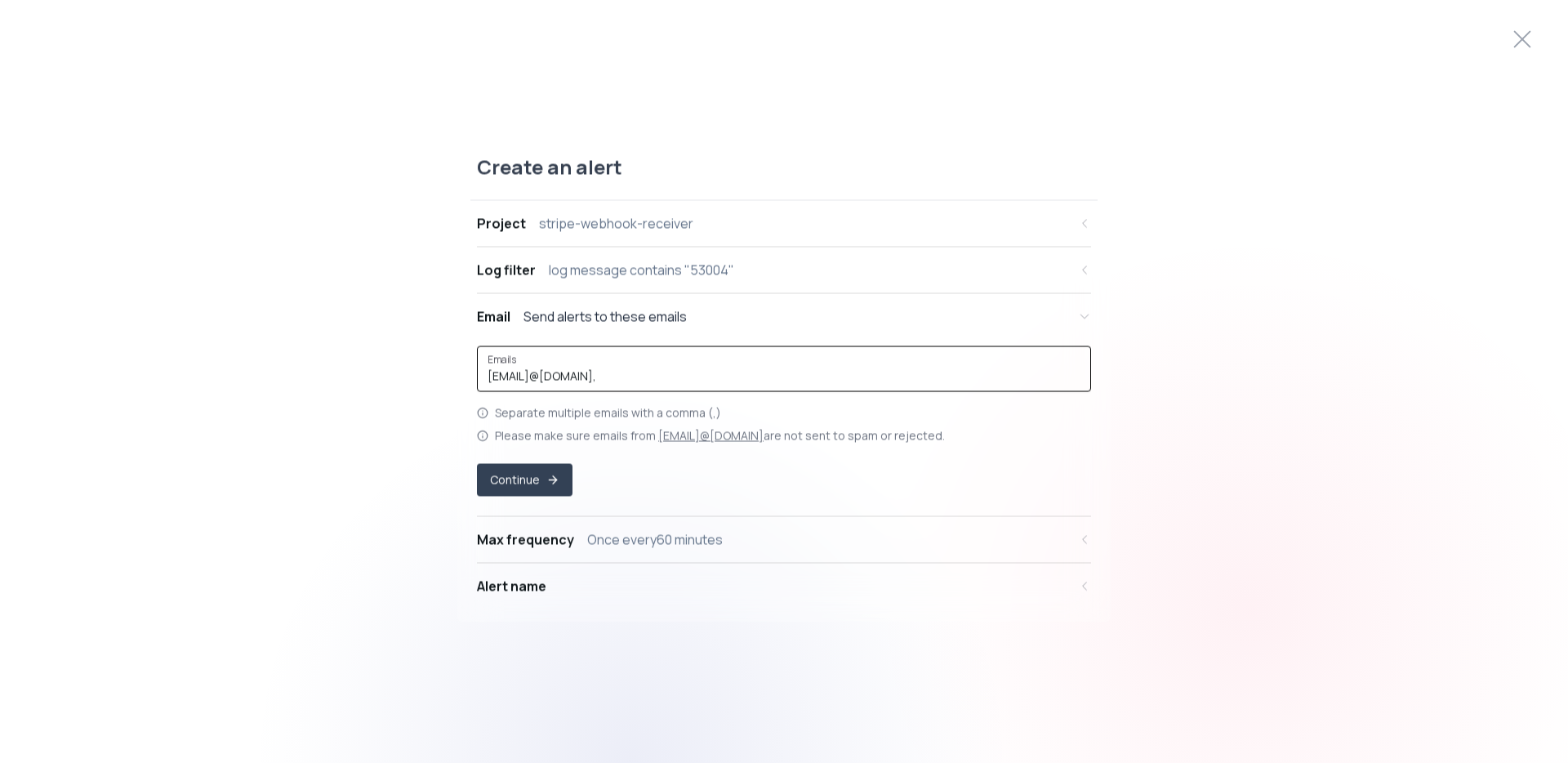 paste on "lynne.kilpatrick@hmexassistant.com" 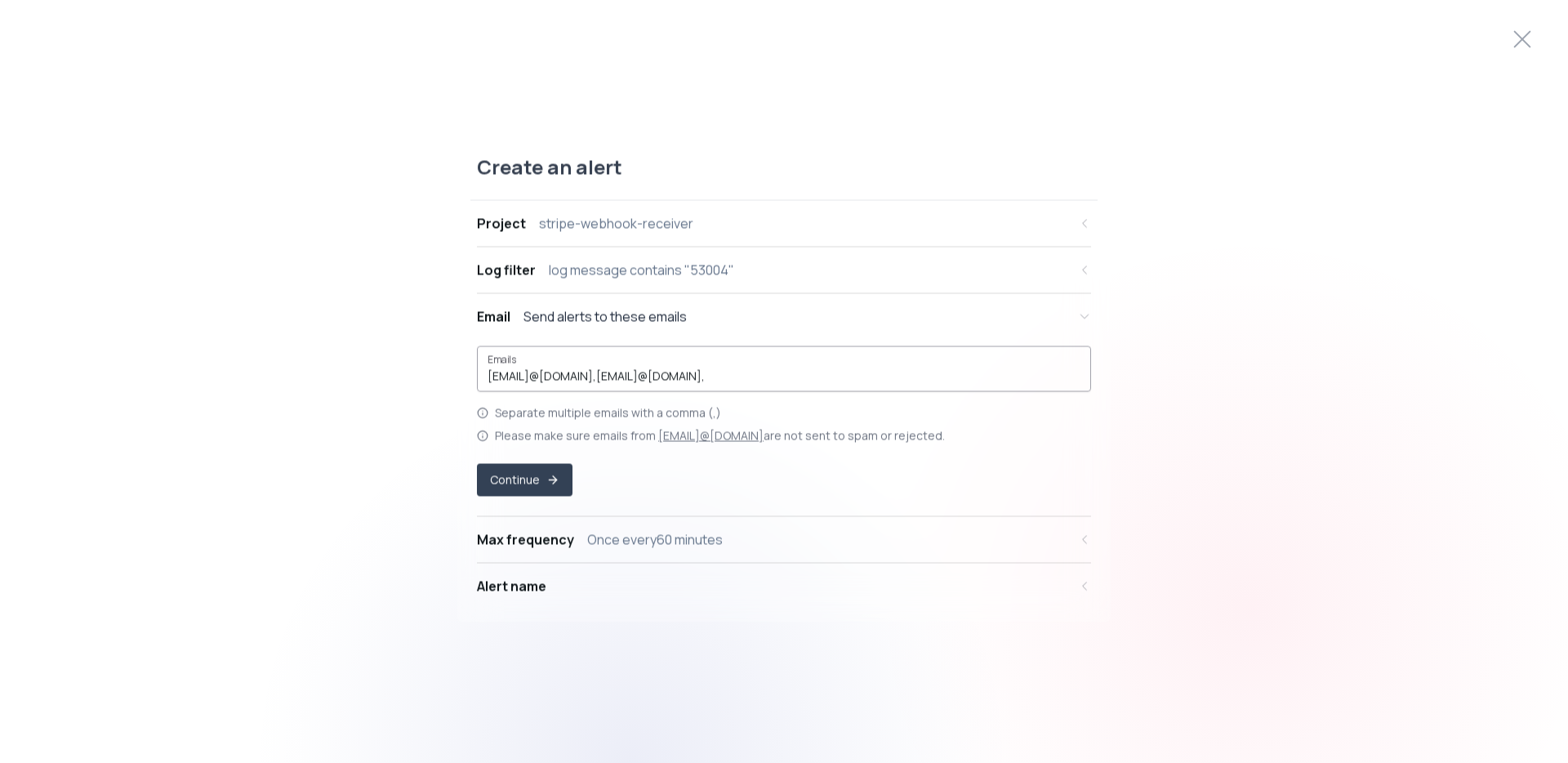 click on "sschmidt@hmexassistant.com,lynne.kilpatrick@hmexassistant.com," at bounding box center [784, 377] 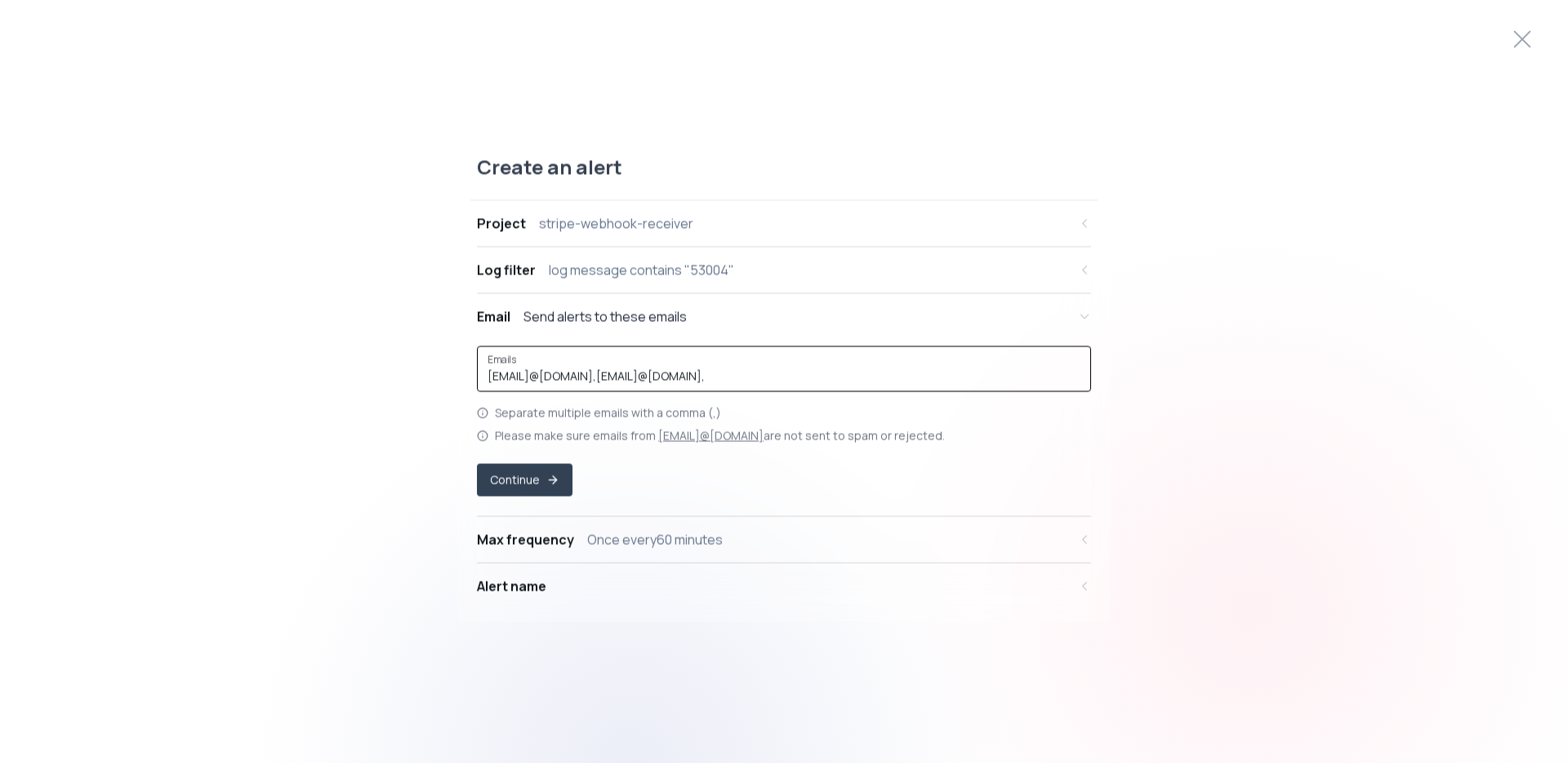 click on "Emails sschmidt@hmexassistant.com,lynne.kilpatrick@hmexassistant.com," at bounding box center [784, 369] 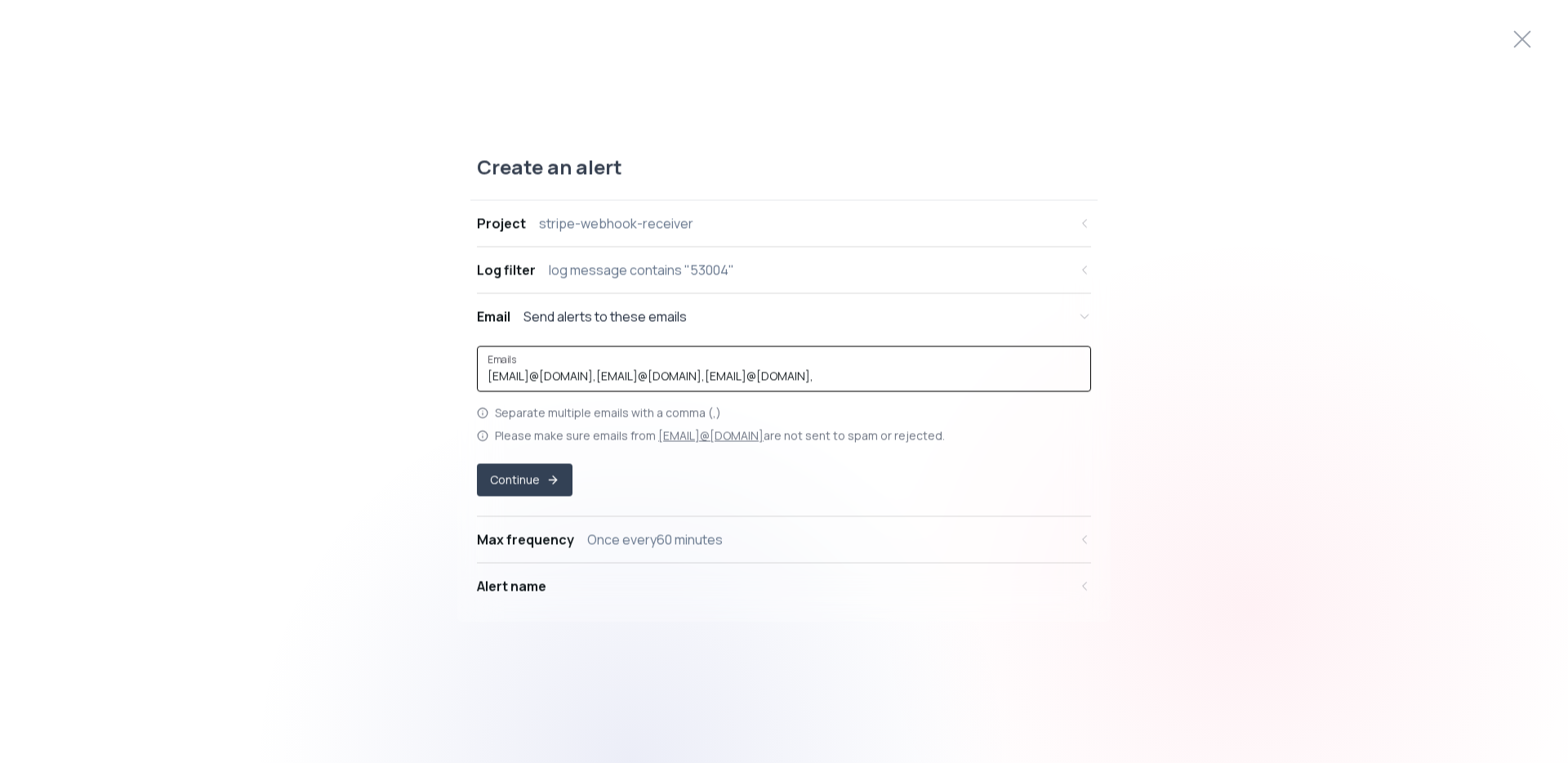 paste on "pfudala@hmexassistant.com" 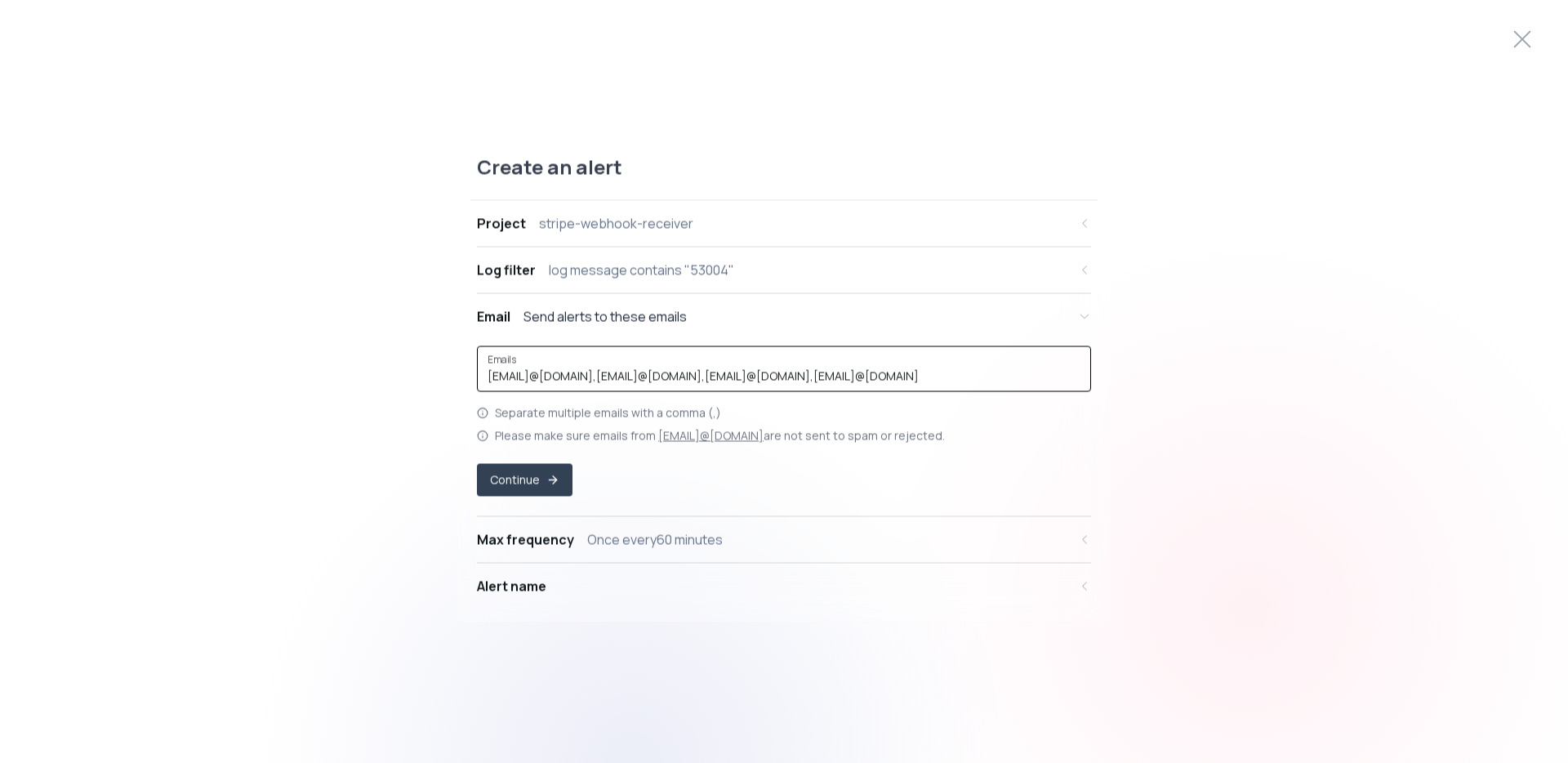 scroll, scrollTop: 0, scrollLeft: 66, axis: horizontal 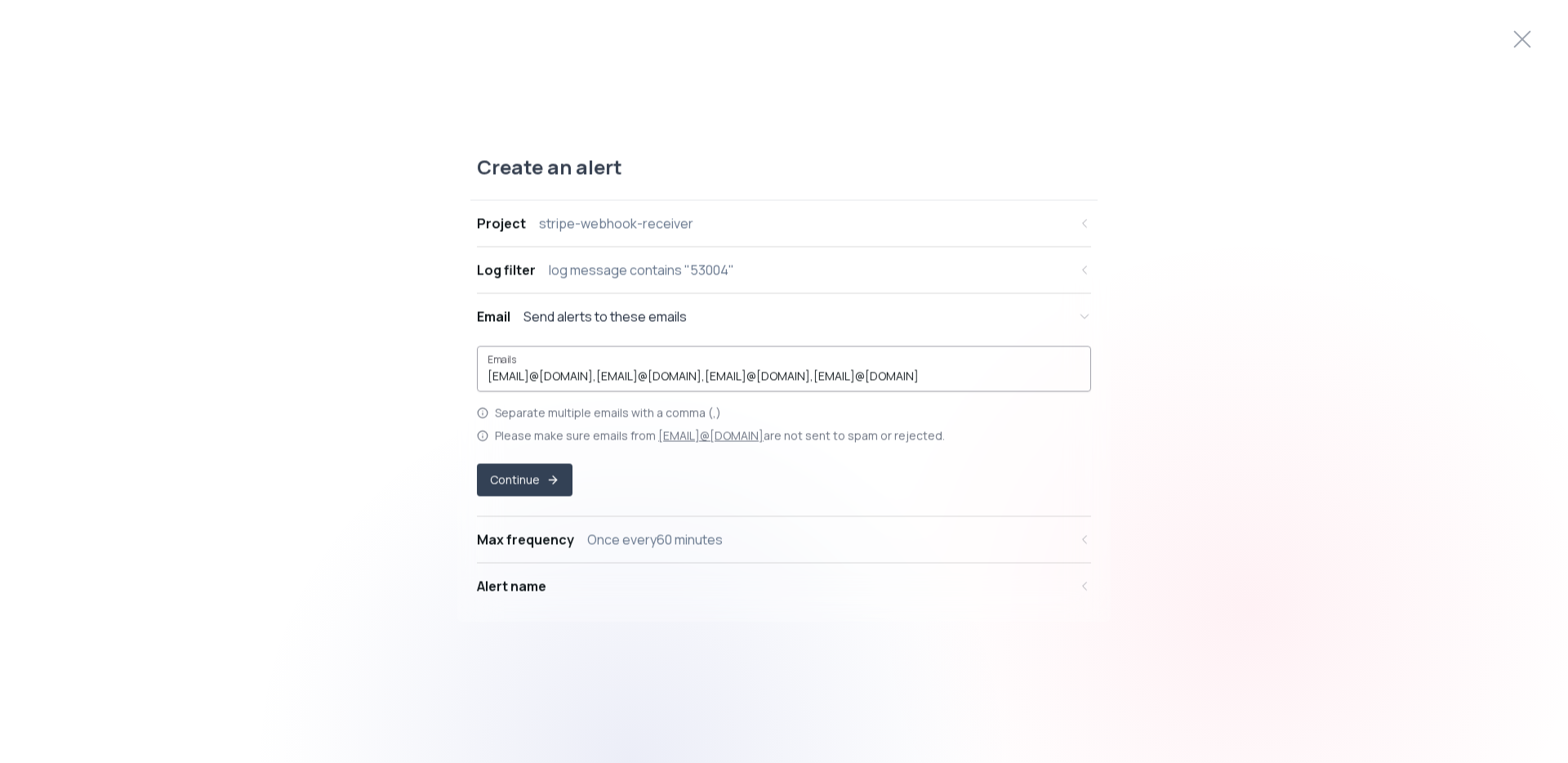 click on "Emails sschmidt@hmexassistant.com,lynne.kilpatrick@hmexassistant.com,clake@hmexassistant.com,pfudala@hmexassistant.com" at bounding box center (784, 369) 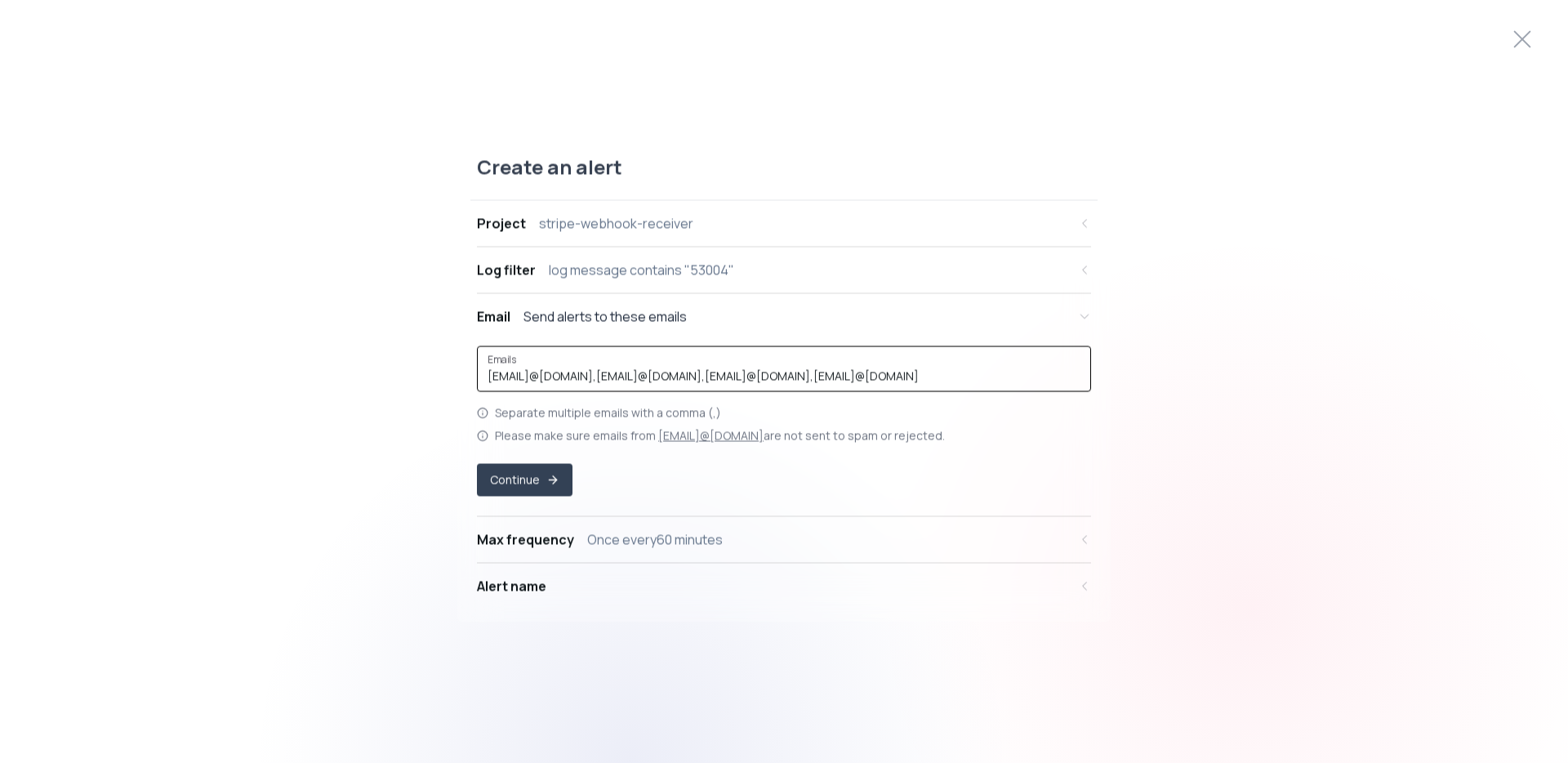 click on "sschmidt@hmexassistant.com,lynne.kilpatrick@hmexassistant.com,clake@hmexassistant.com,pfudala@hmexassistant.com" at bounding box center [784, 377] 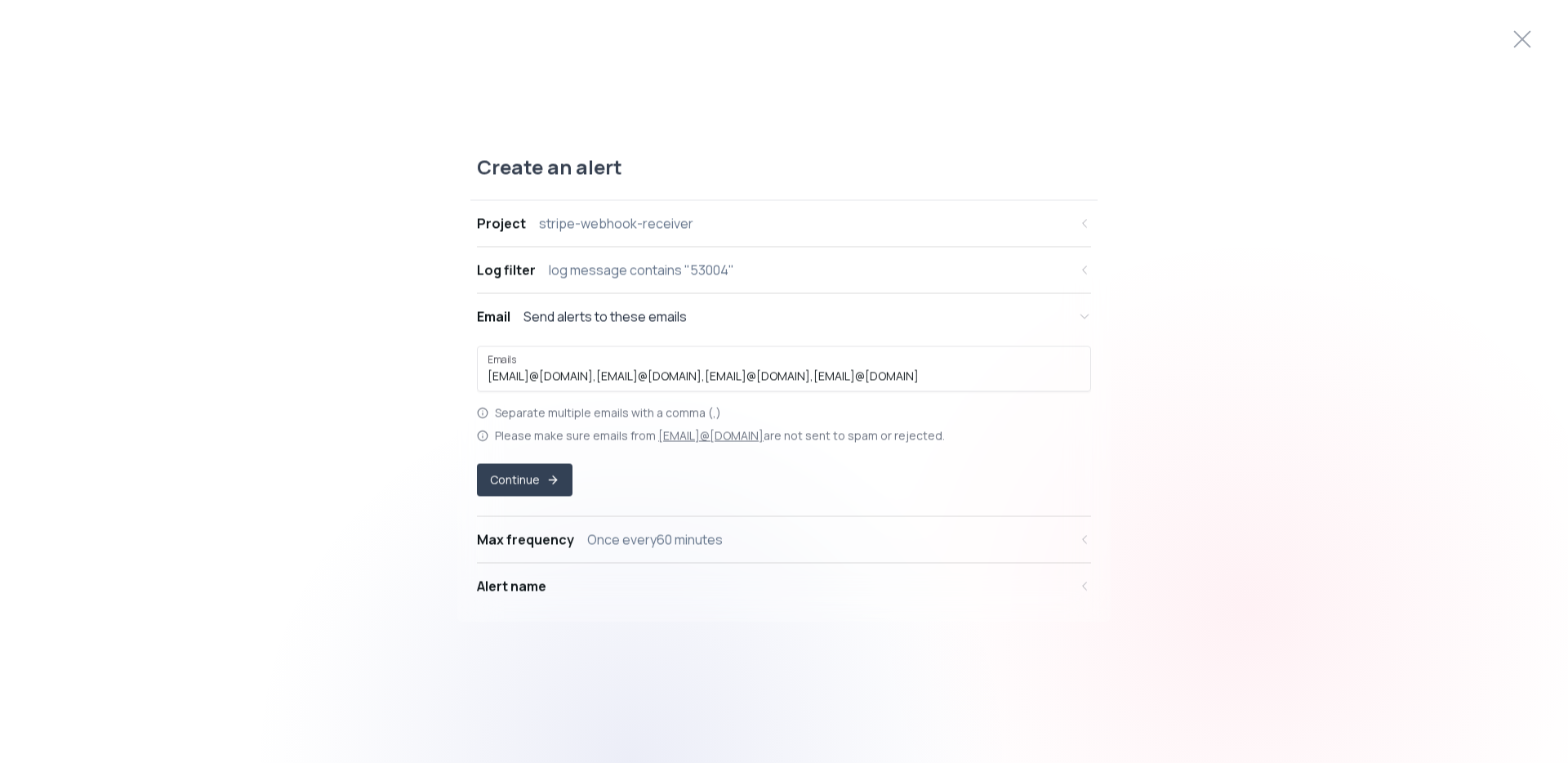 scroll, scrollTop: 0, scrollLeft: 0, axis: both 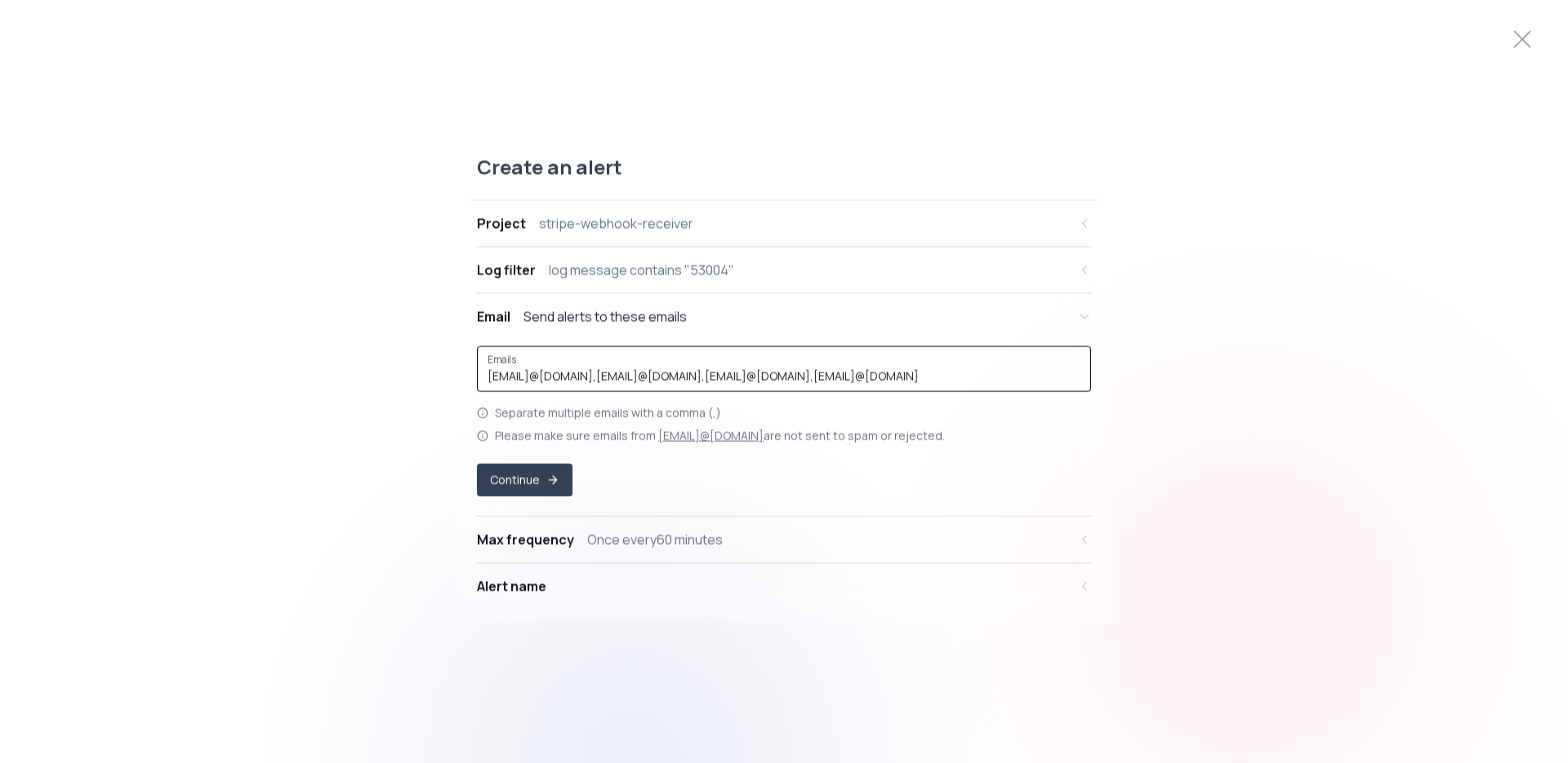 click on "sschmidt@hmexassistant.com,lynne.kilpatrick@hmexassistant.com,clake@hmexassistant.com,pfudala@hmexassistant.com" at bounding box center (784, 377) 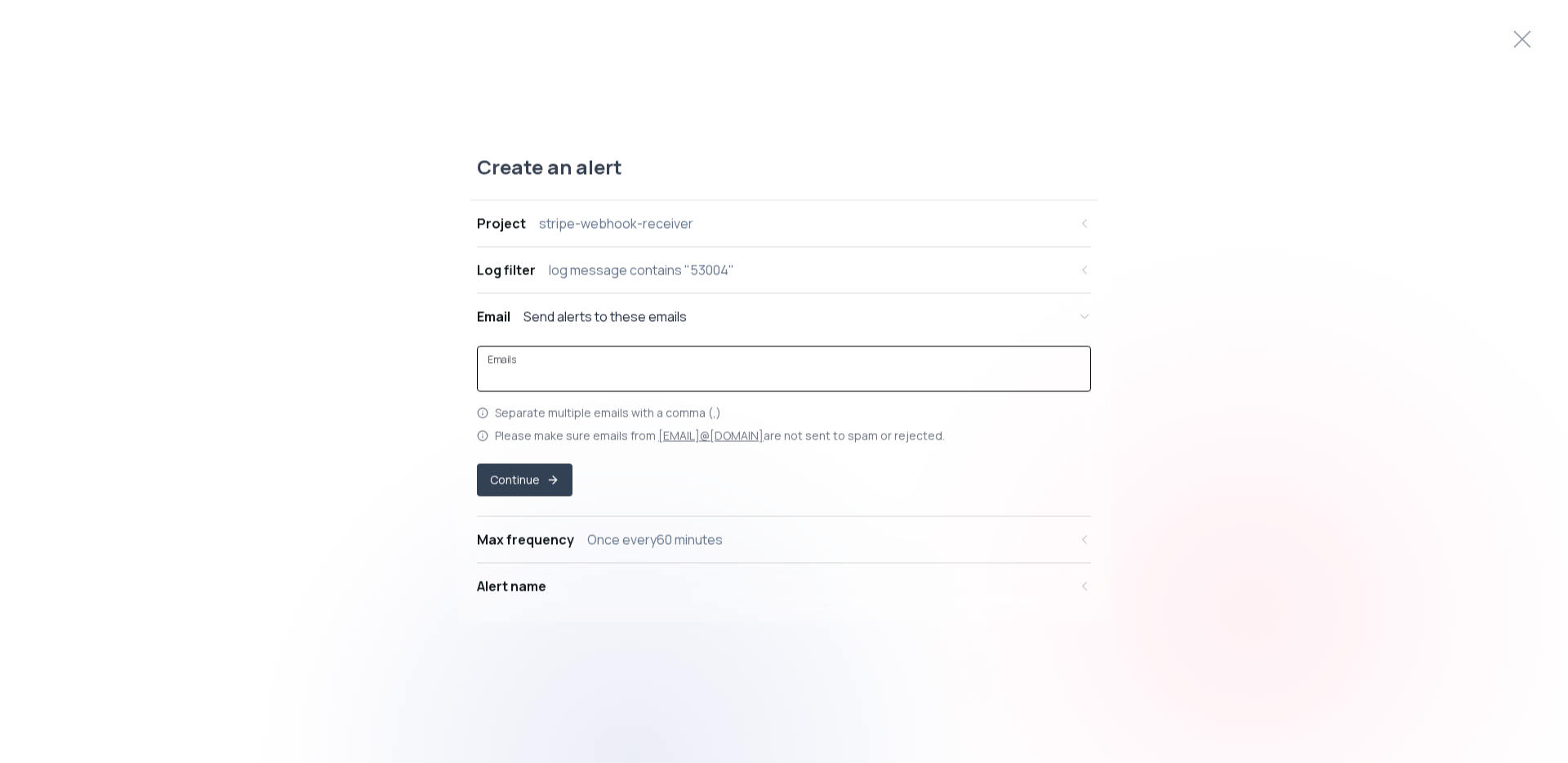 type on "[EMAIL]" 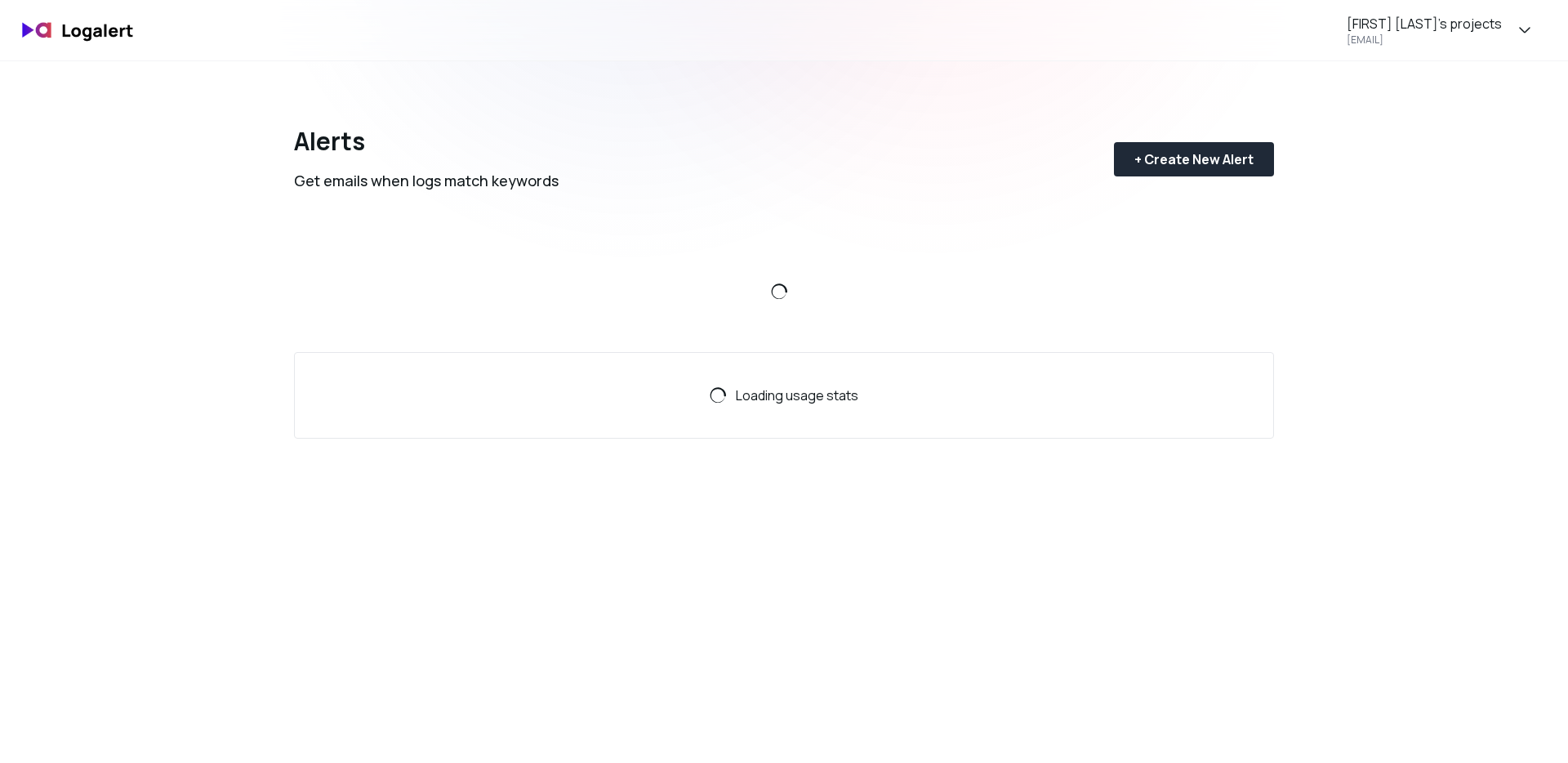 scroll, scrollTop: 0, scrollLeft: 0, axis: both 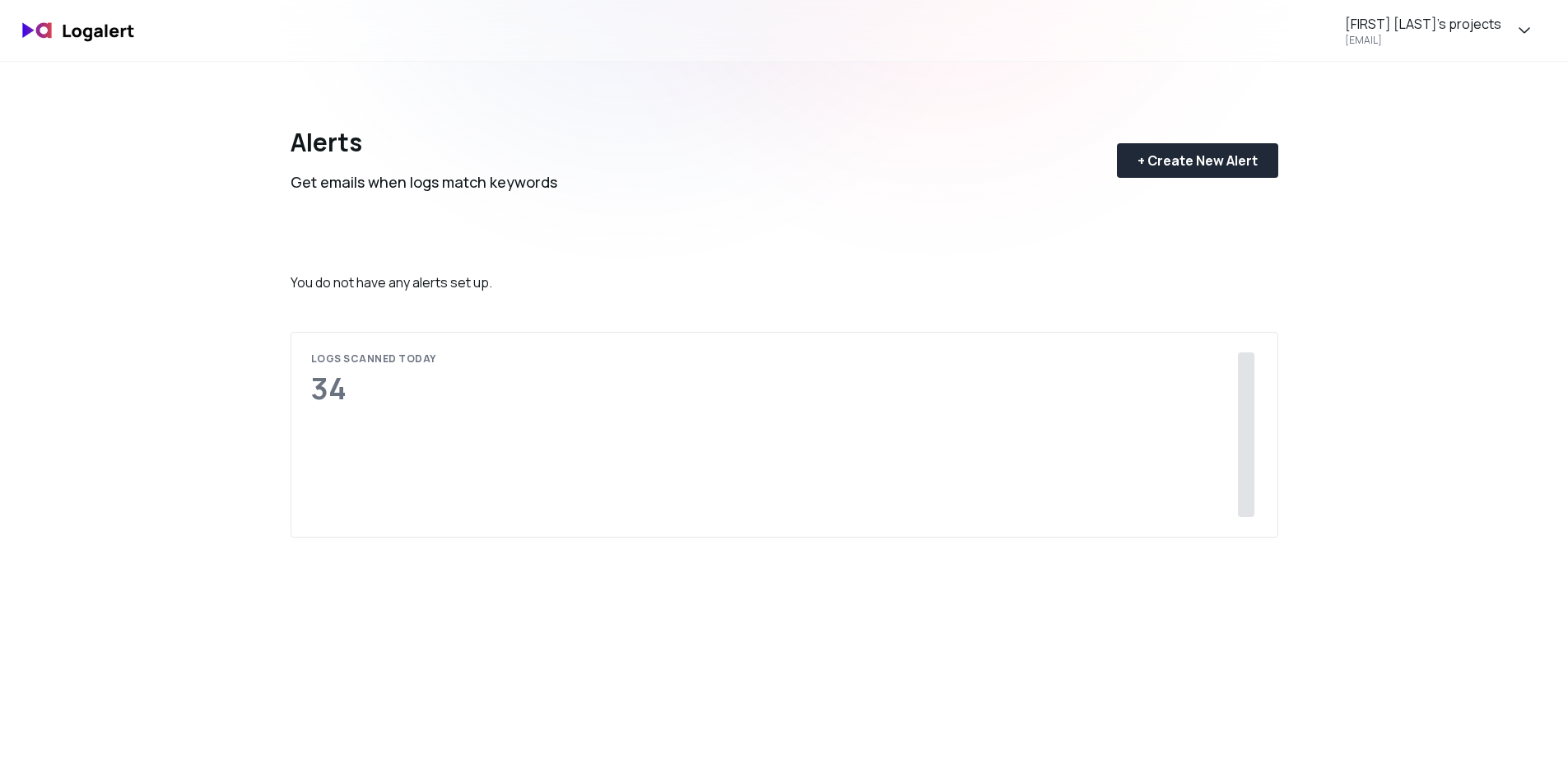 click on "Alerts Get emails when logs match keywords + Create New Alert" at bounding box center (784, 147) 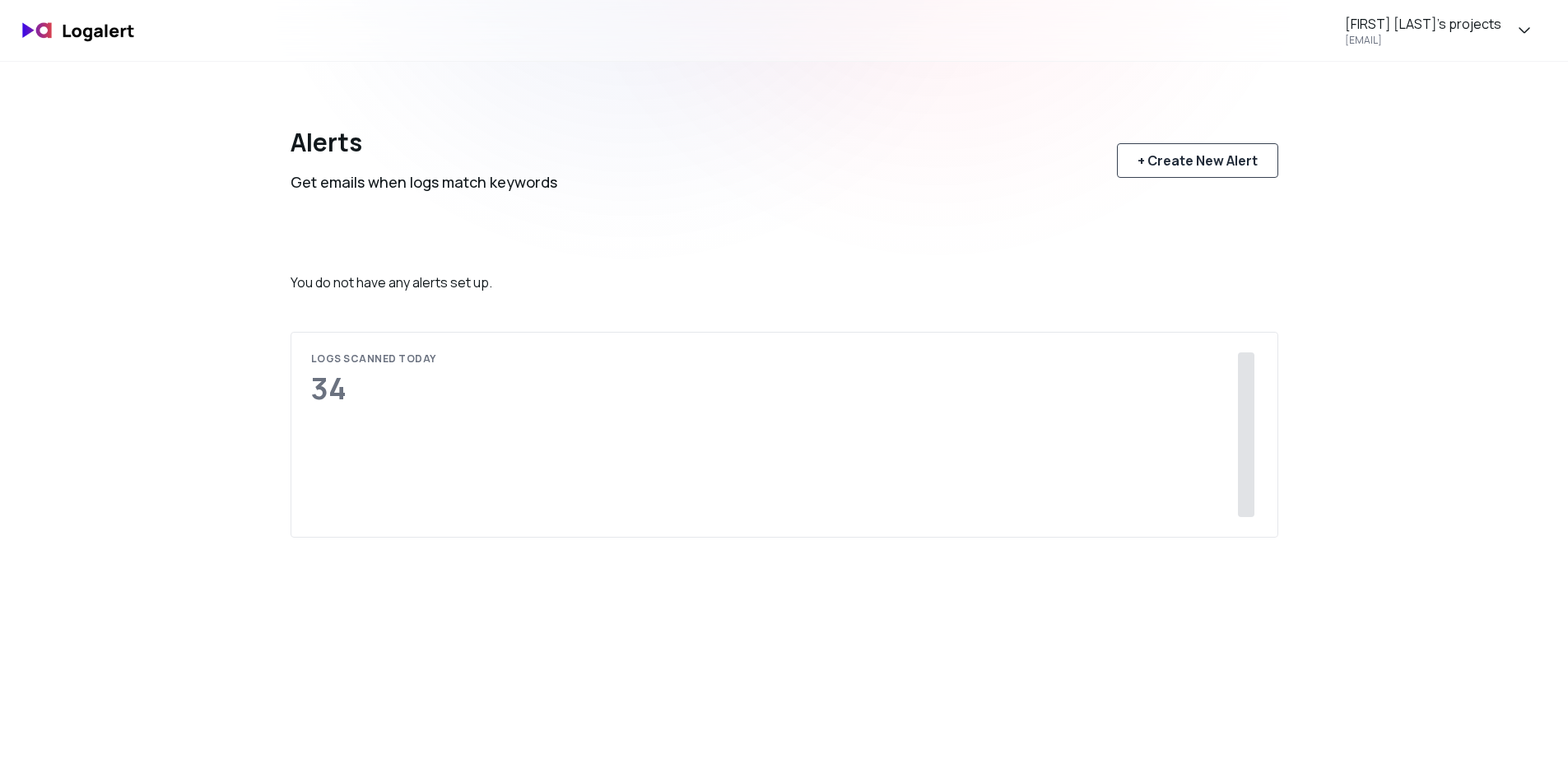 click on "+ Create New Alert" at bounding box center [1198, 161] 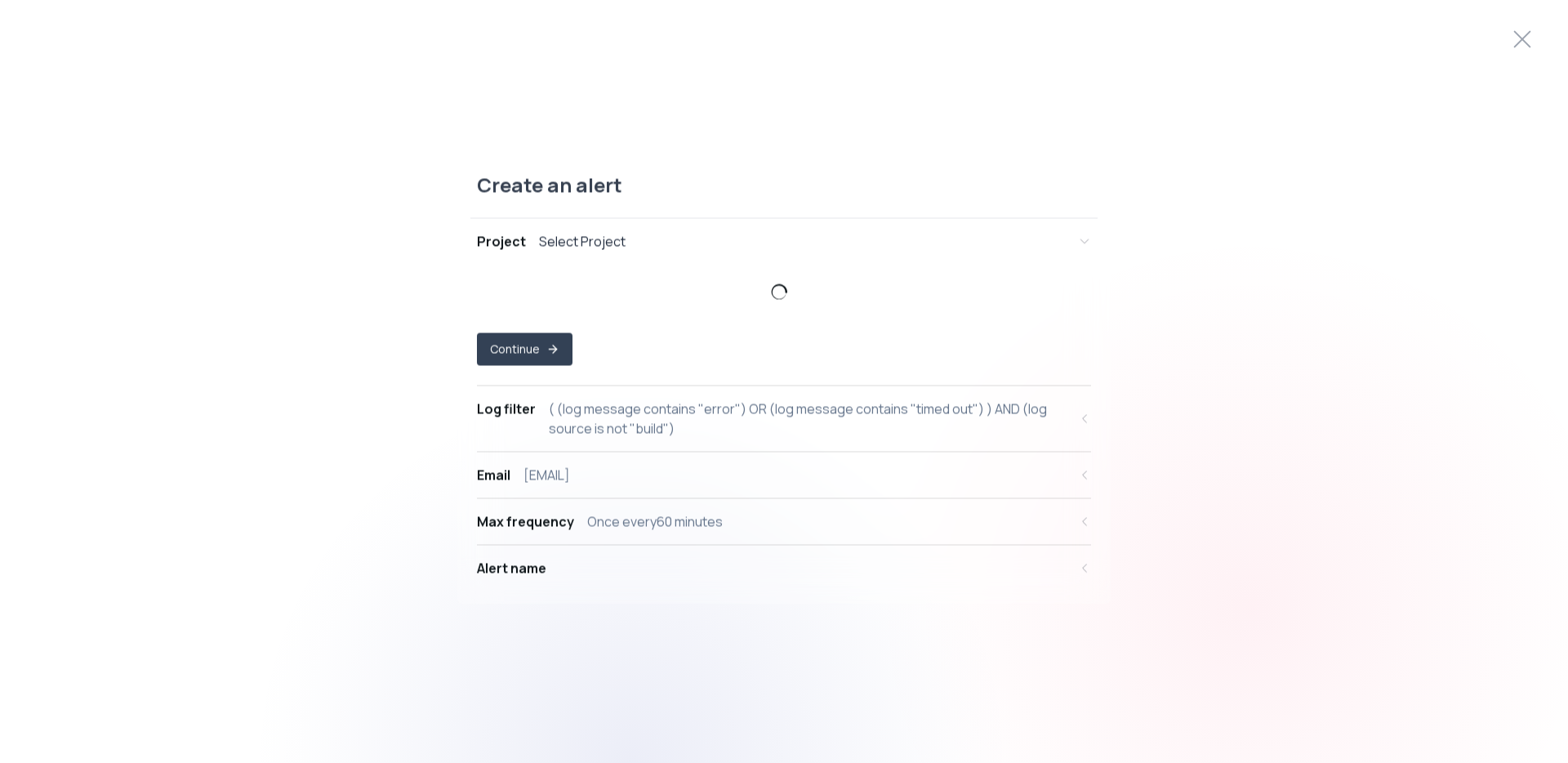 select on "prj_a97EpxDezgPsIbaSh2rsjkVqZ98g" 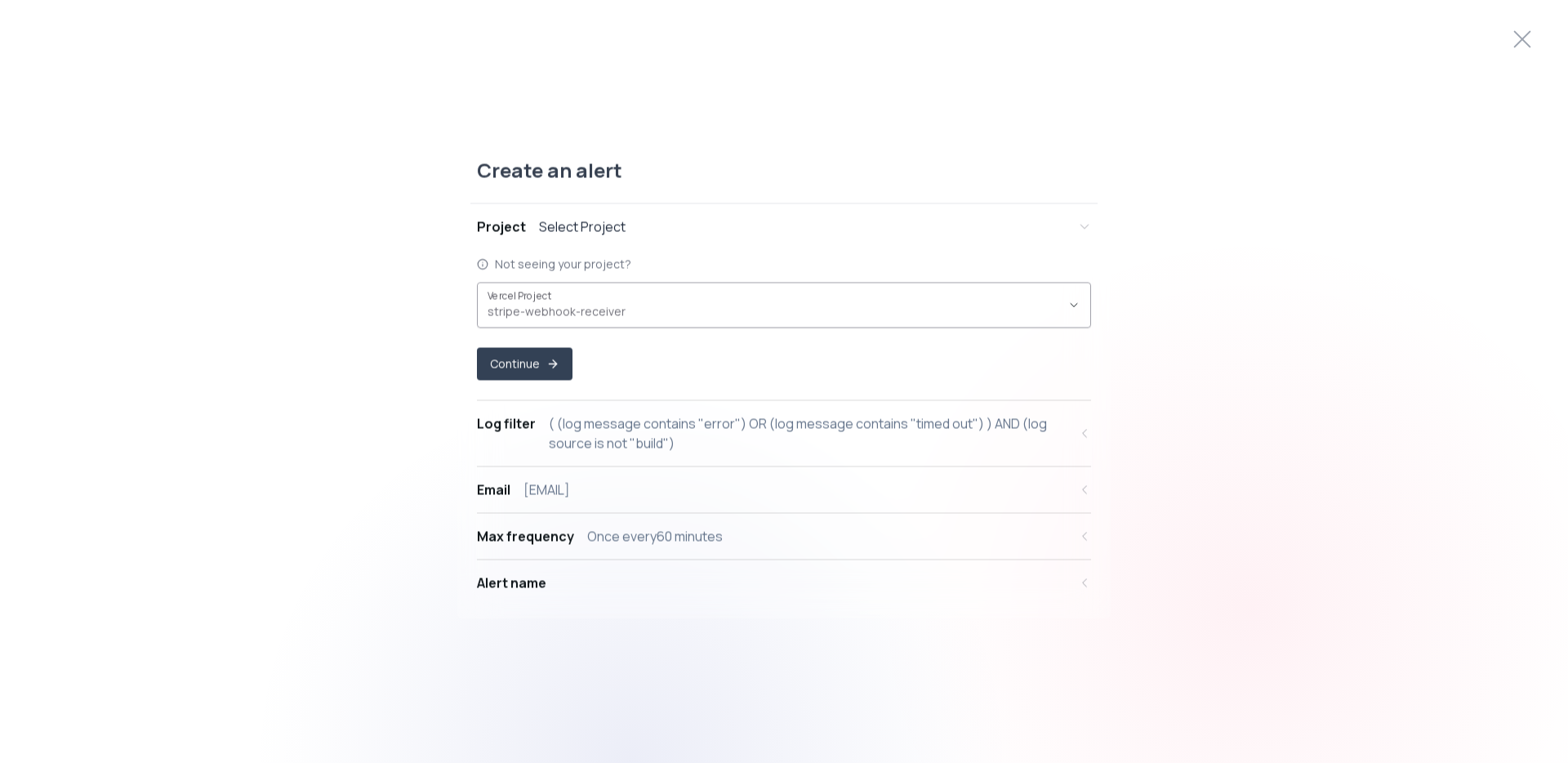 click on "Vercel Project stripe-webhook-receiver ," at bounding box center (784, 306) 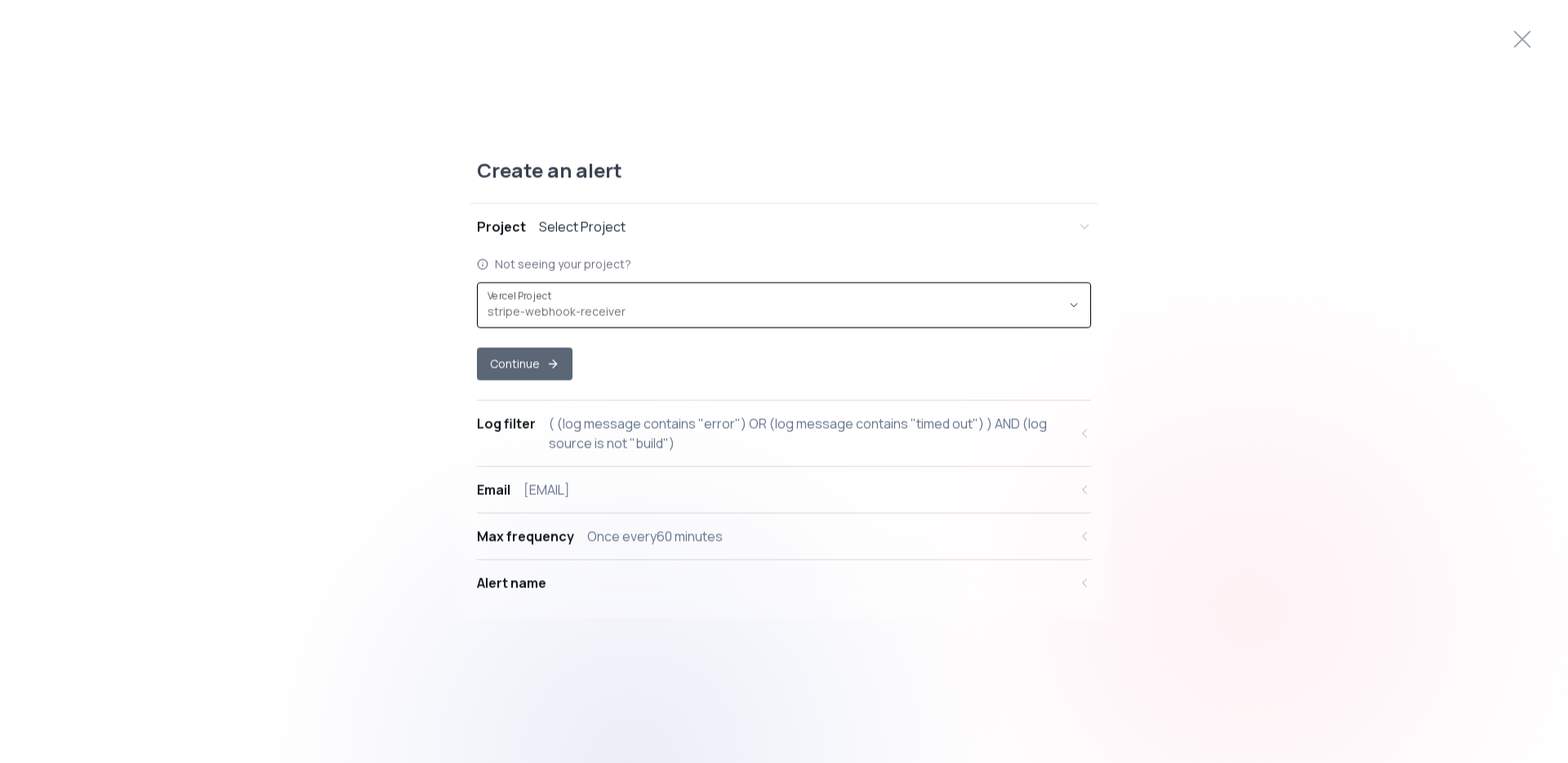 click on "Continue" at bounding box center [524, 364] 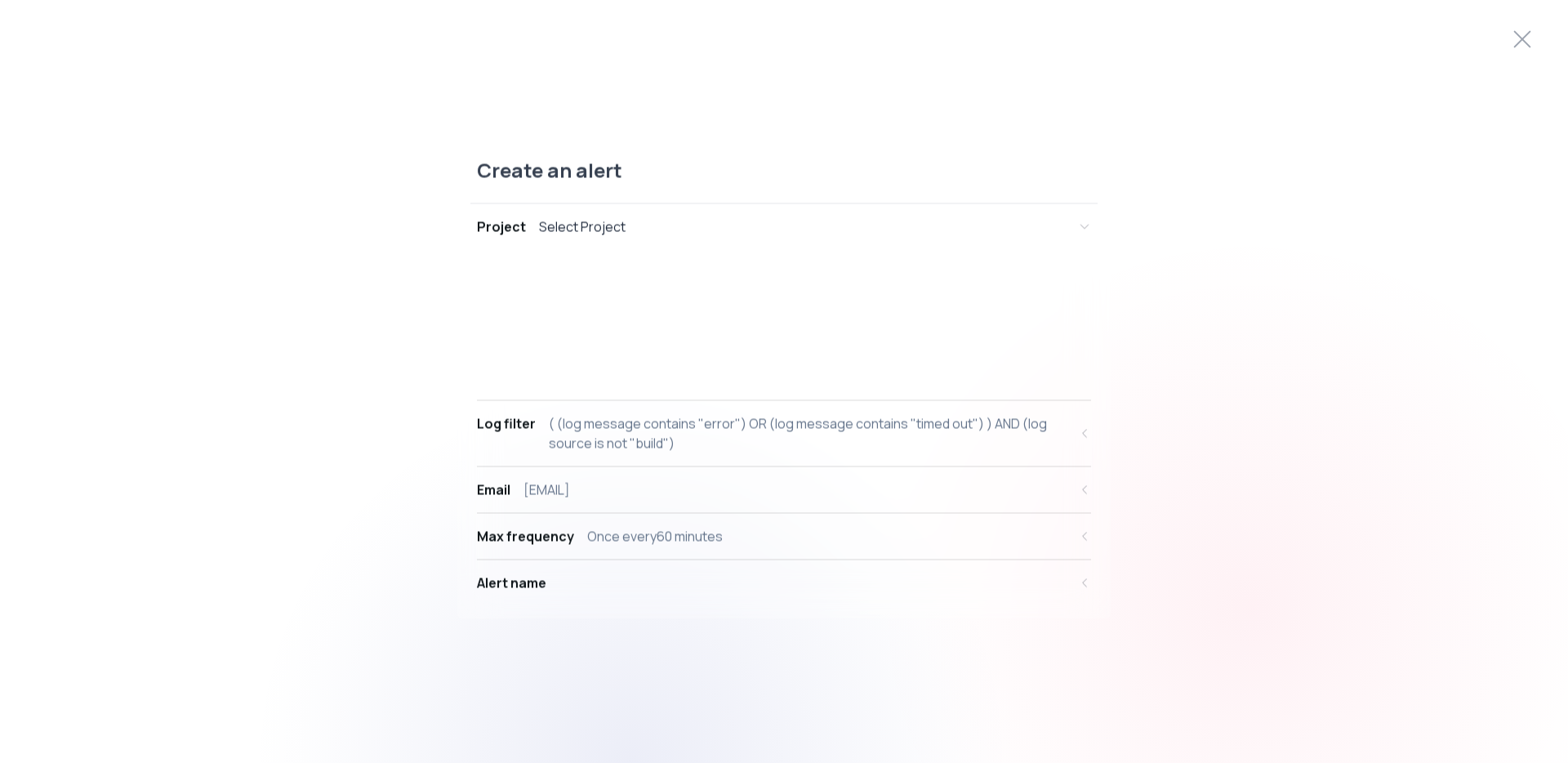 select on "message" 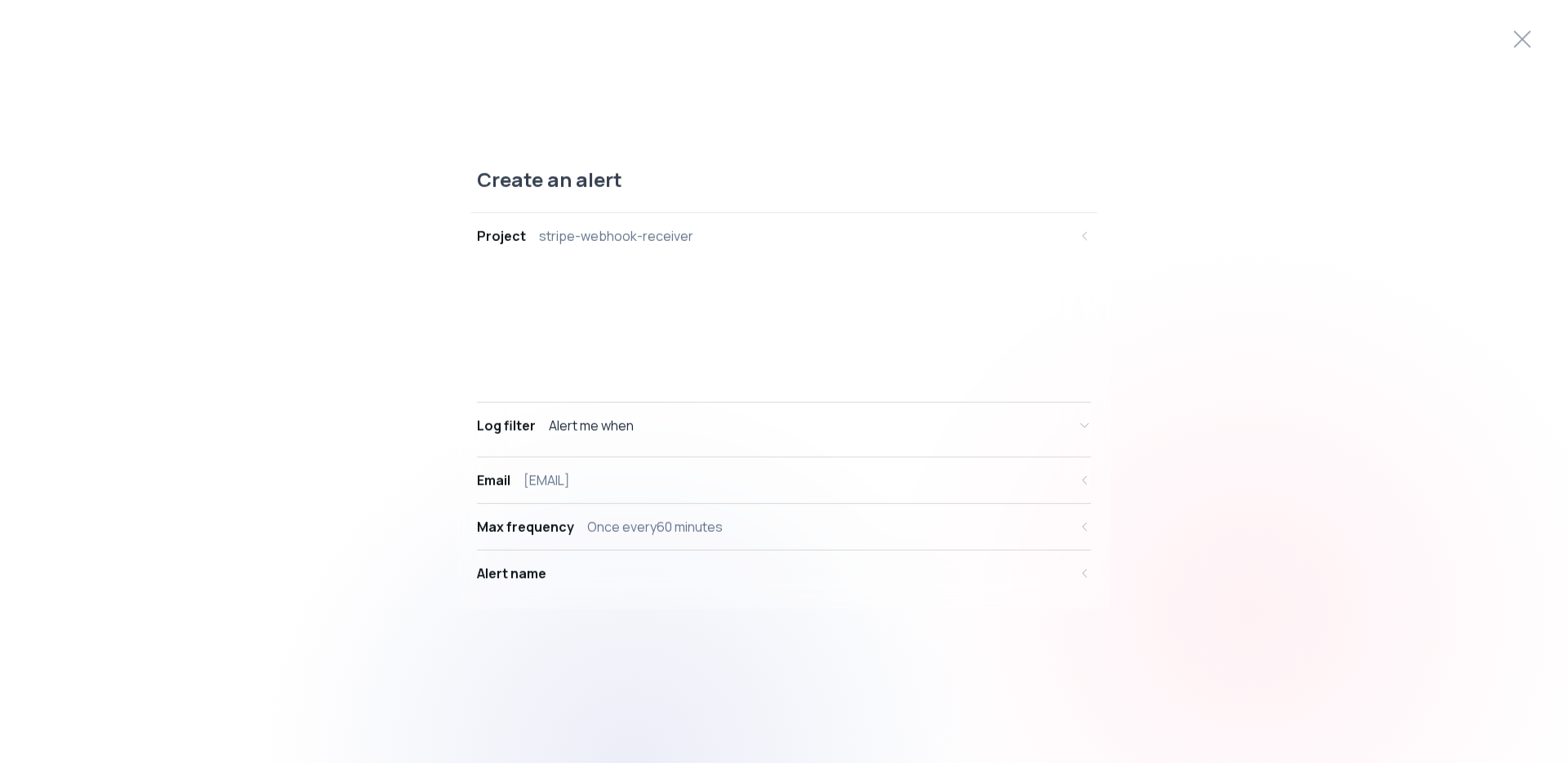 scroll, scrollTop: 16, scrollLeft: 0, axis: vertical 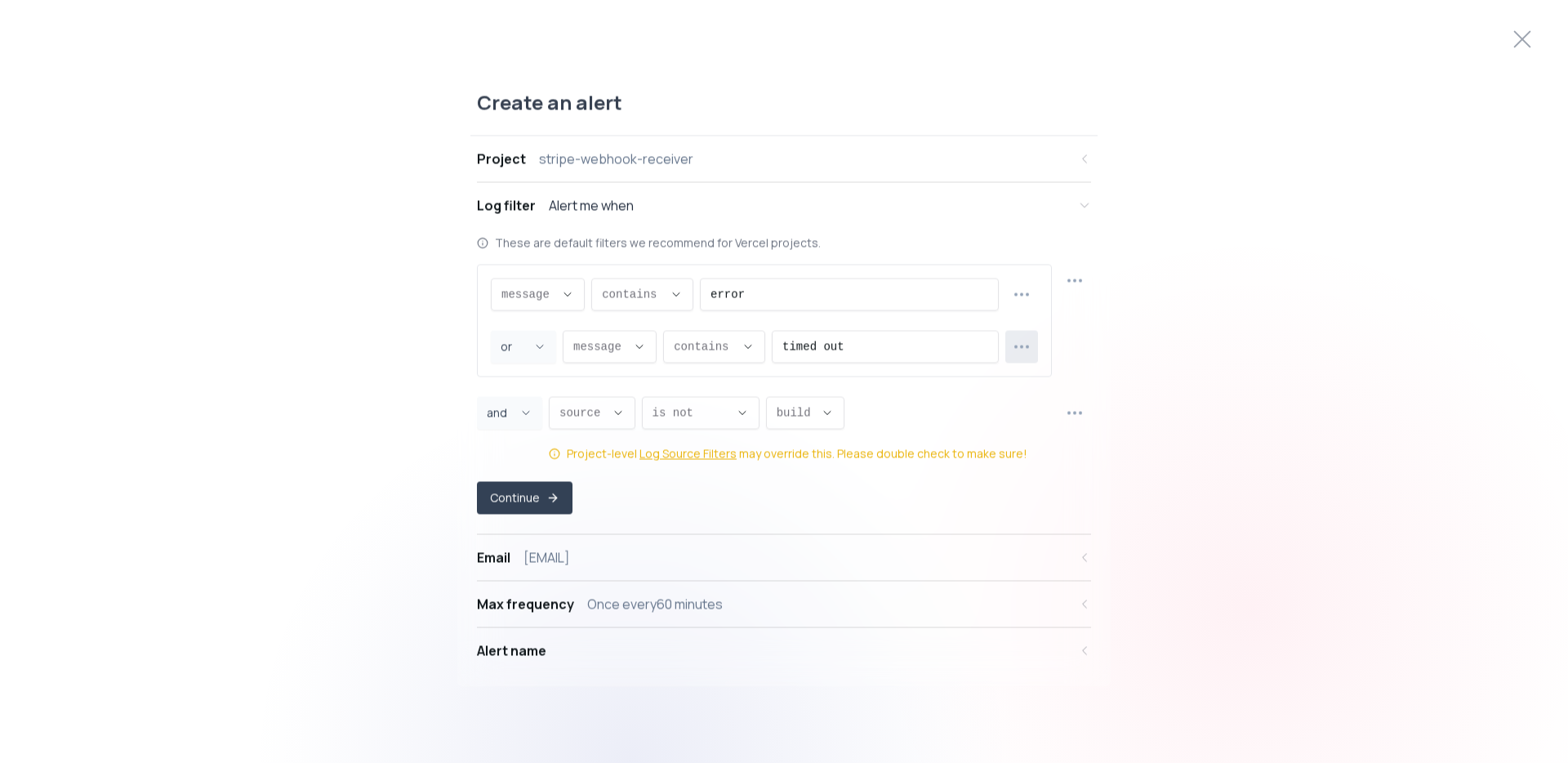 click 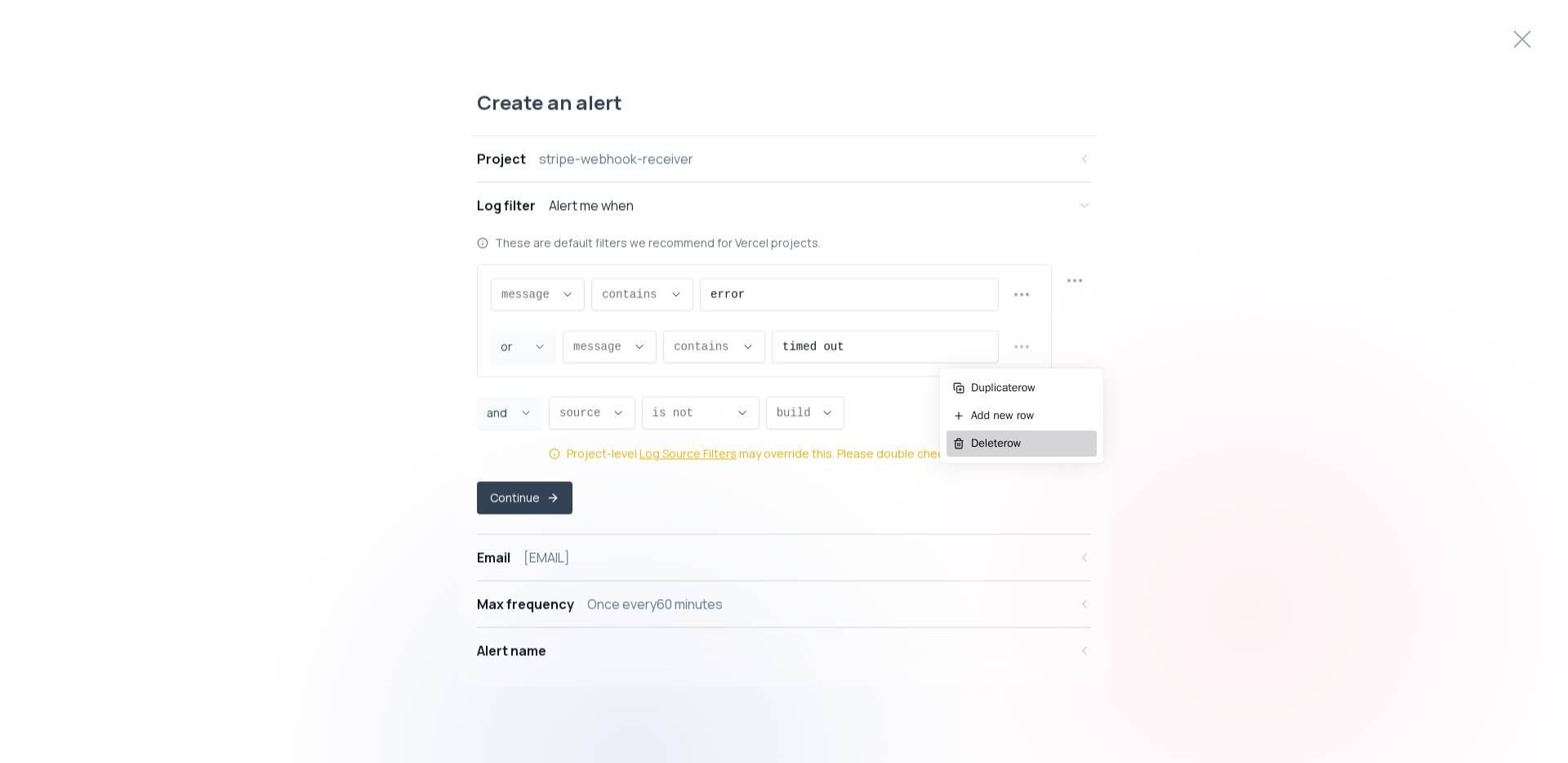 click on "Delete  row" at bounding box center (1031, 444) 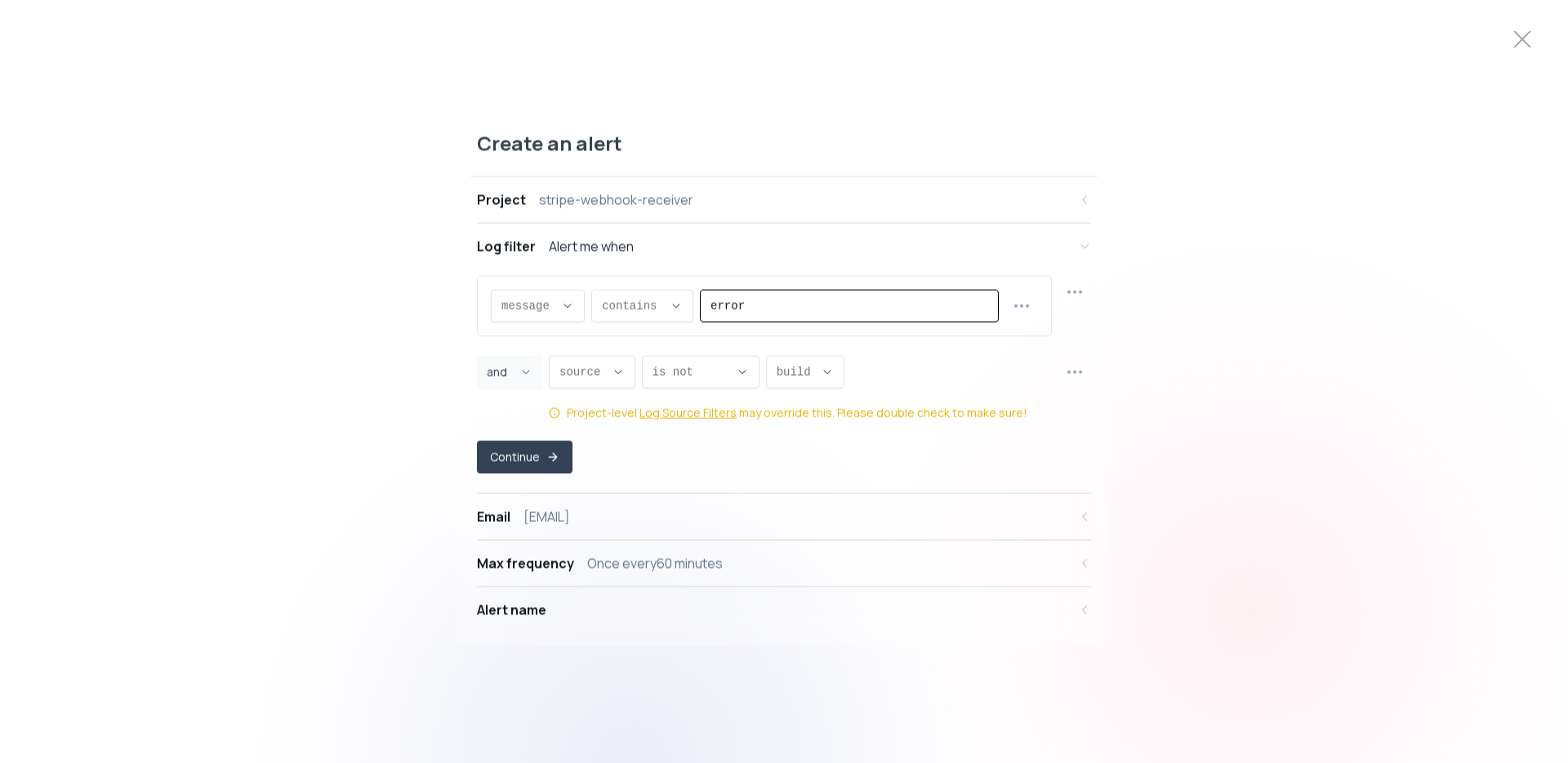 click on "error" at bounding box center [849, 306] 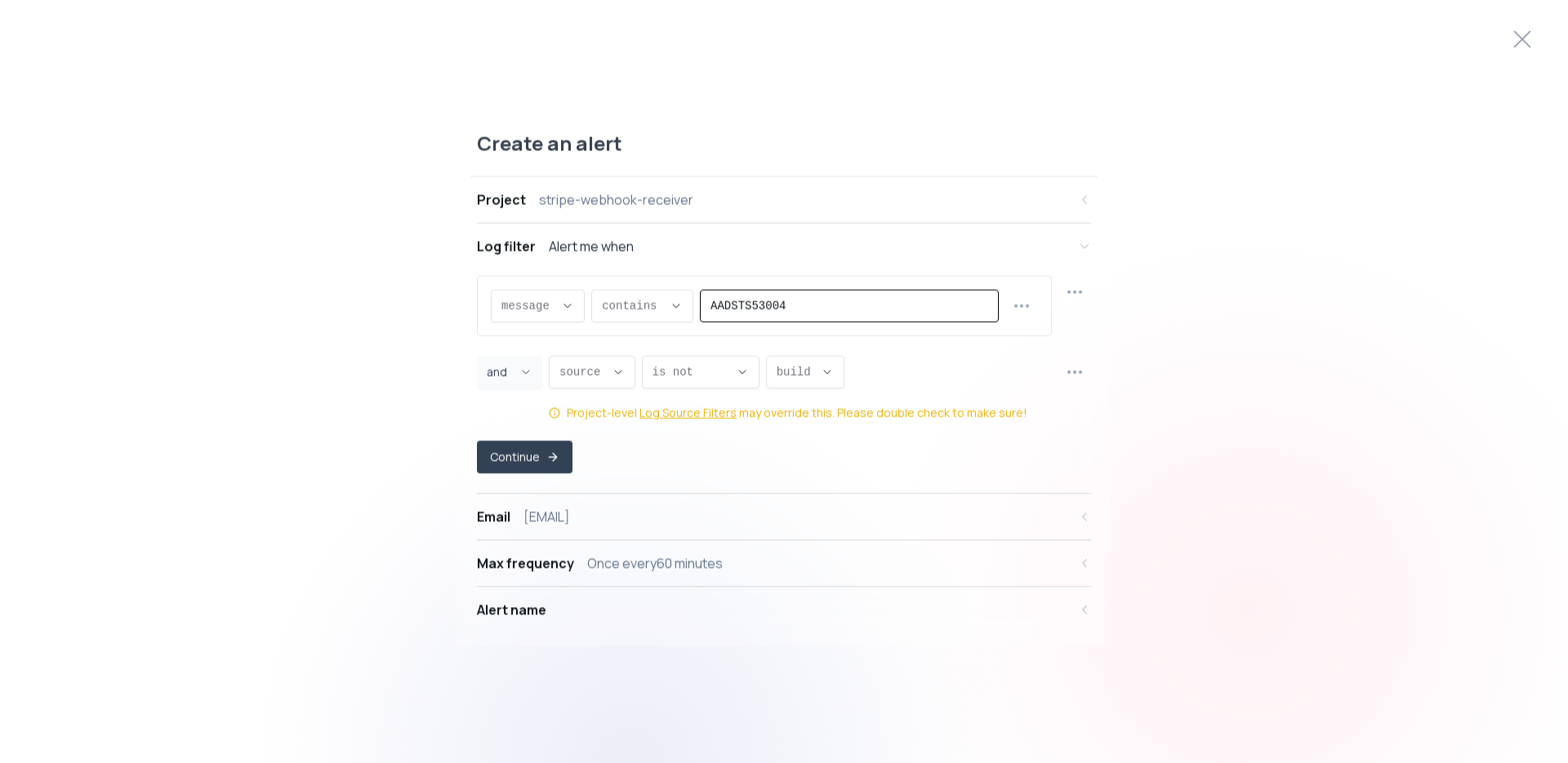 type on "AADSTS53004" 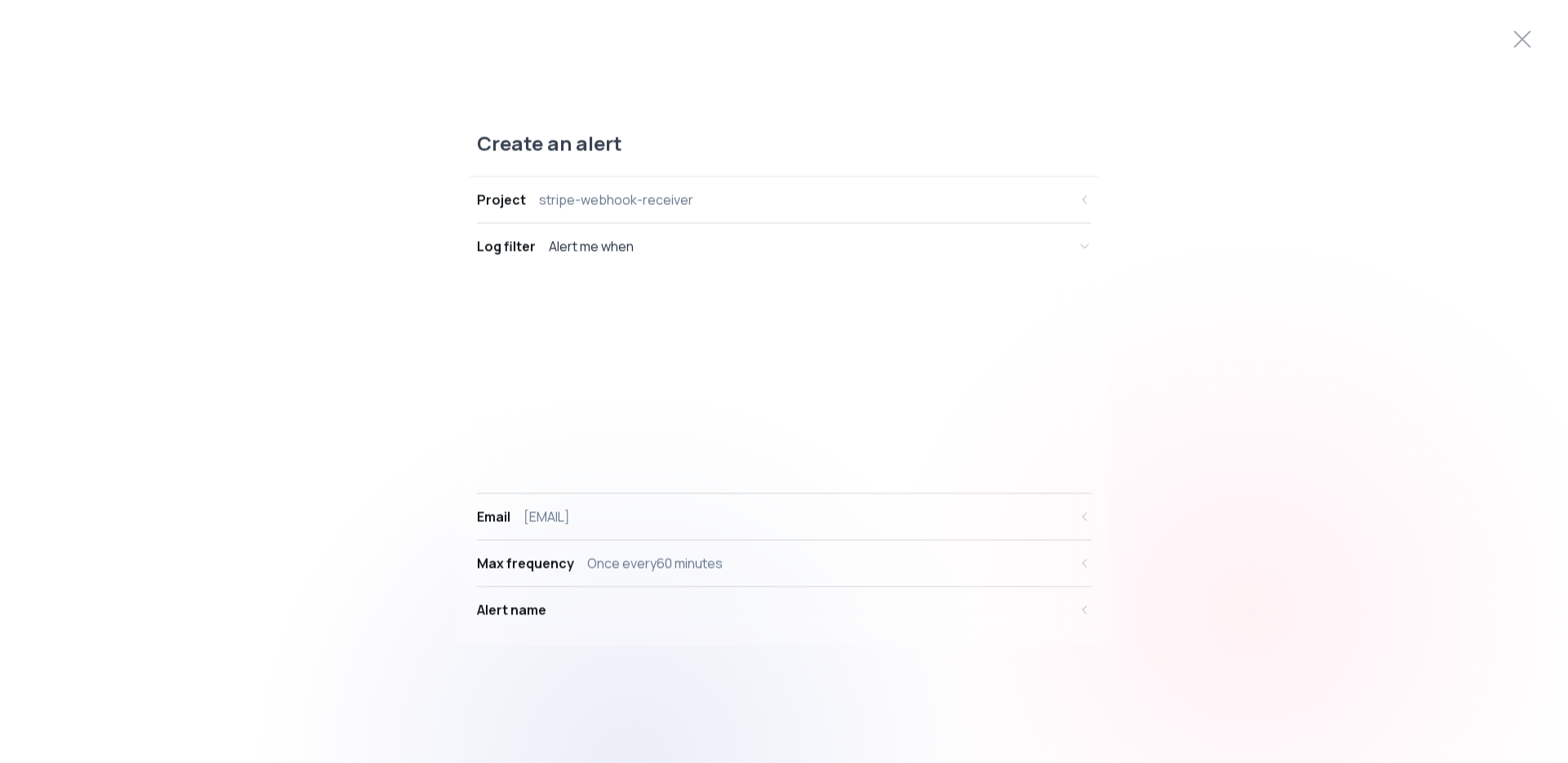 select on "prj_a97EpxDezgPsIbaSh2rsjkVqZ98g" 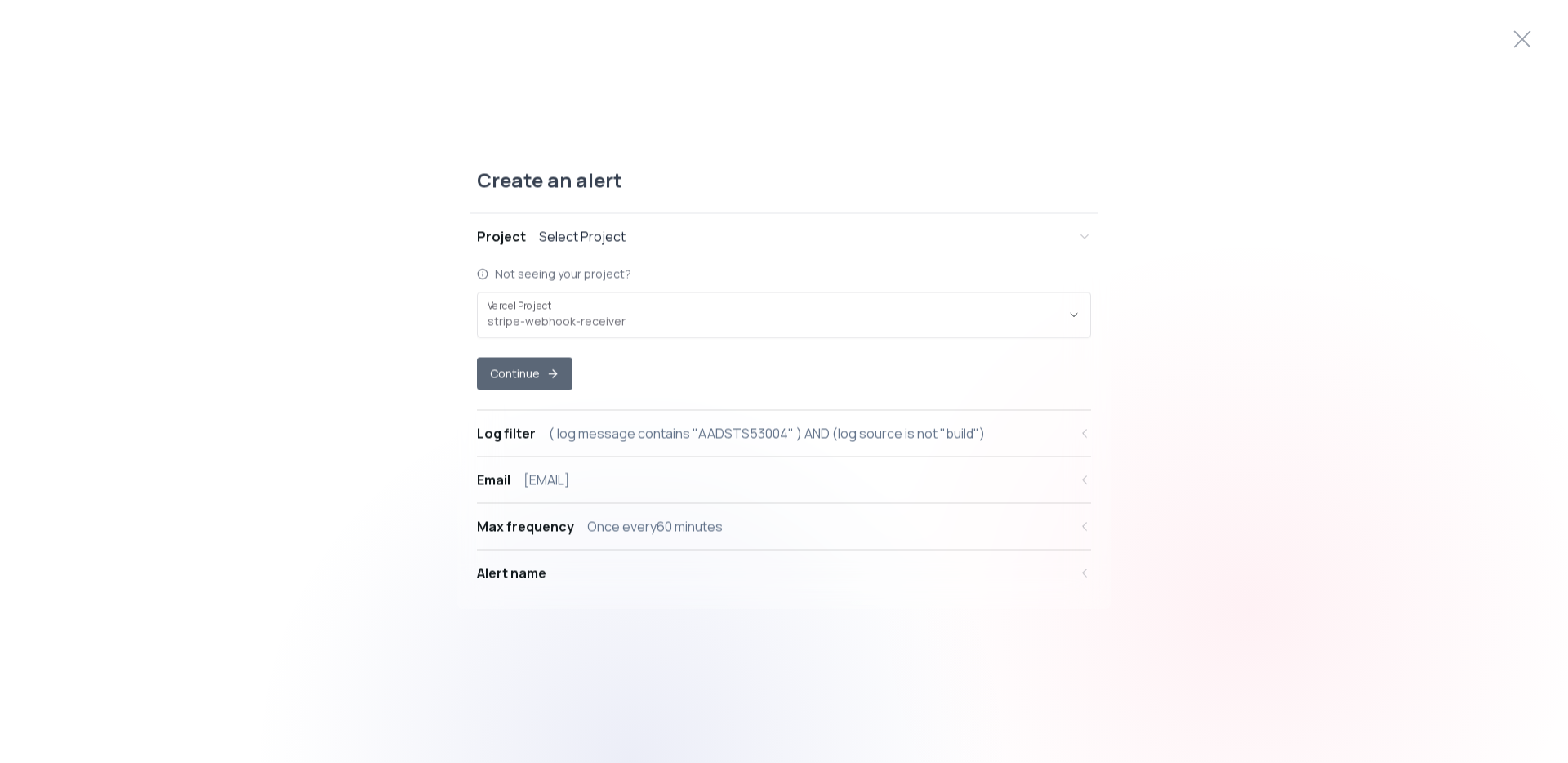 click 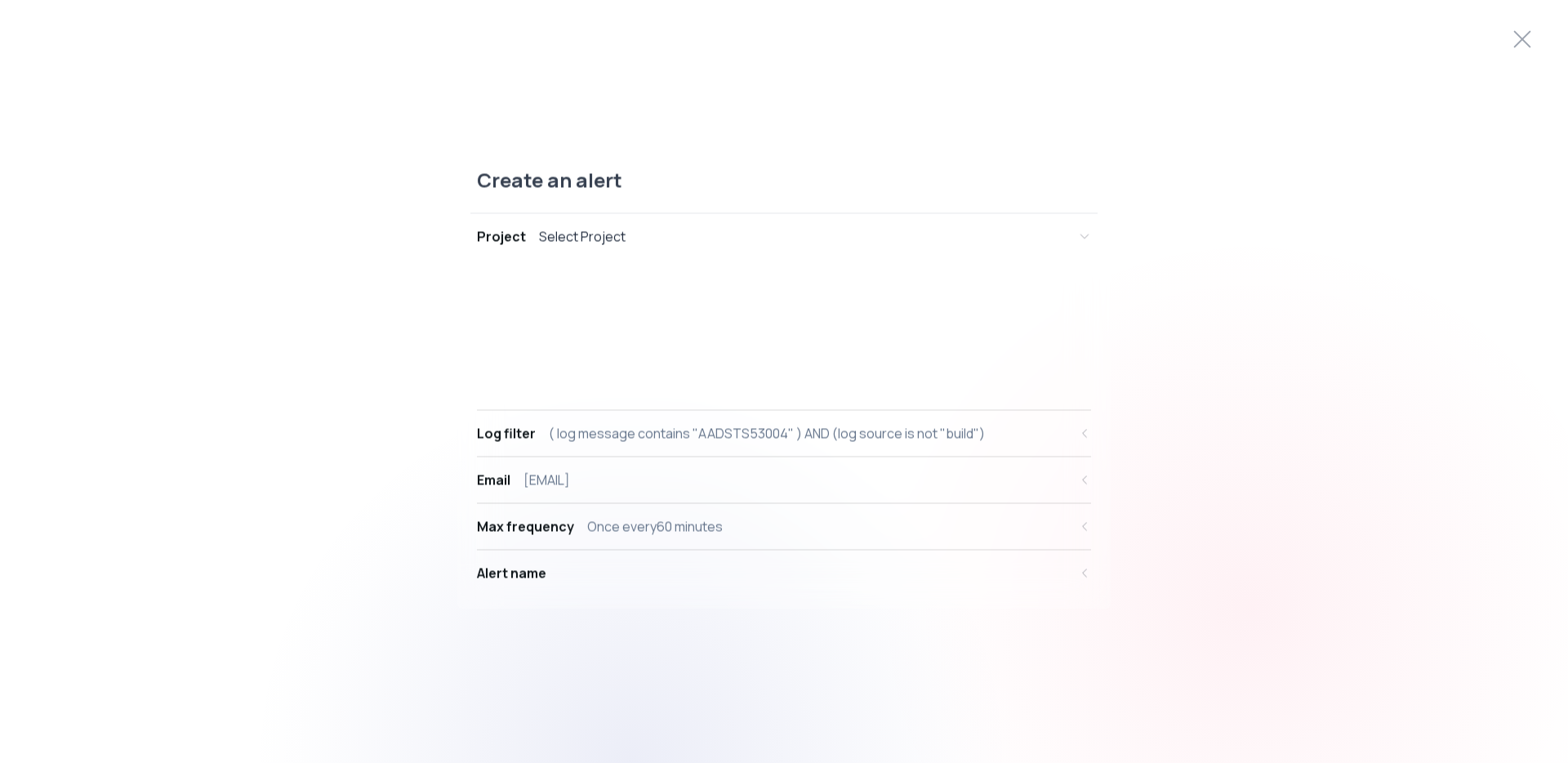 select on "message" 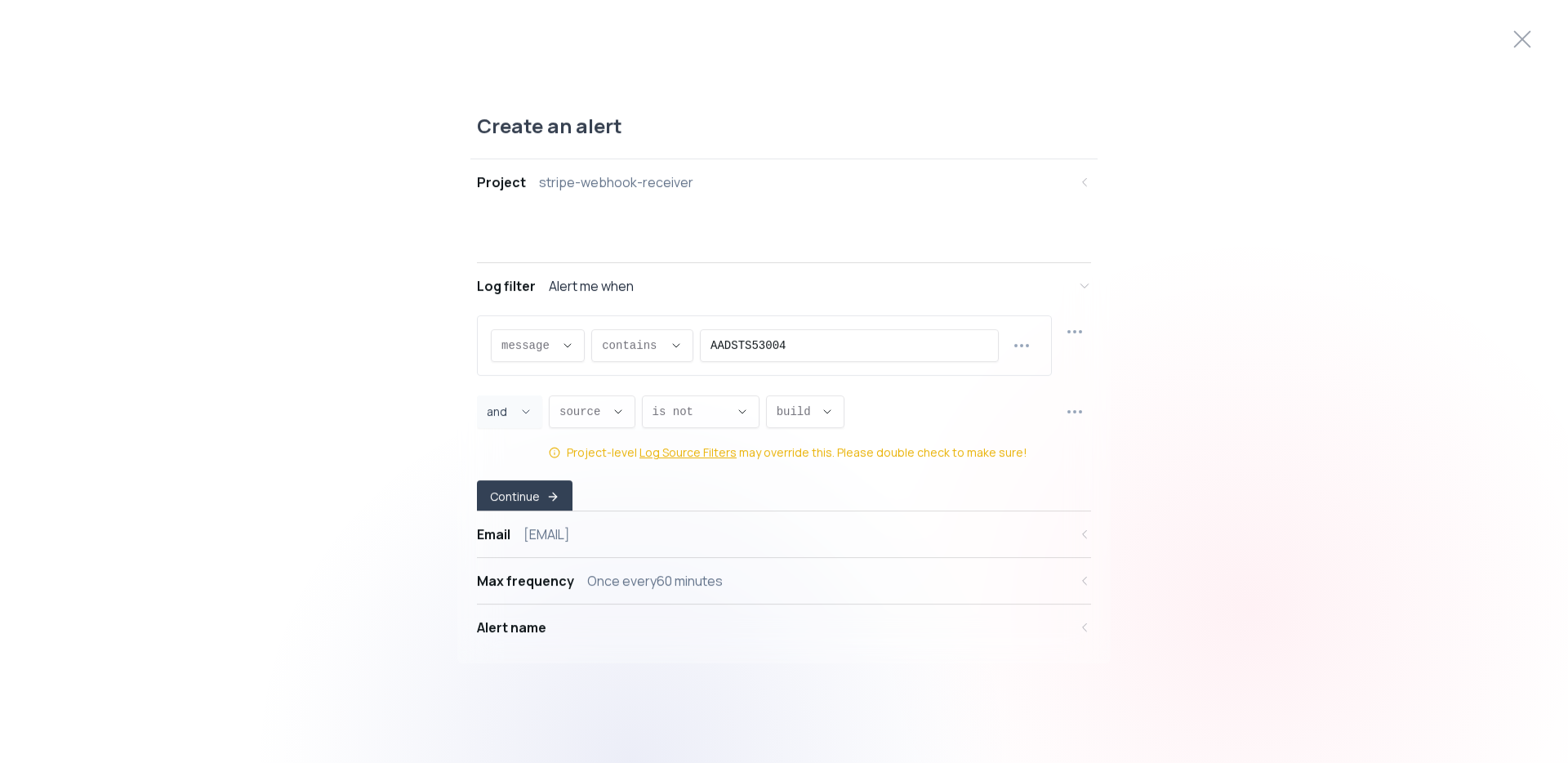 scroll, scrollTop: 16, scrollLeft: 0, axis: vertical 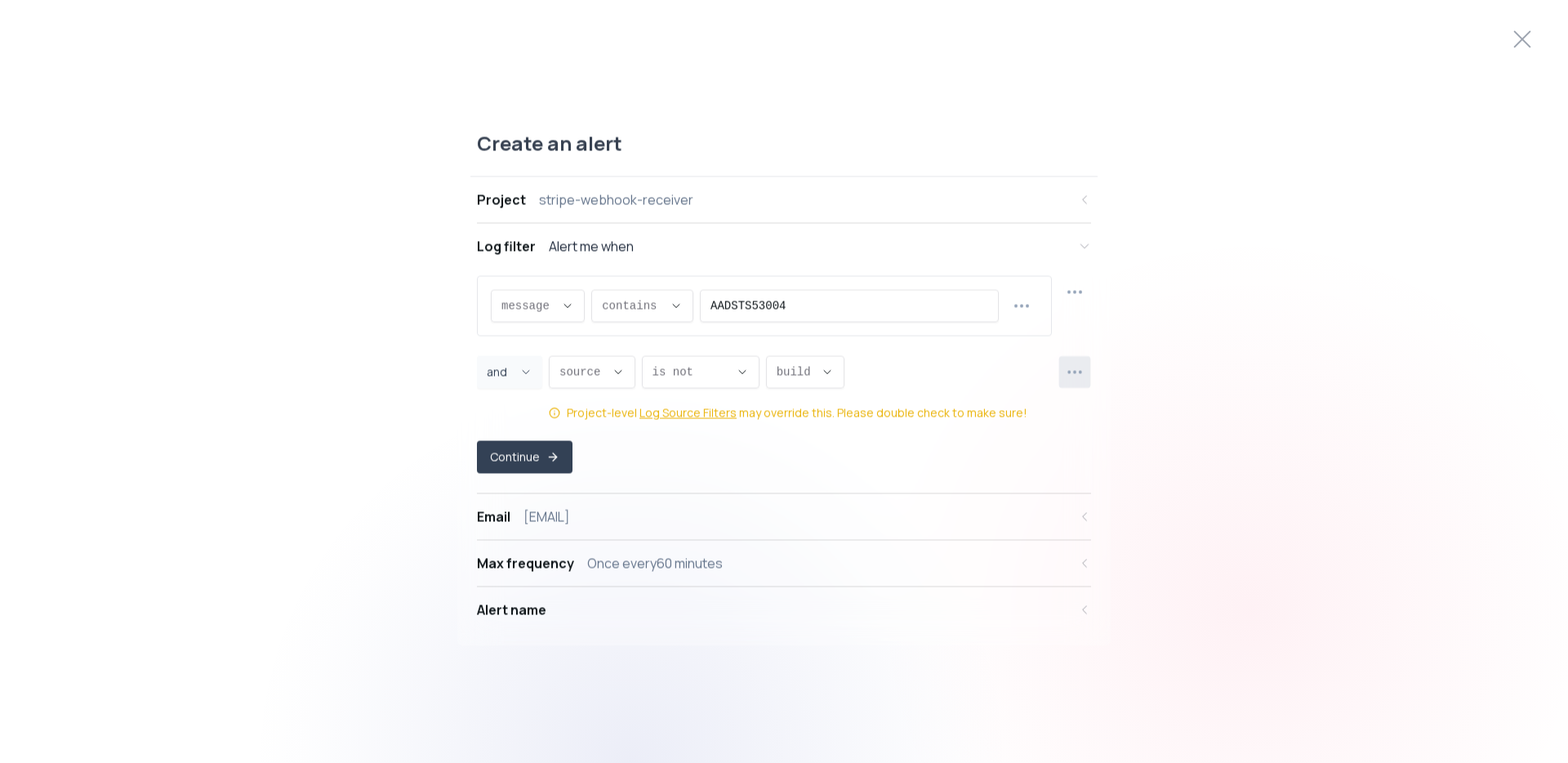 click 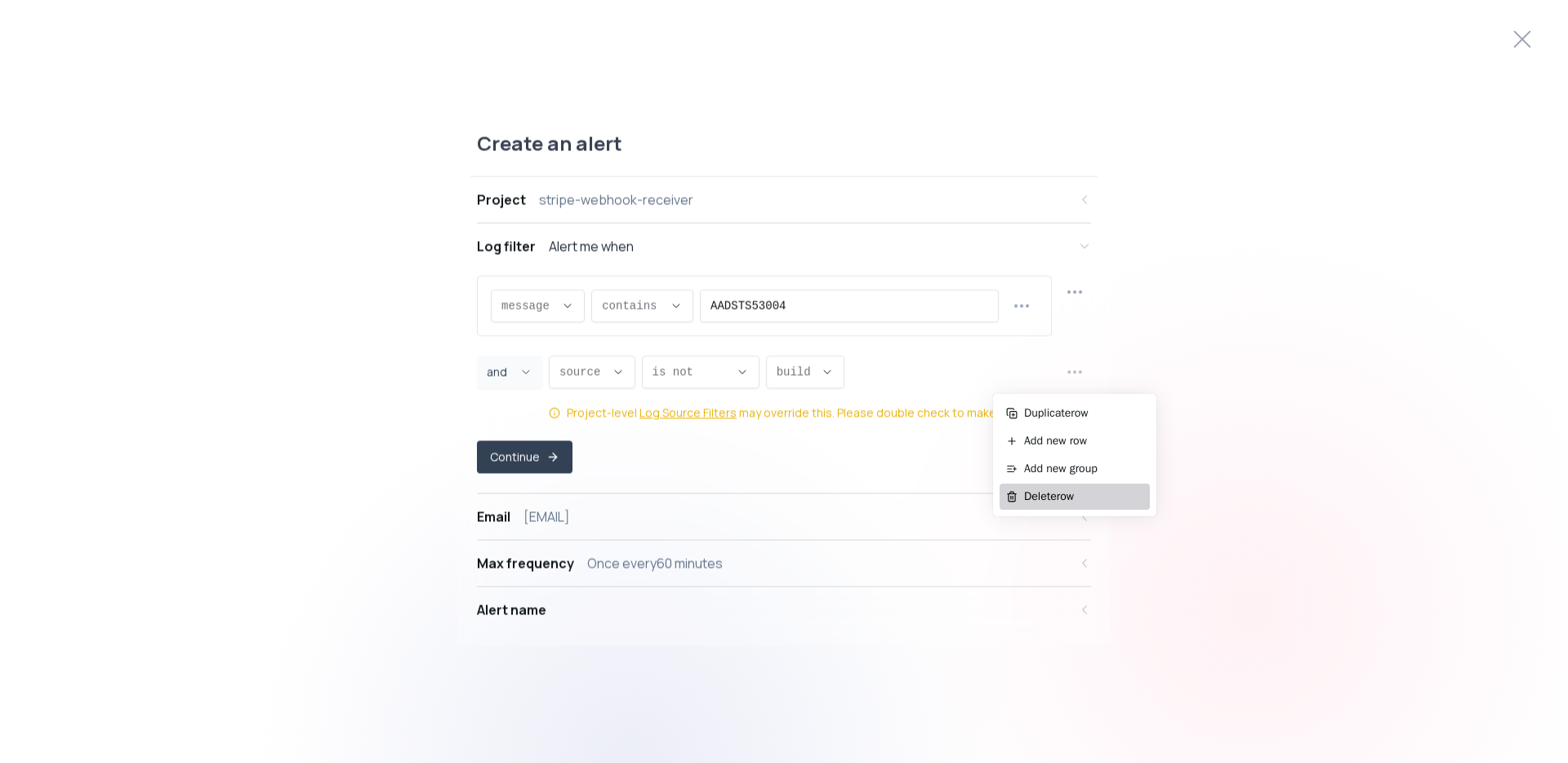click on "Delete  row" at bounding box center [1084, 497] 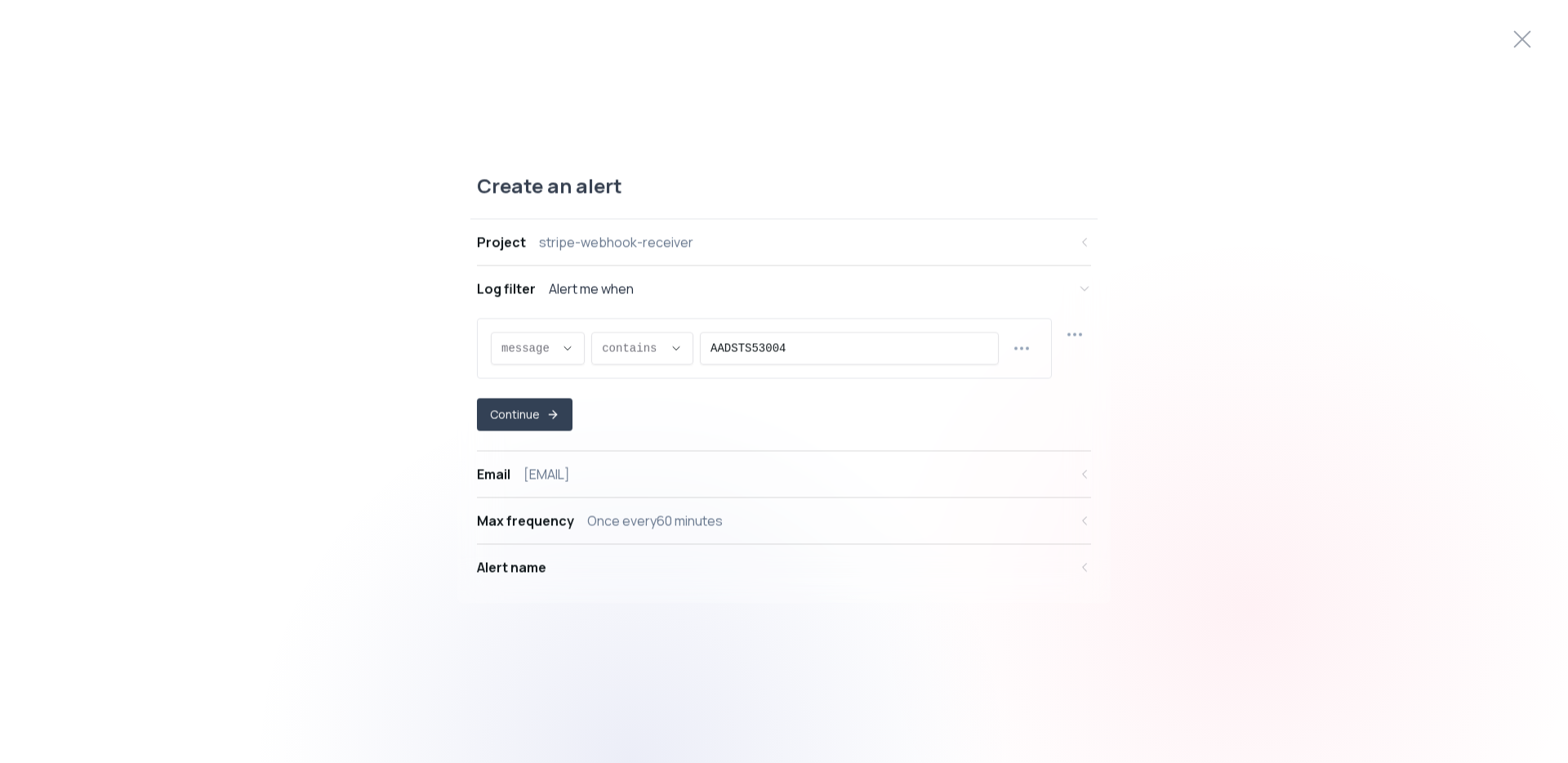 click on "Once every  60 minutes" at bounding box center [655, 521] 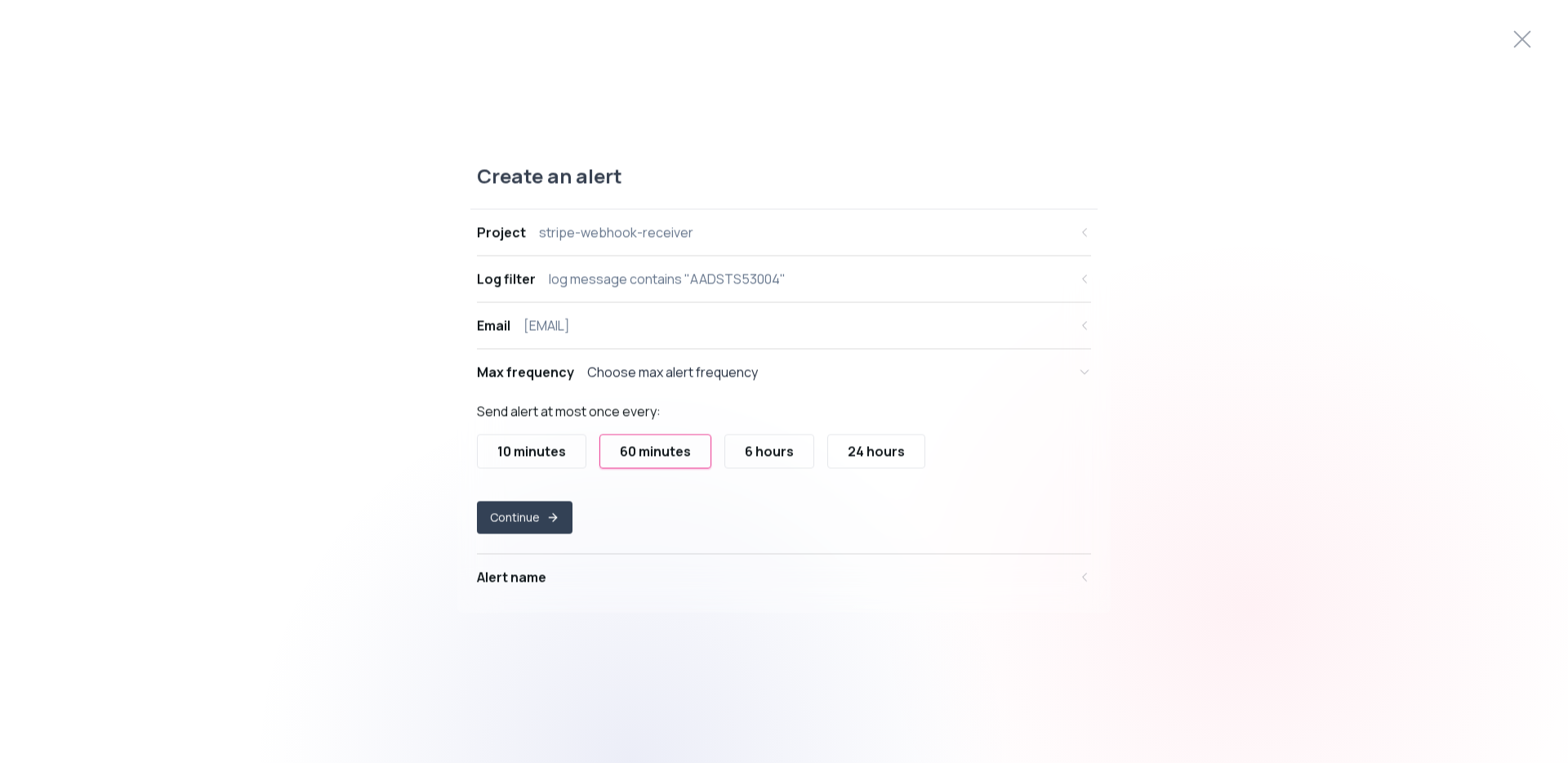 click on "10 minutes" at bounding box center (532, 452) 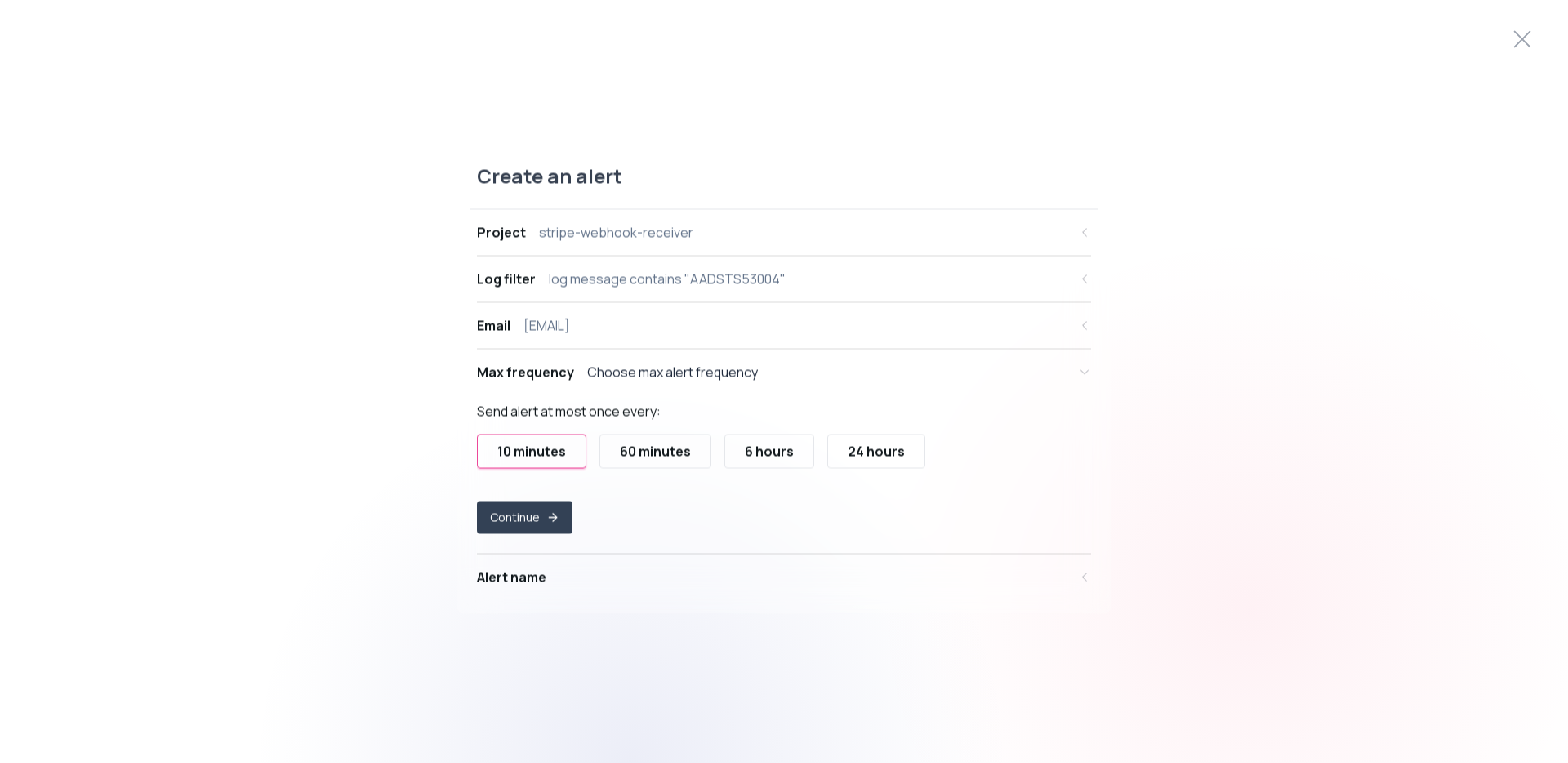 click on "60 minutes" at bounding box center (655, 452) 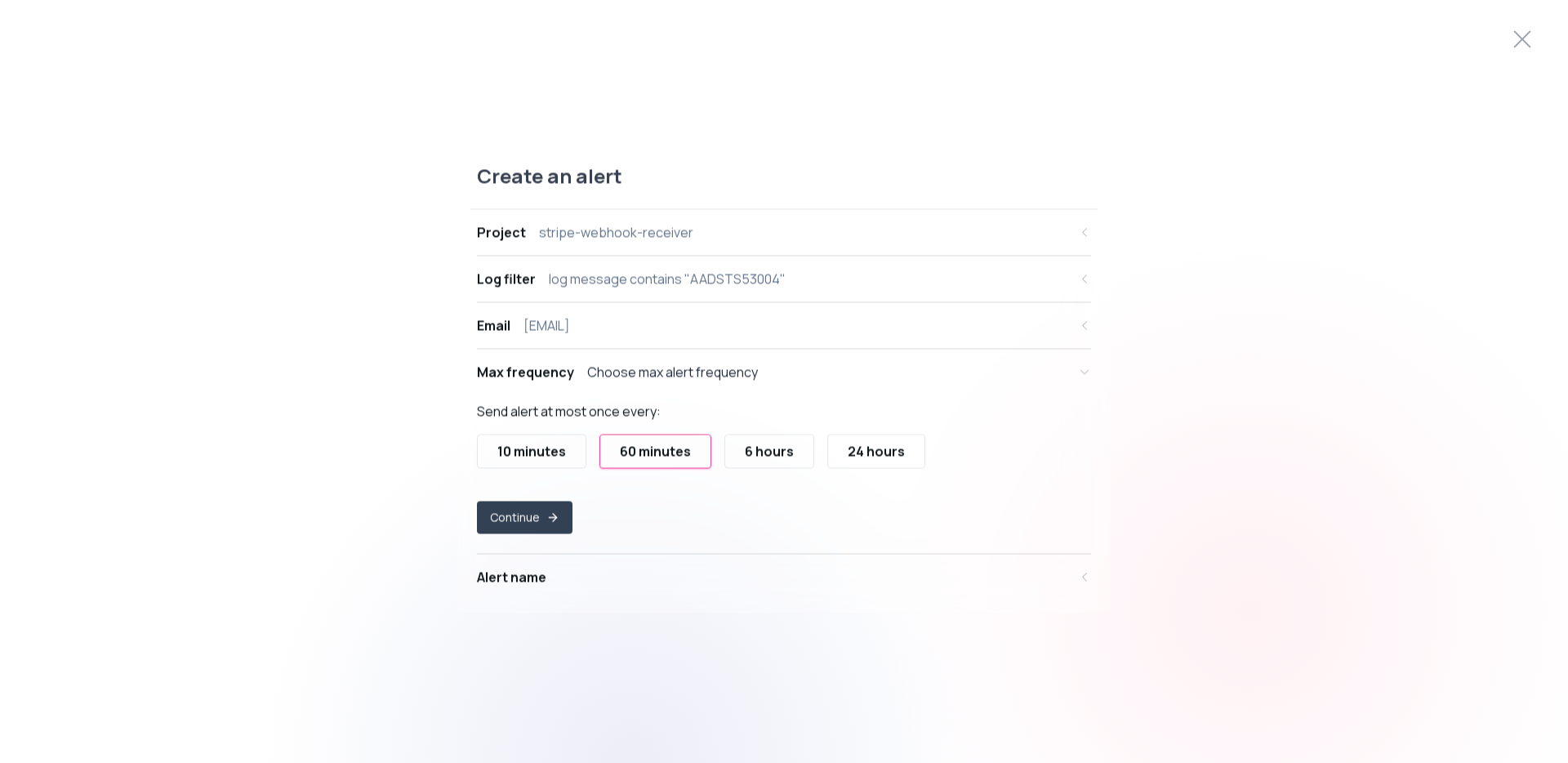 click on "10 minutes" at bounding box center [532, 452] 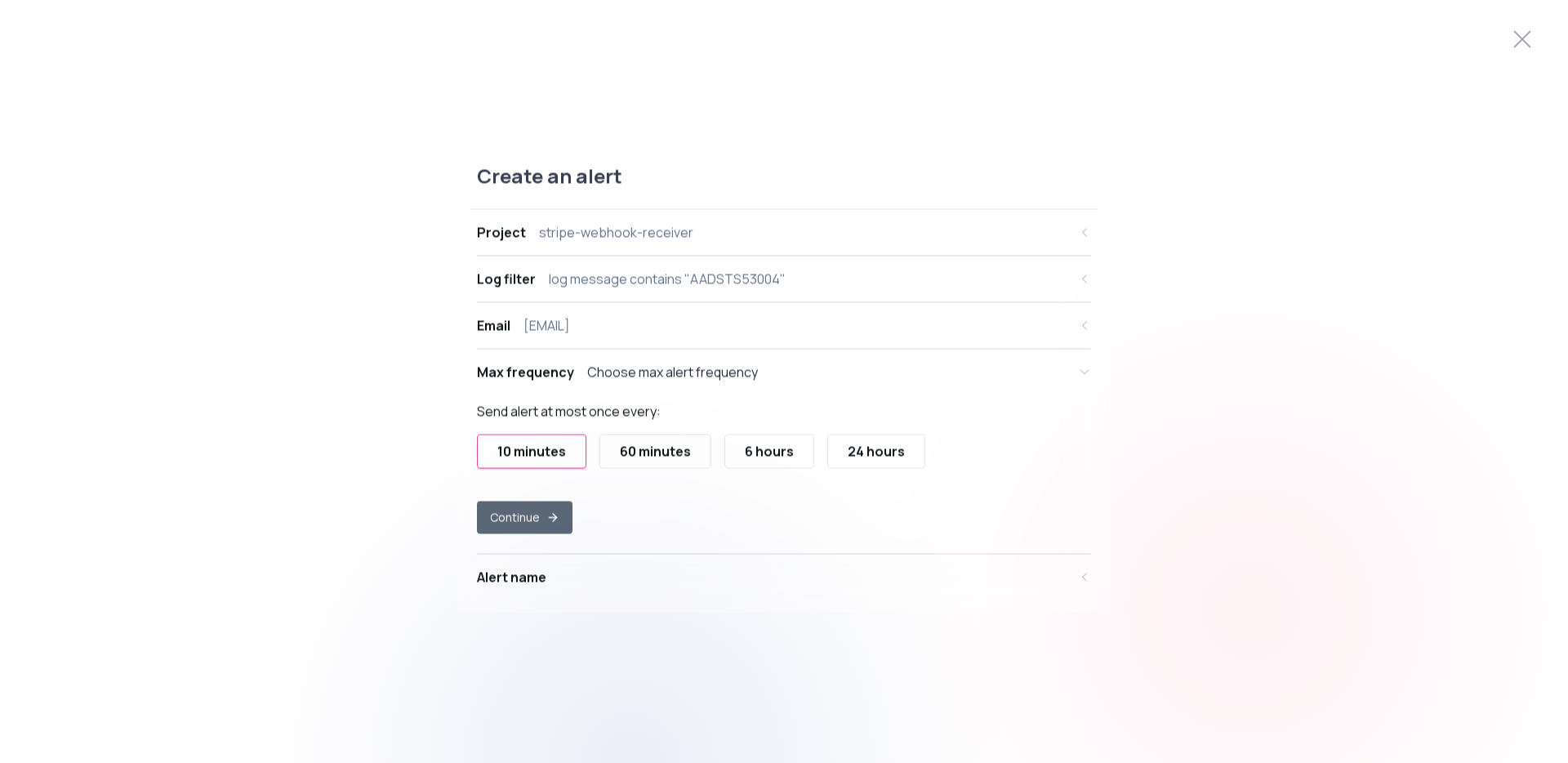 click 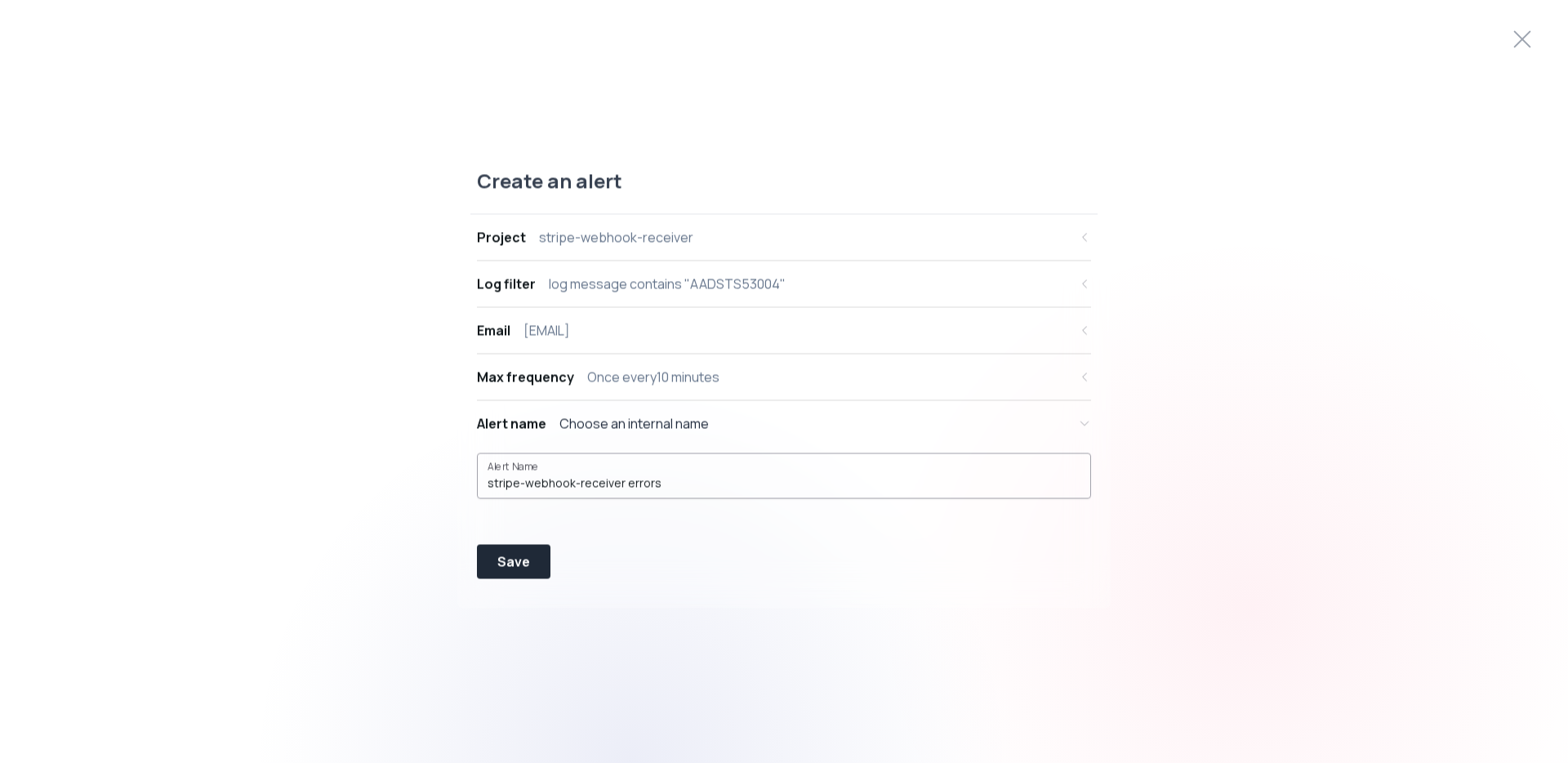 click on "stripe-webhook-receiver errors" at bounding box center [784, 476] 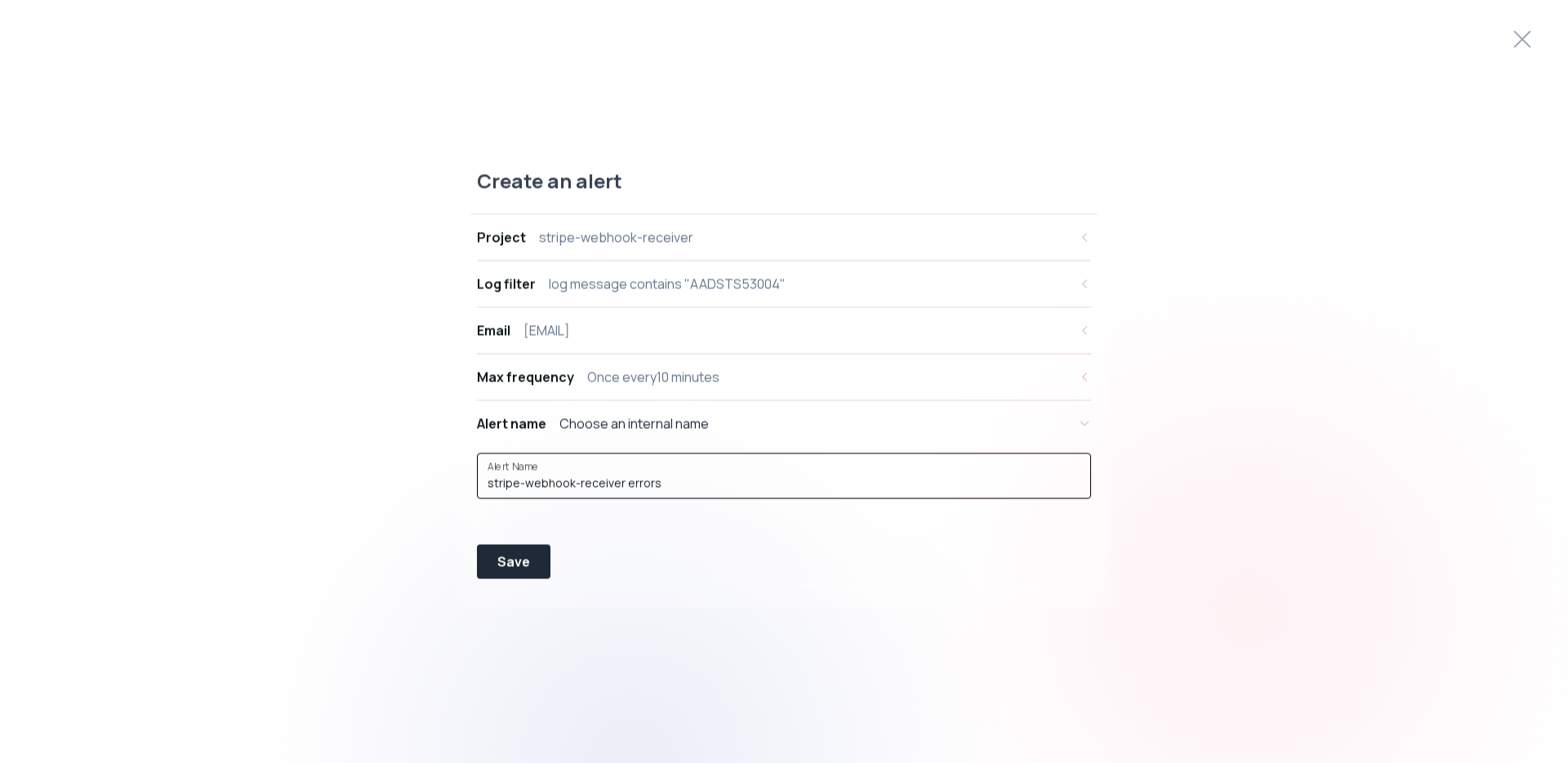 drag, startPoint x: 715, startPoint y: 481, endPoint x: 425, endPoint y: 465, distance: 290.44104 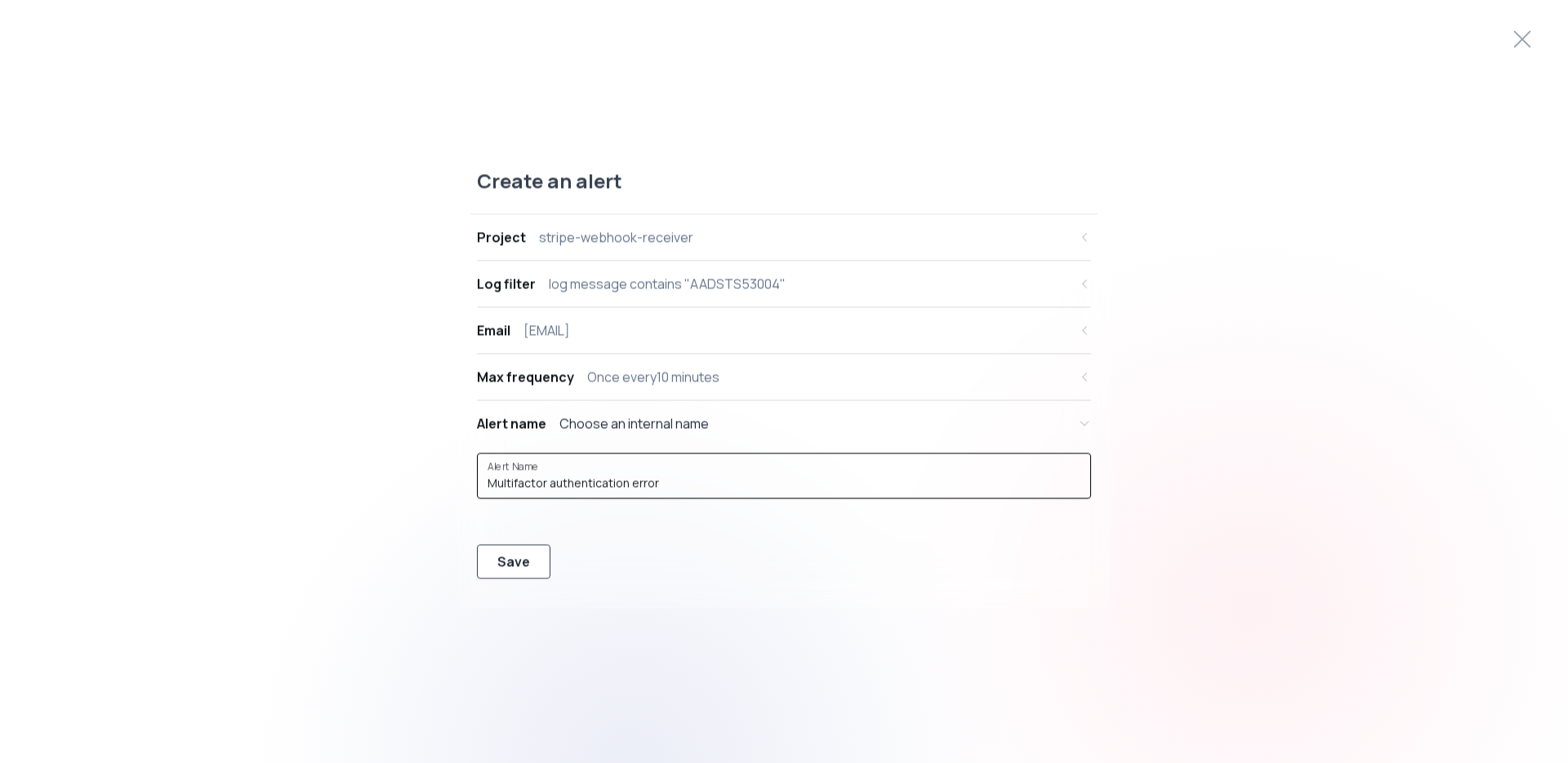 type on "Multifactor authentication error" 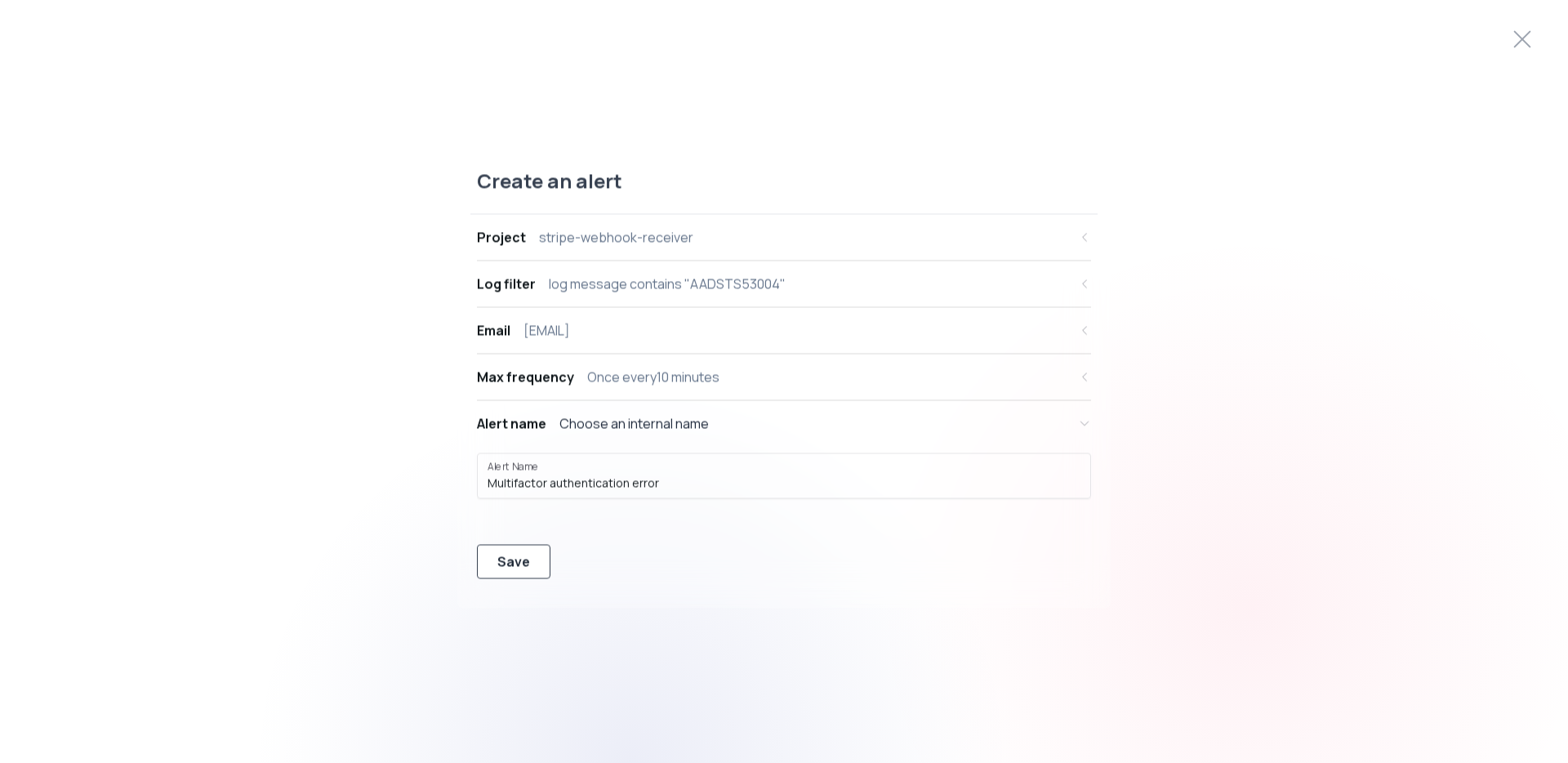click on "Save" at bounding box center (514, 562) 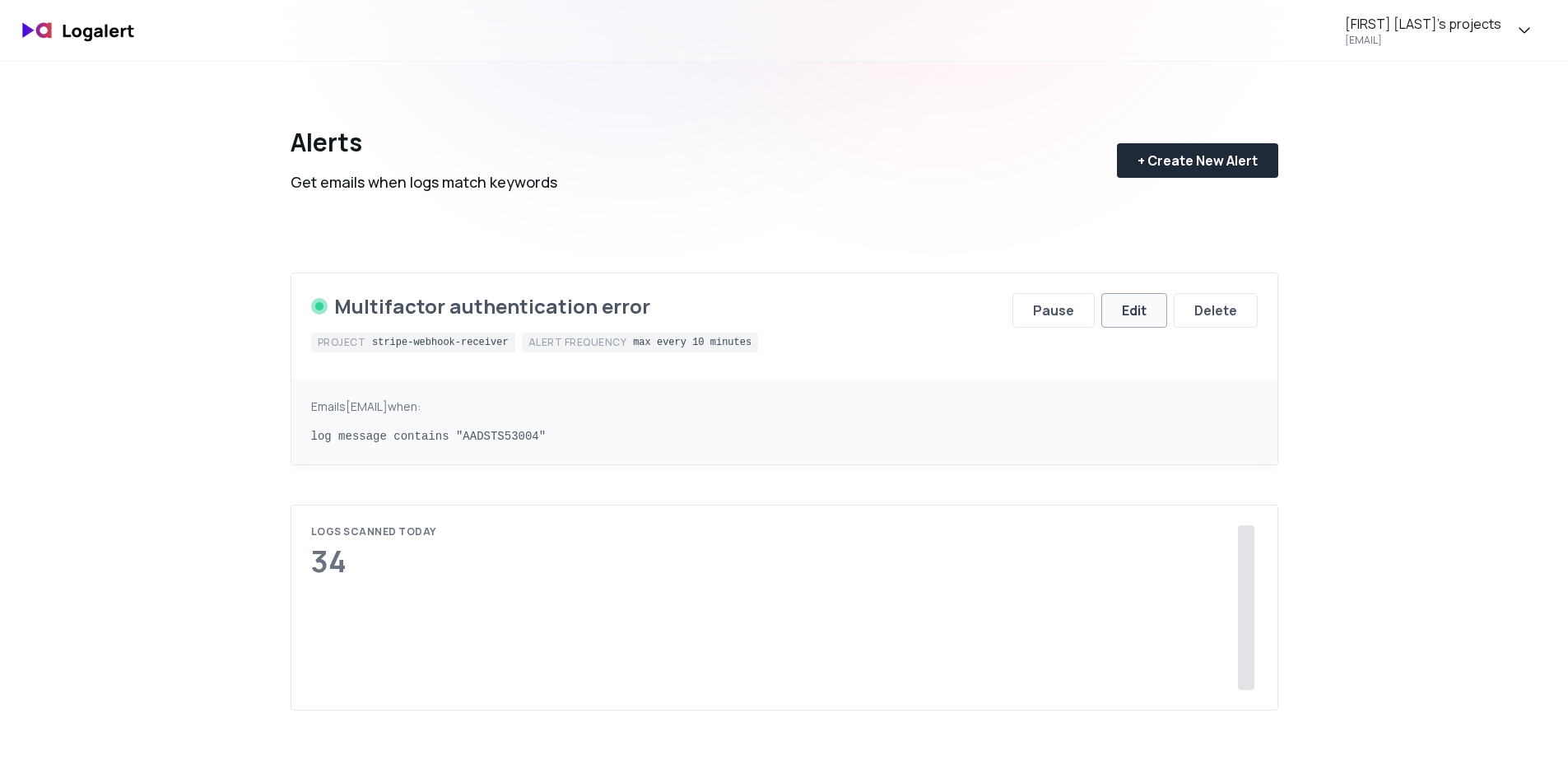 click on "Edit" at bounding box center (1134, 310) 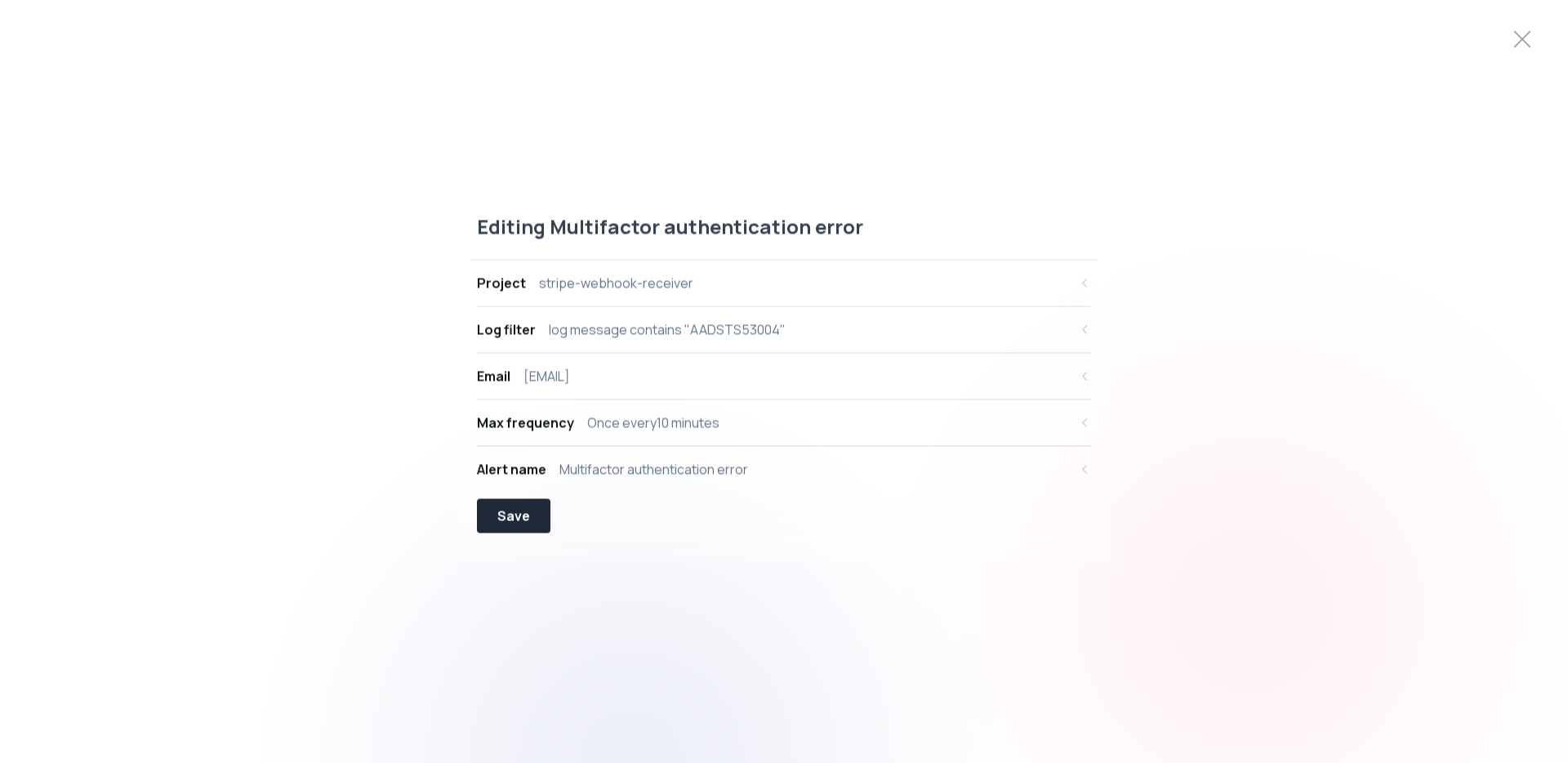 click on "[EMAIL]" at bounding box center [546, 377] 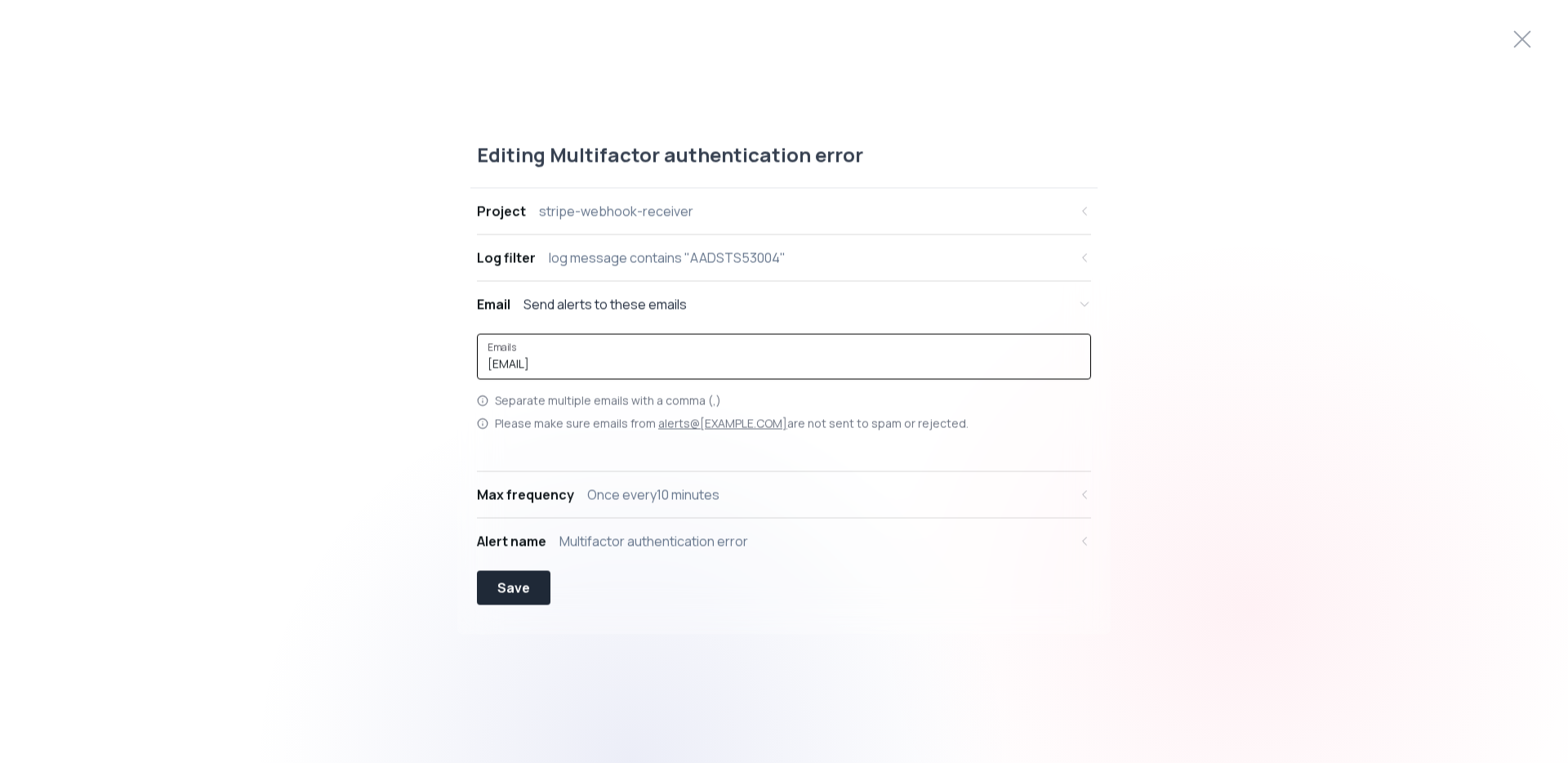 click on "[EMAIL]" at bounding box center (784, 364) 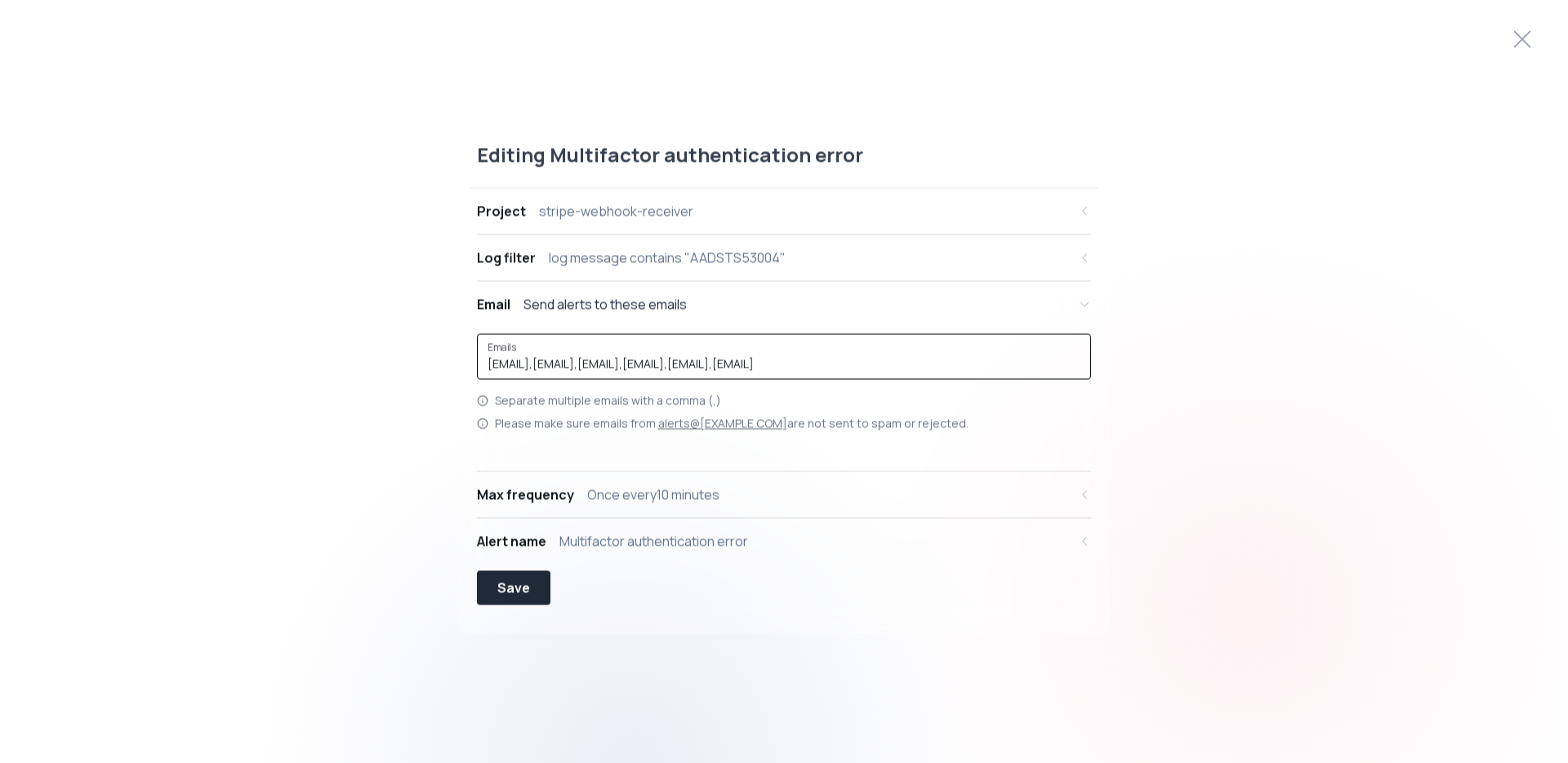 scroll, scrollTop: 0, scrollLeft: 403, axis: horizontal 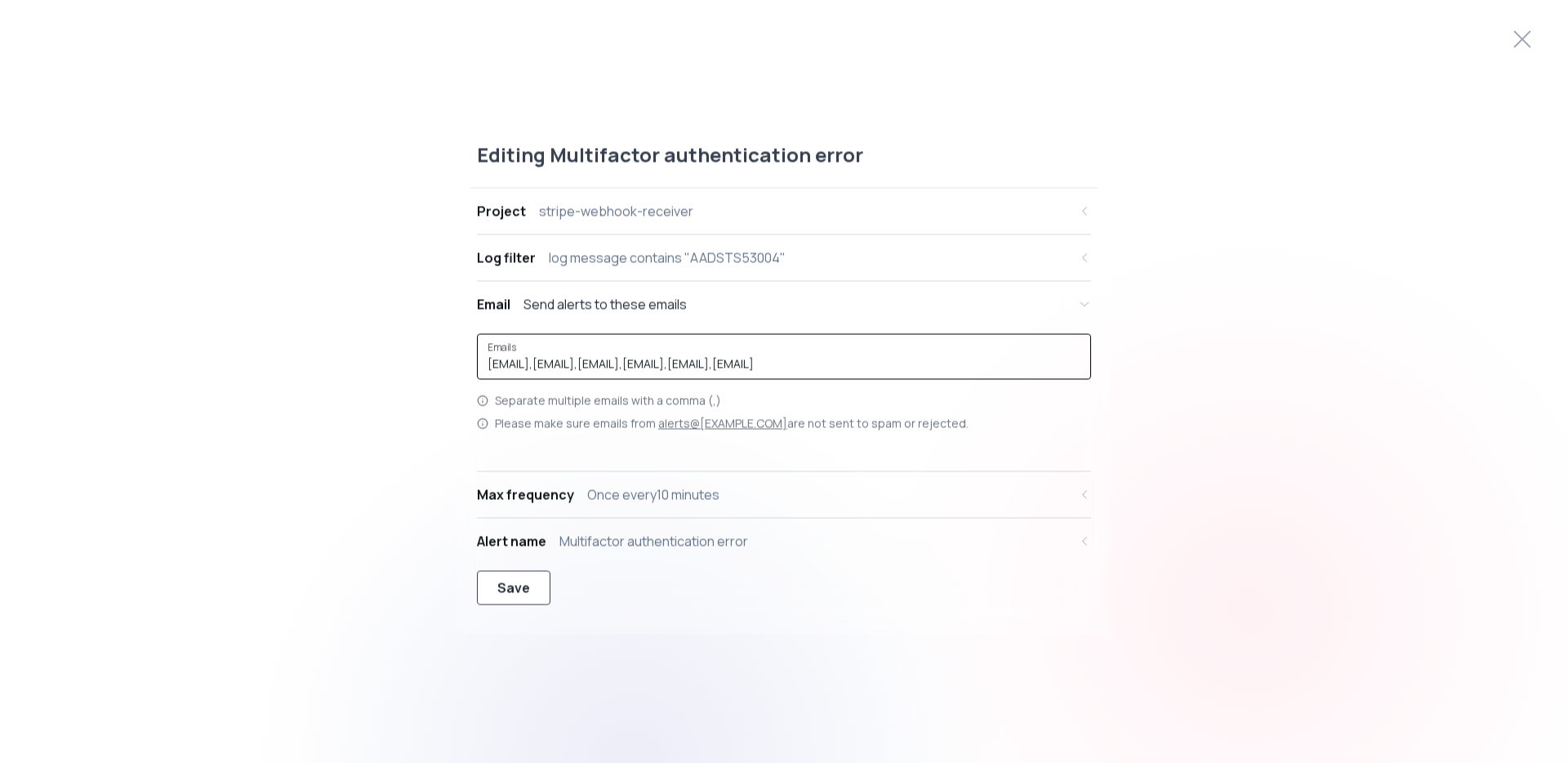 type on "sschmidt@hmexassistant.com,lynne.kilpatrick@hmexassistant.com,clake@hmexassistant.com,pfudala@hmexassistant.com,ahoover@hmexassistant.com,shahanwaz@hmexassistant.com" 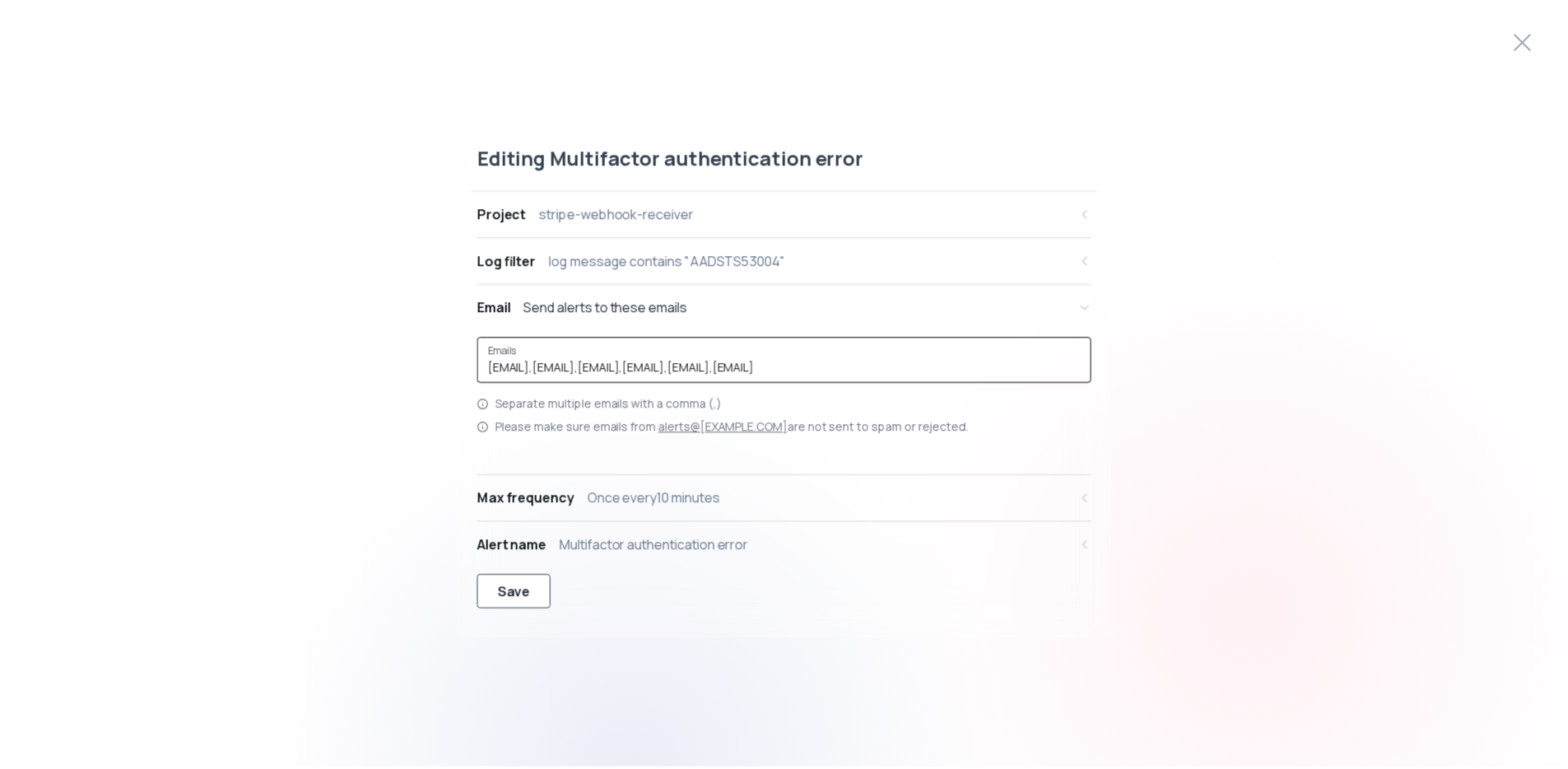scroll, scrollTop: 0, scrollLeft: 0, axis: both 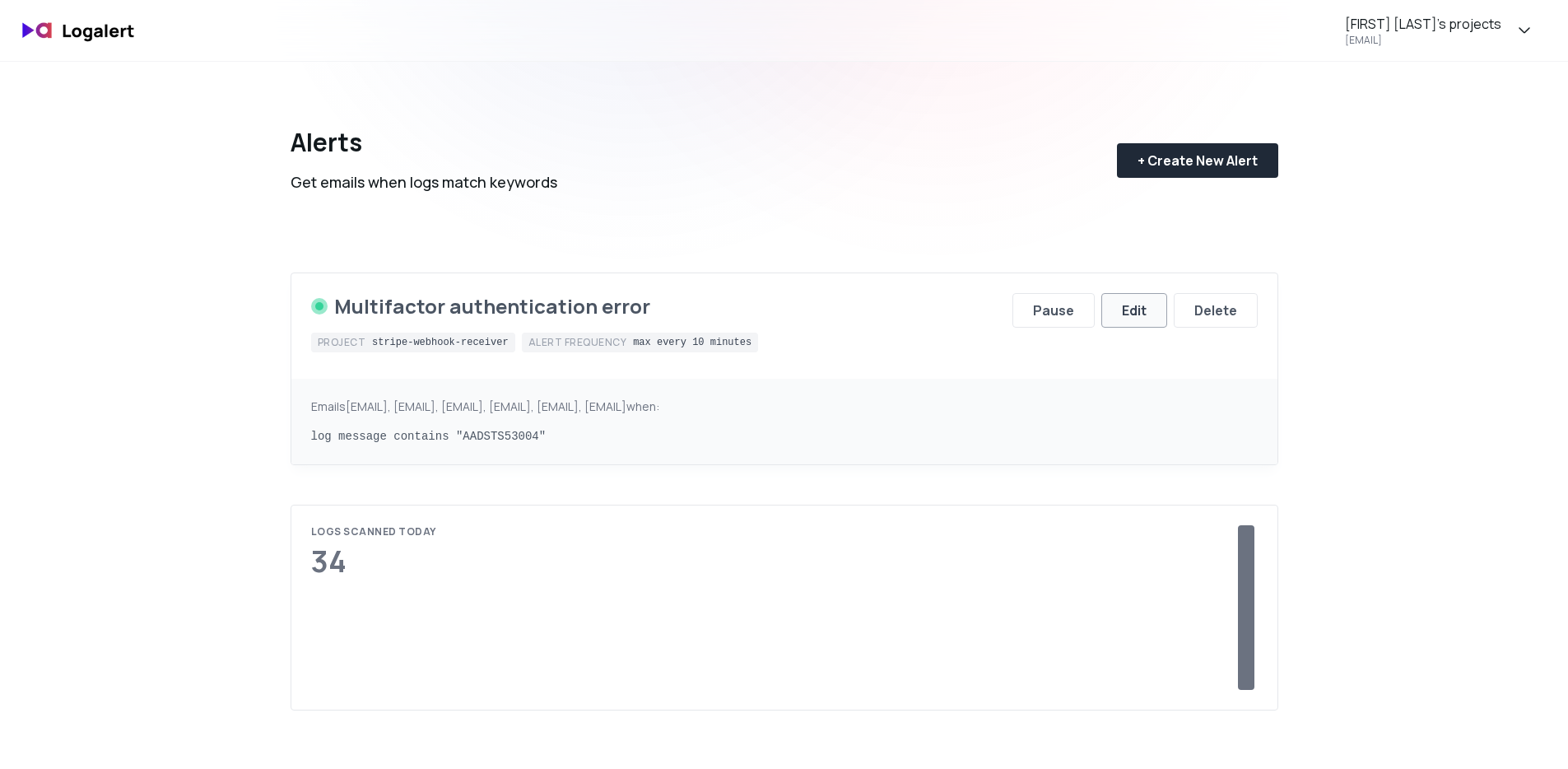 click on "Edit" at bounding box center [1134, 310] 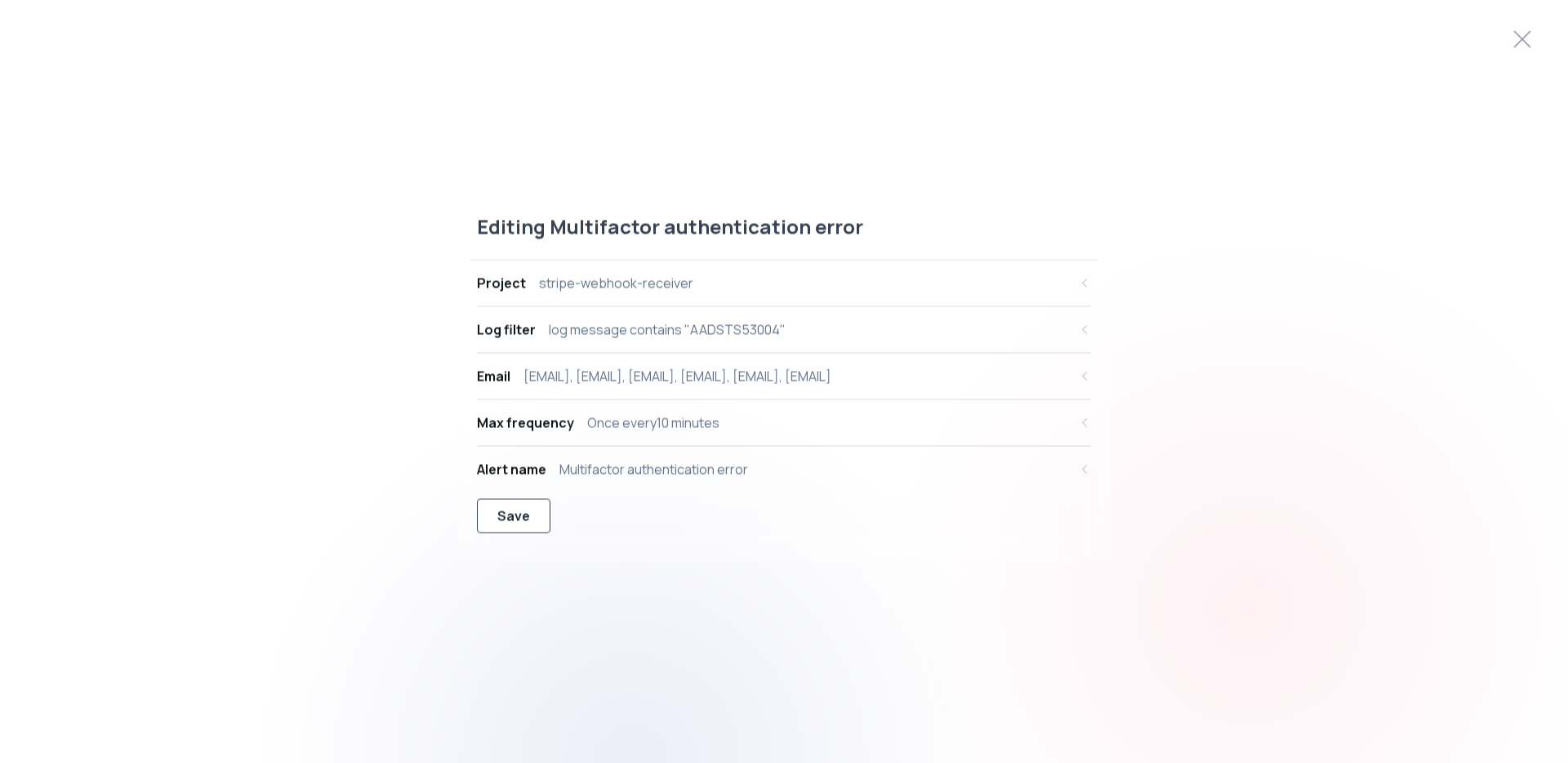 click on "Save" at bounding box center [514, 516] 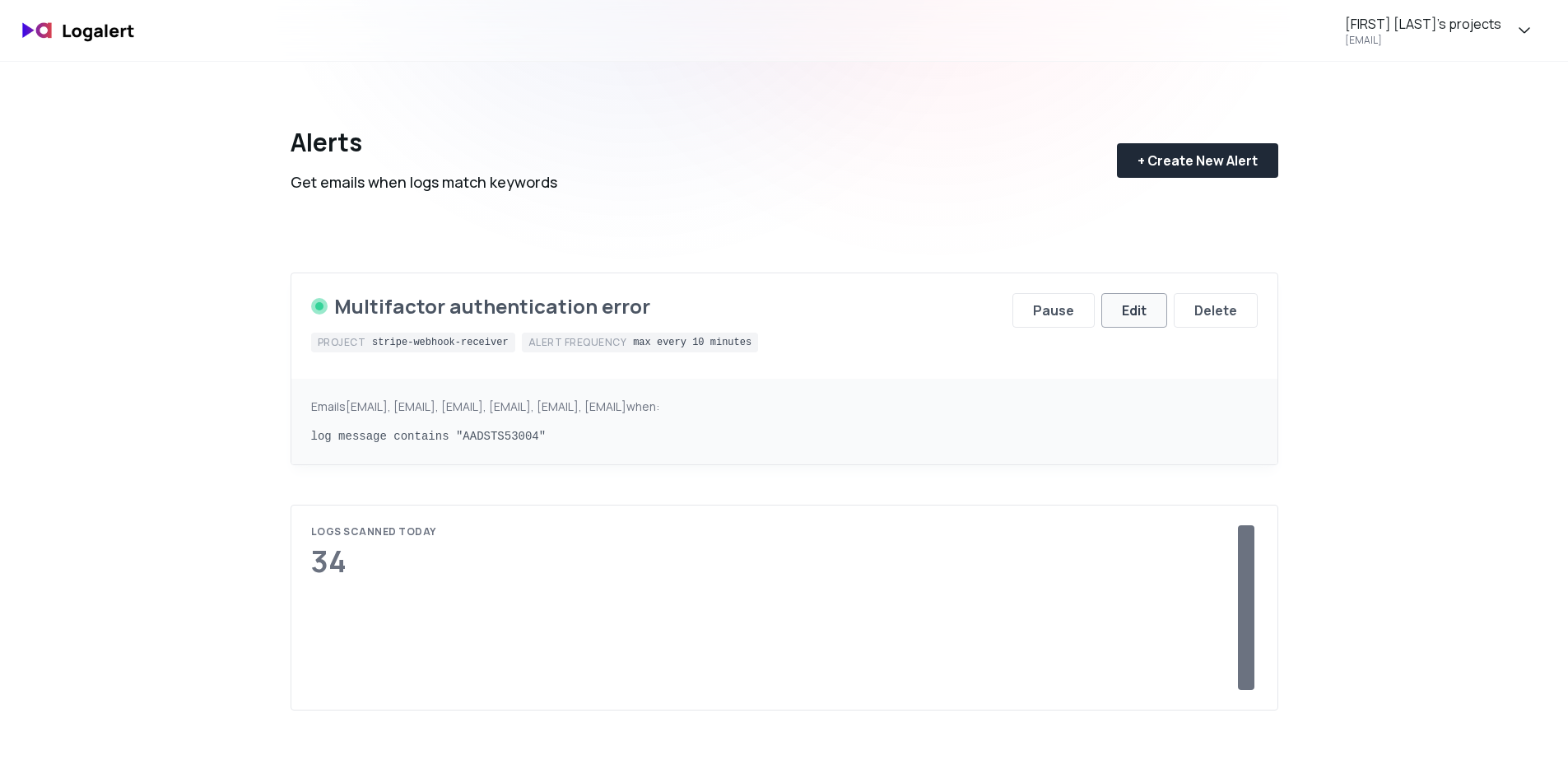click on "Edit" at bounding box center [1134, 310] 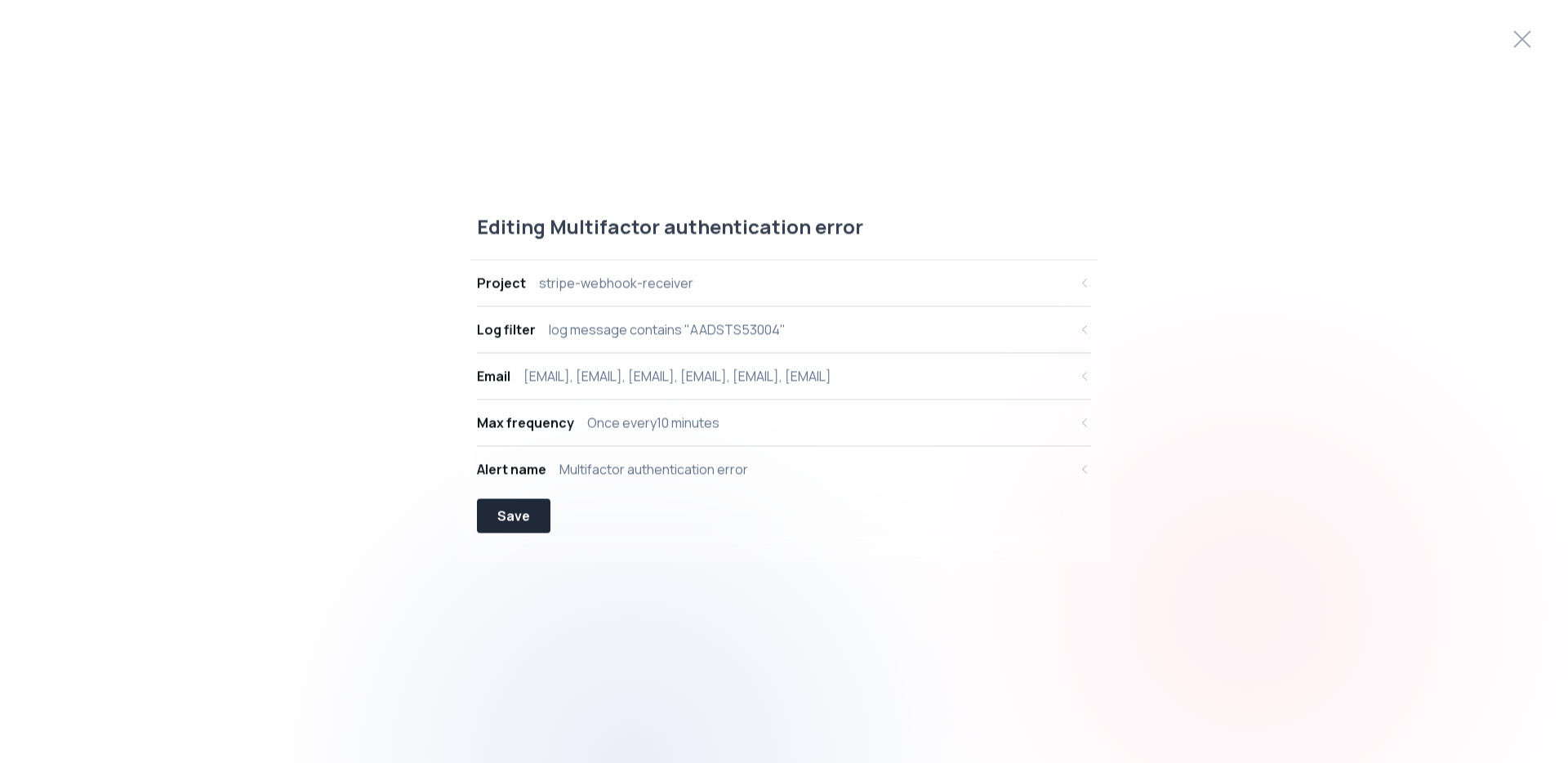 click on "Multifactor authentication error" at bounding box center [653, 470] 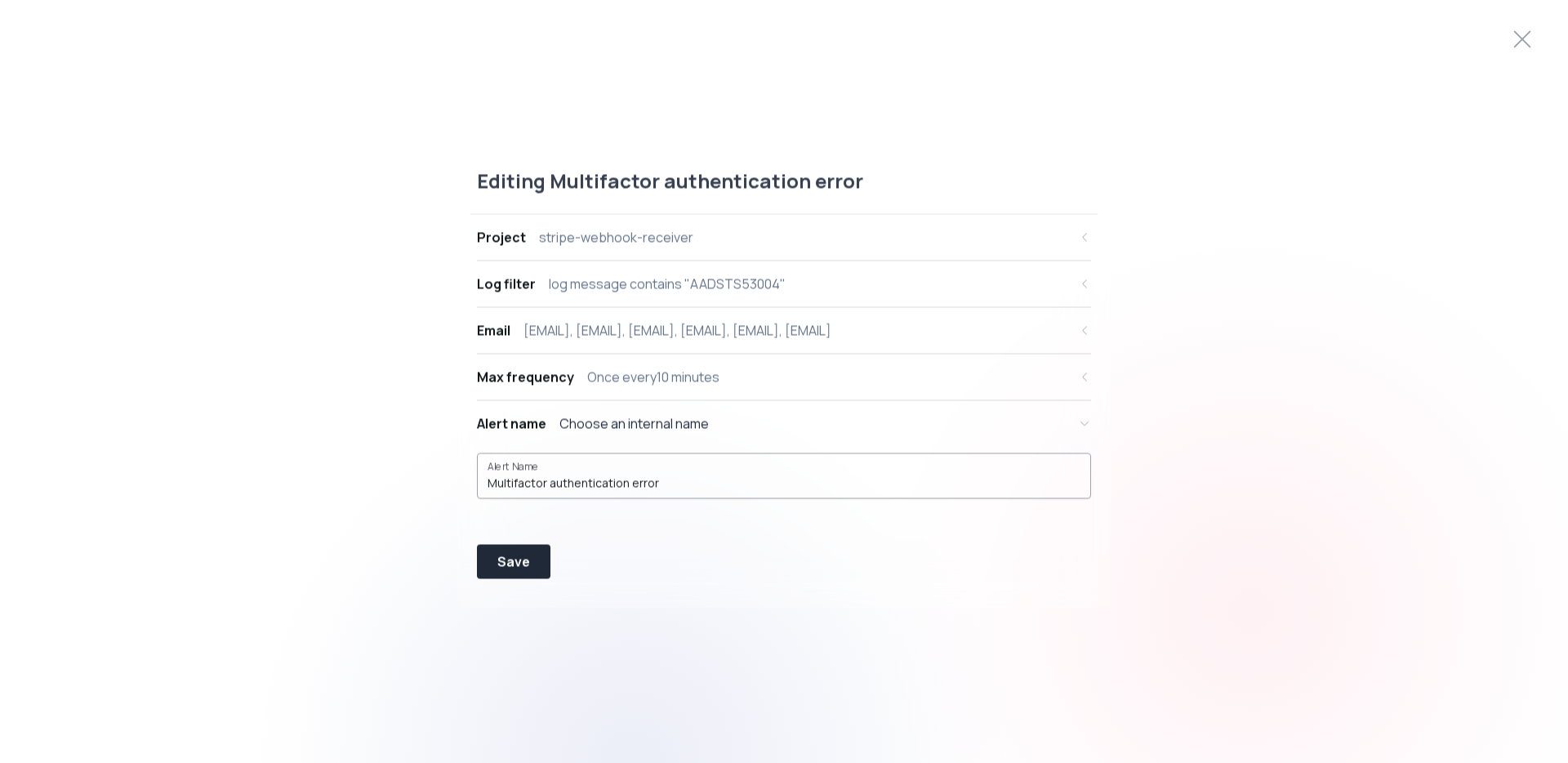click on "Multifactor authentication error" at bounding box center (784, 484) 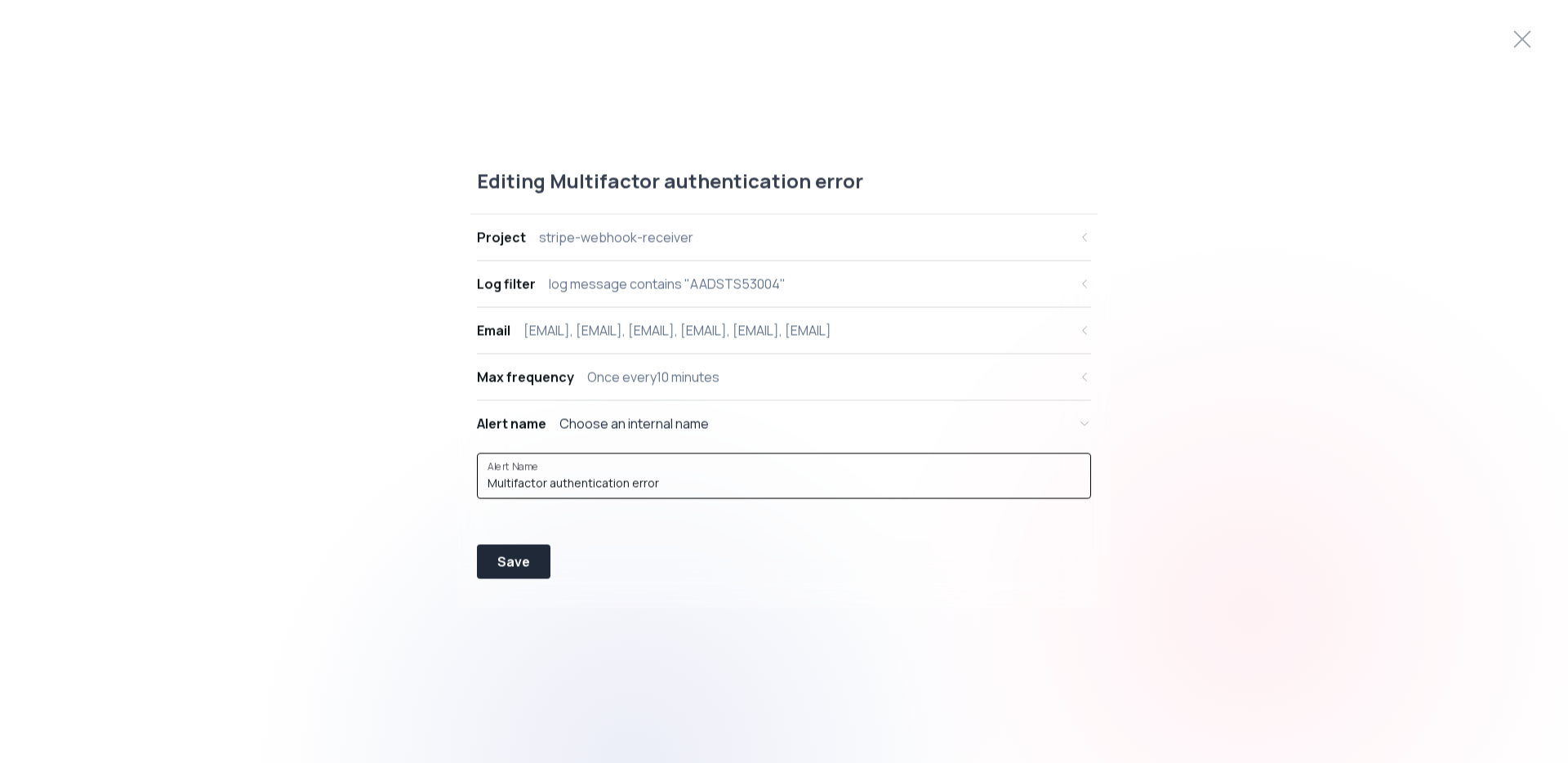 click on "Alert Name" at bounding box center [516, 466] 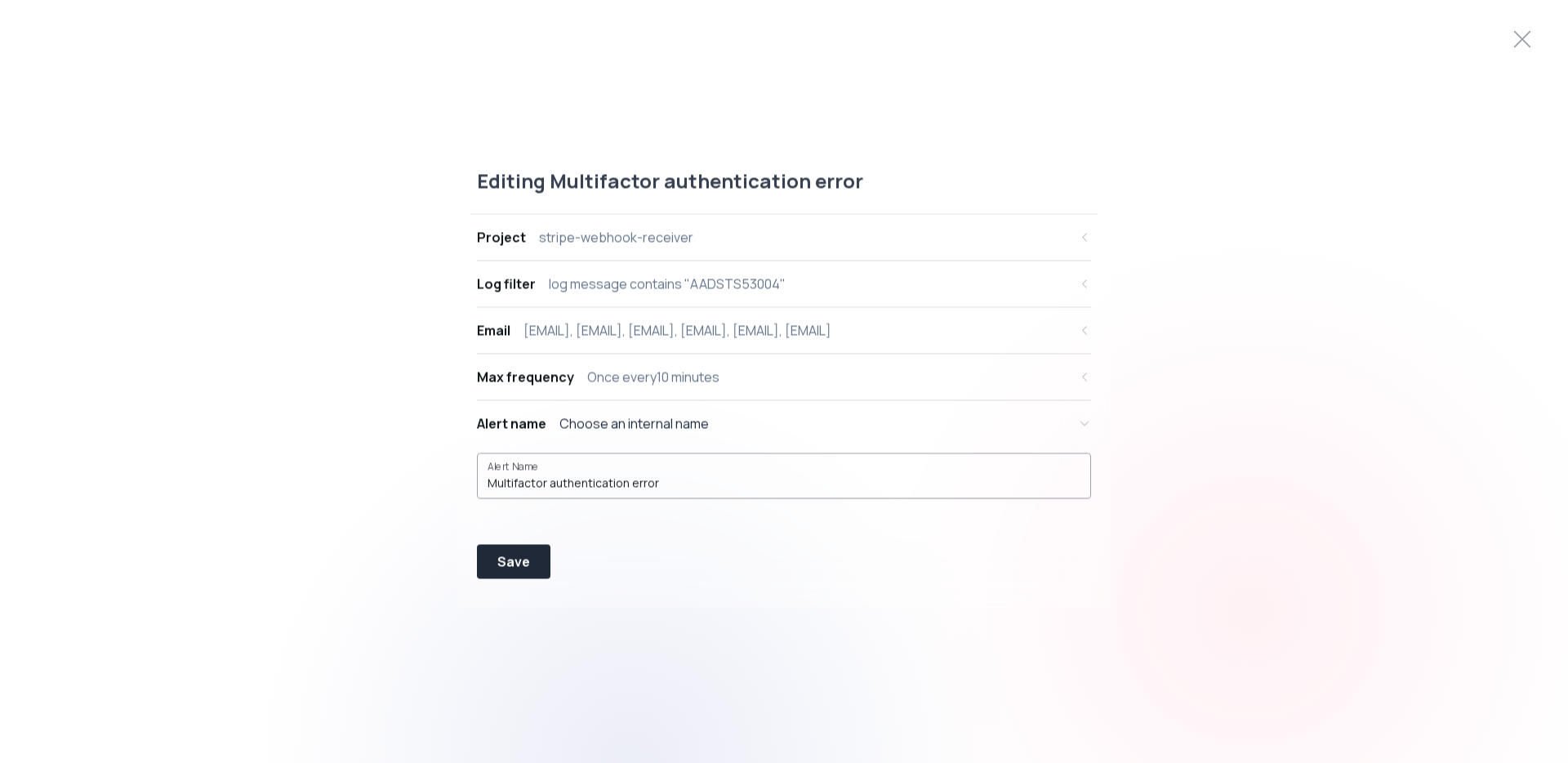 click on "Alert Name Multifactor authentication error" at bounding box center (784, 476) 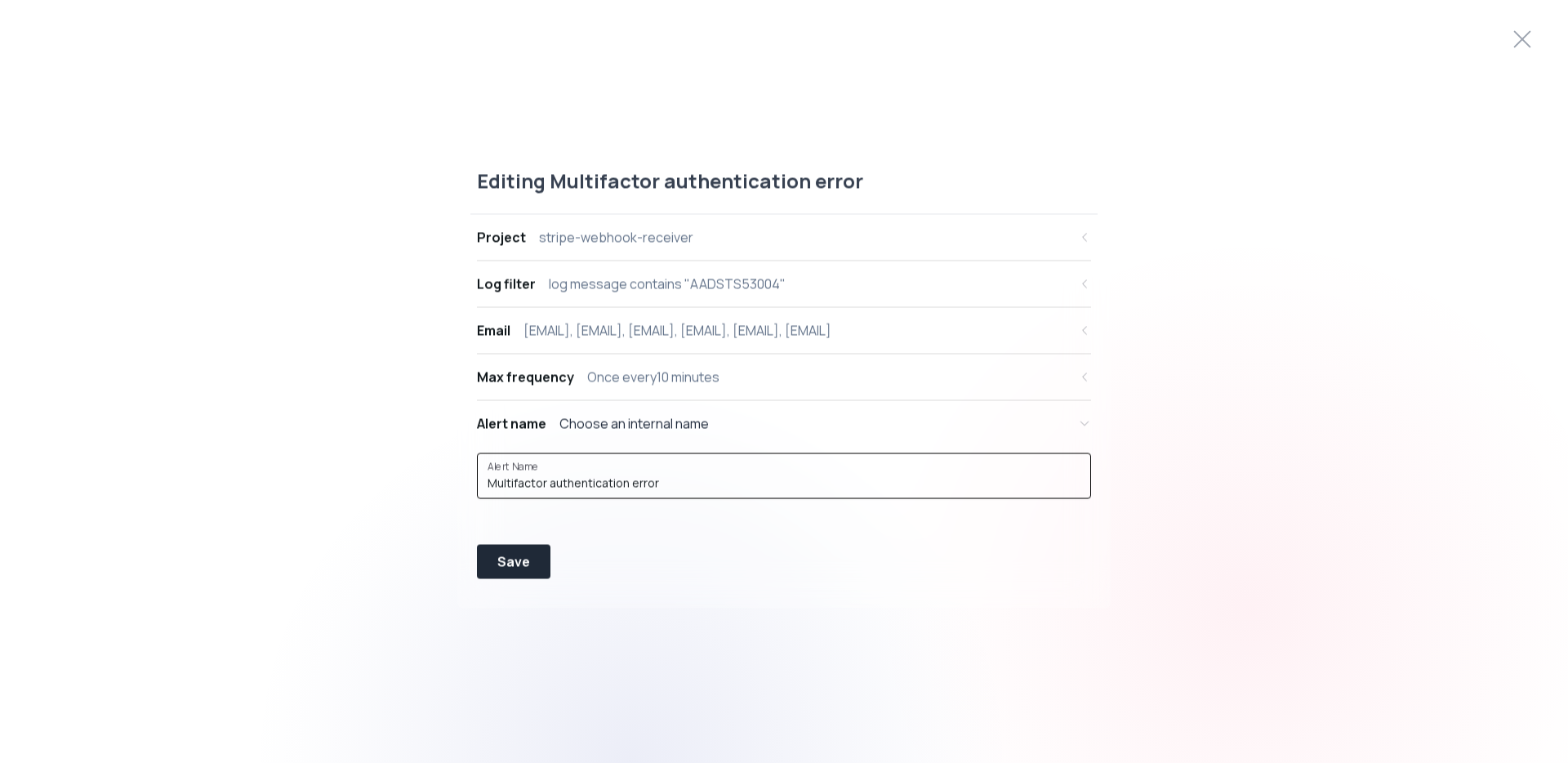 click on "Multifactor authentication error" at bounding box center (784, 484) 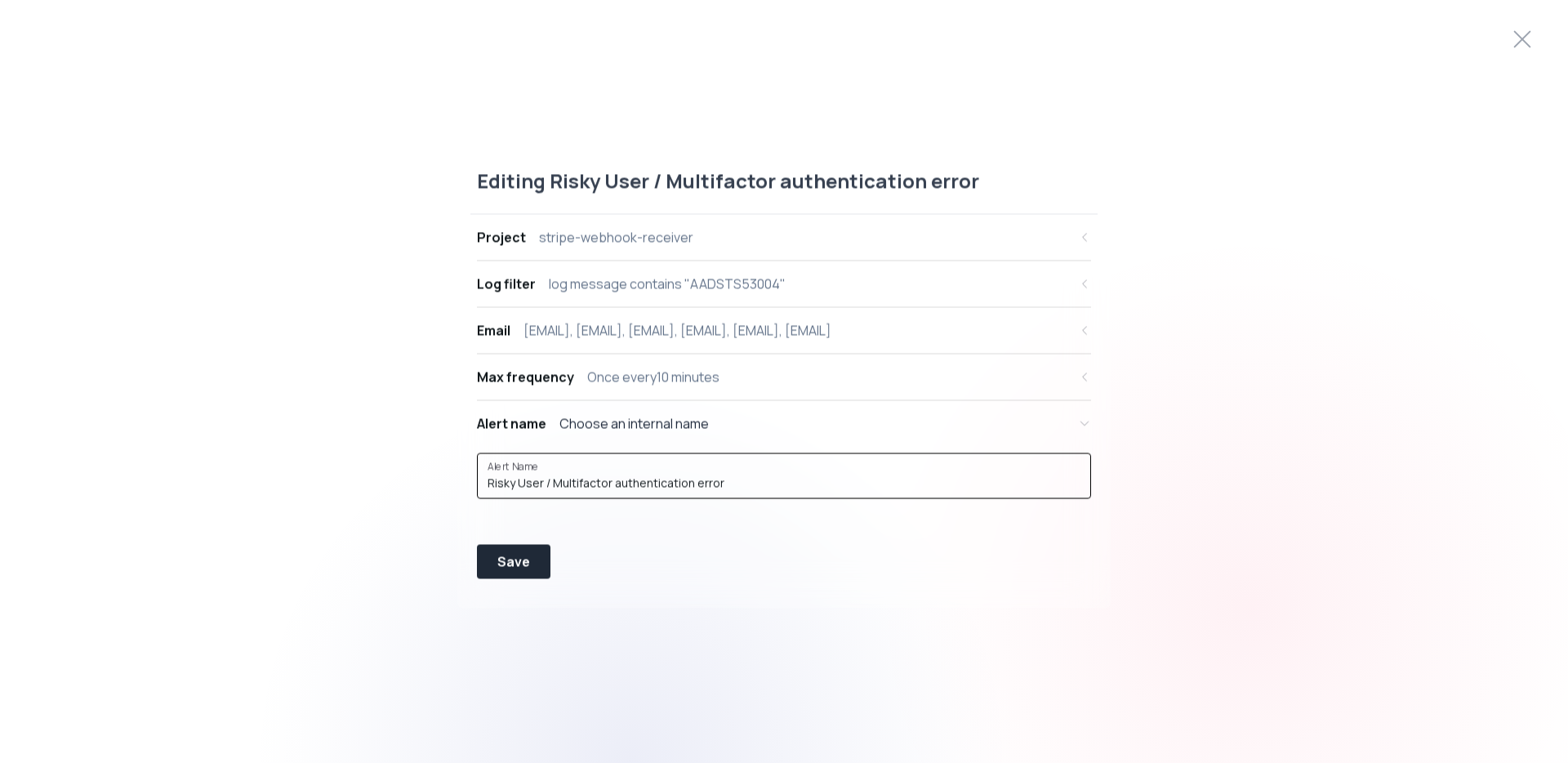 type on "Risky User /Multifactor authentication error" 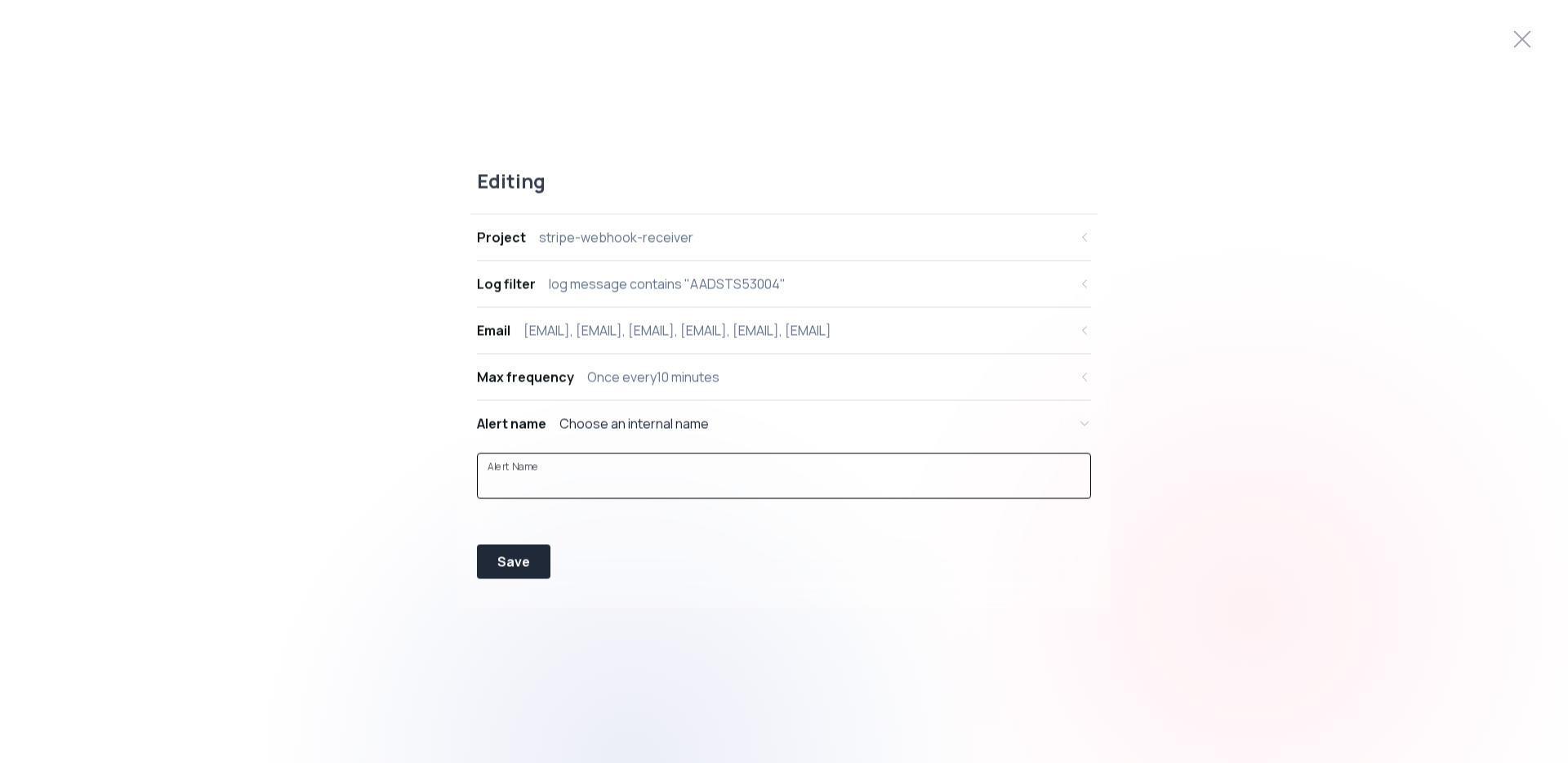 paste on "Risky user / multifactor authentication error" 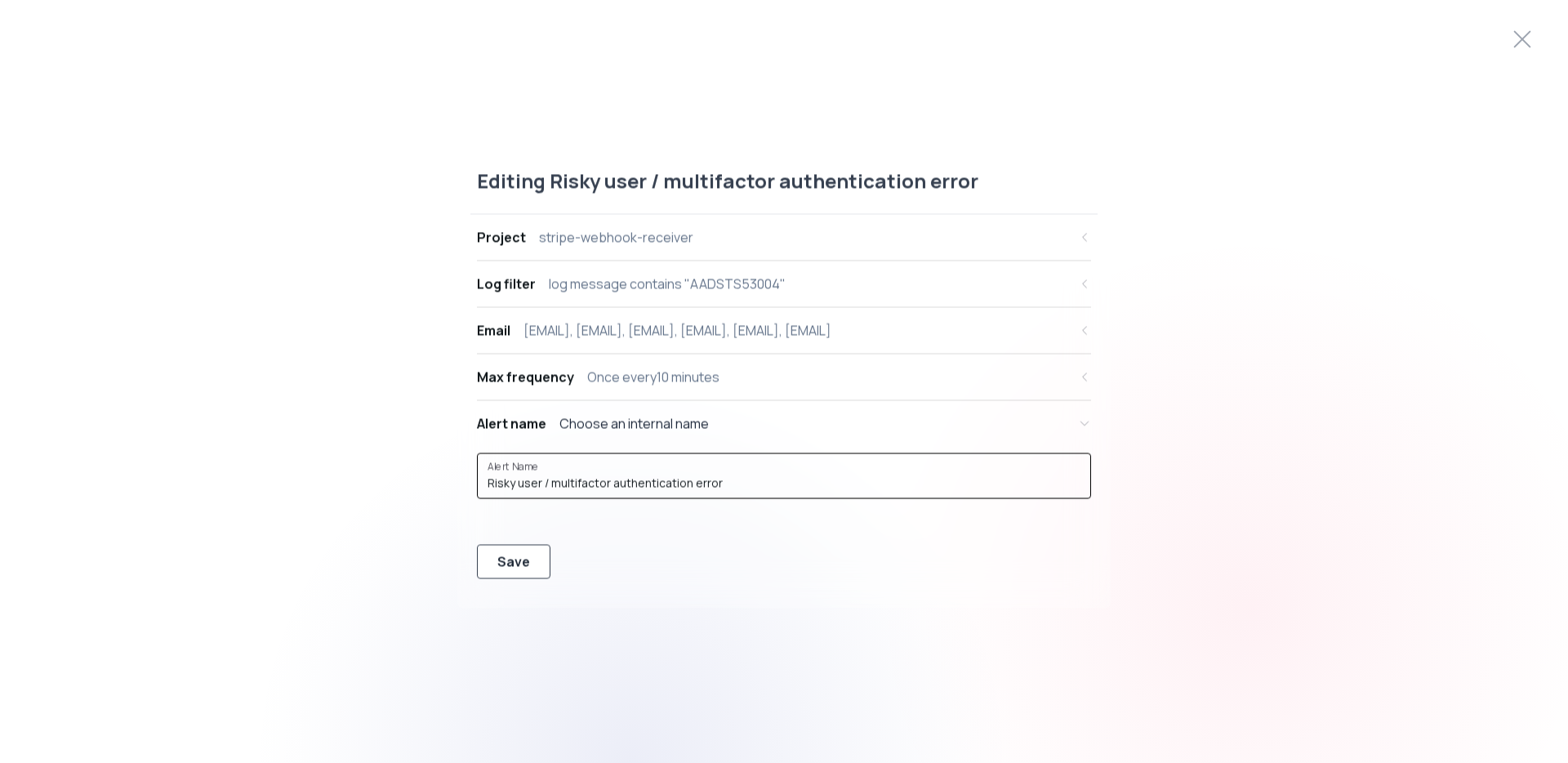 type on "Risky user / multifactor authentication error" 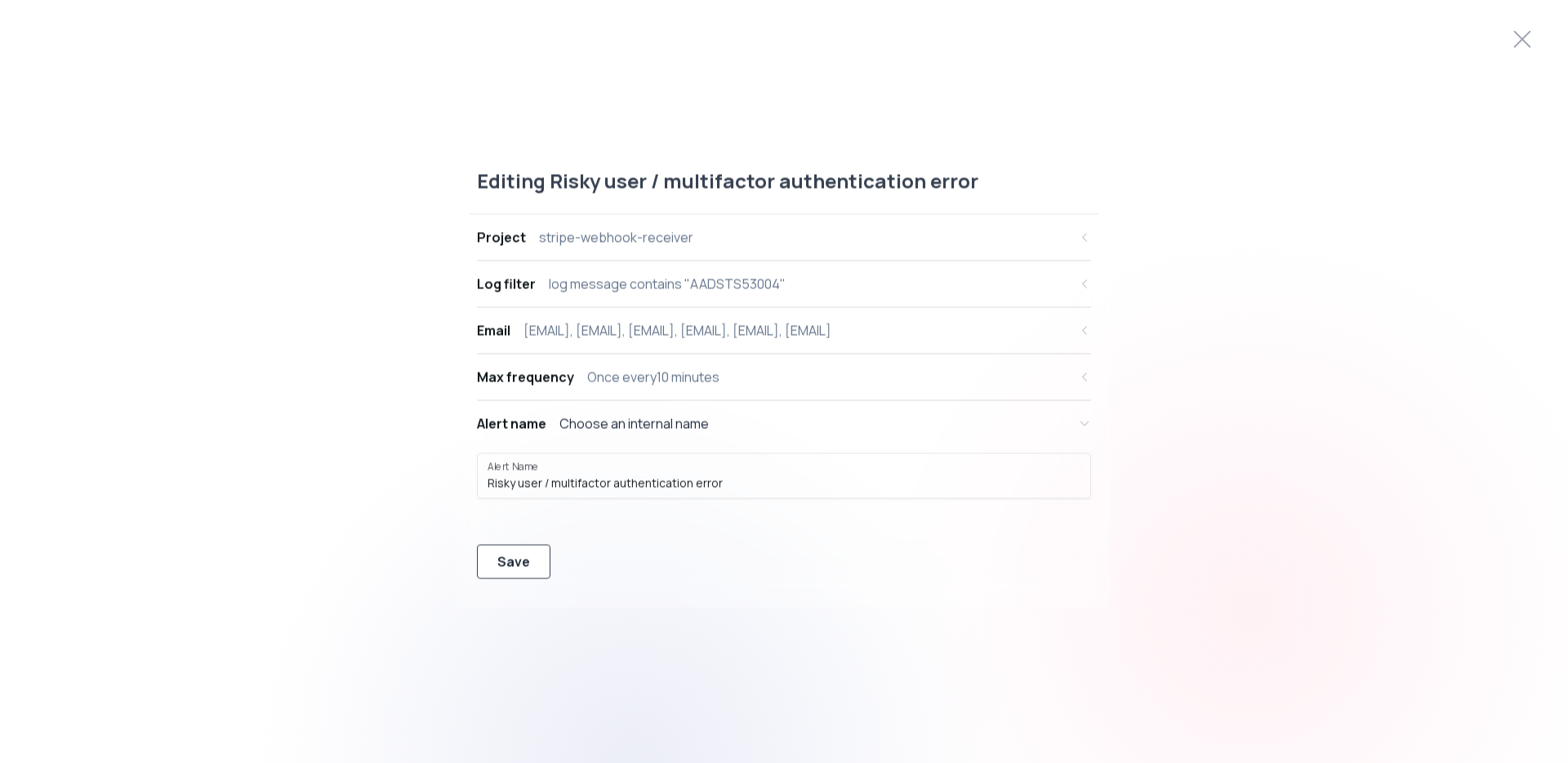 click on "Save" at bounding box center [514, 562] 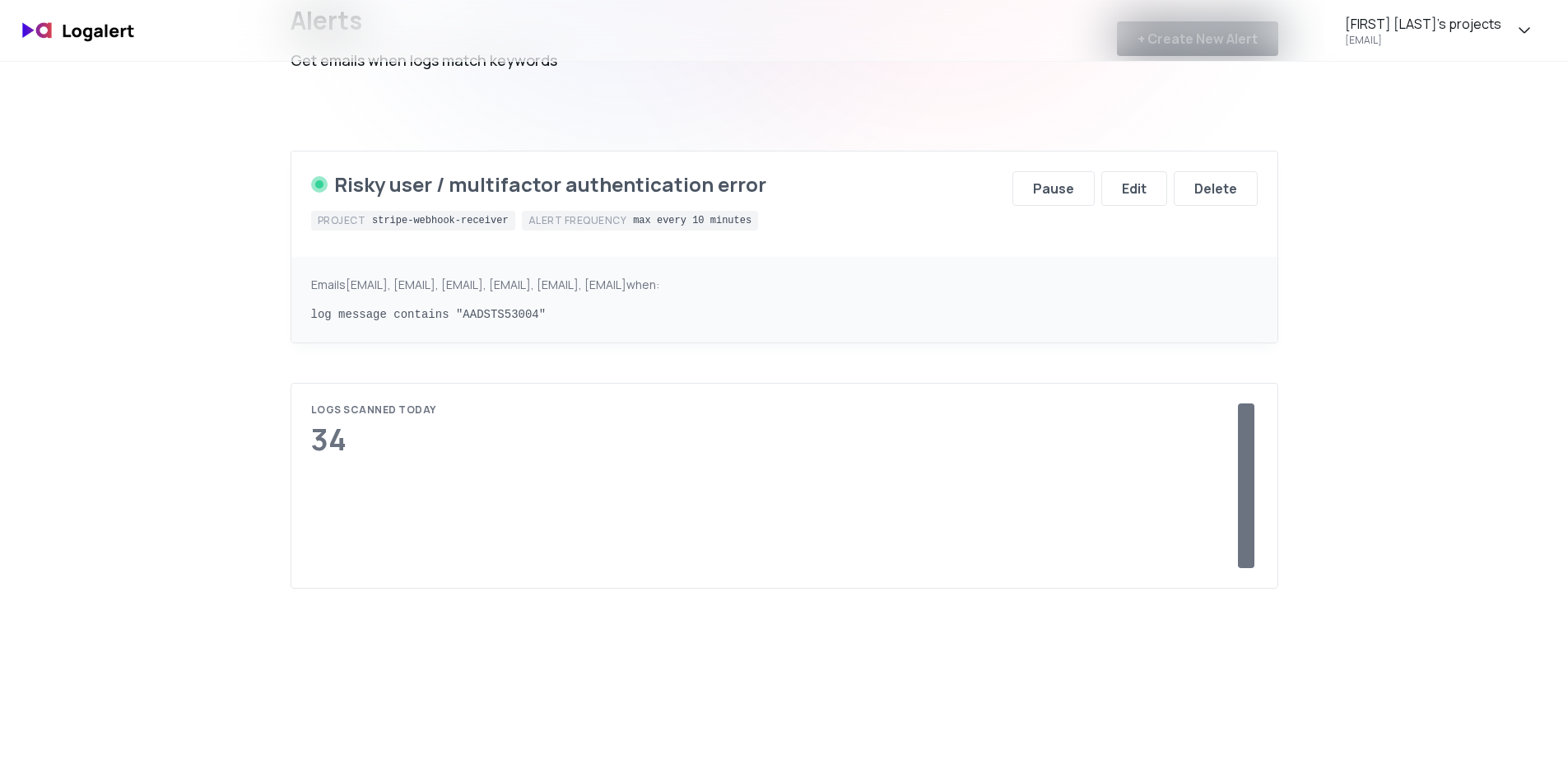 scroll, scrollTop: 0, scrollLeft: 0, axis: both 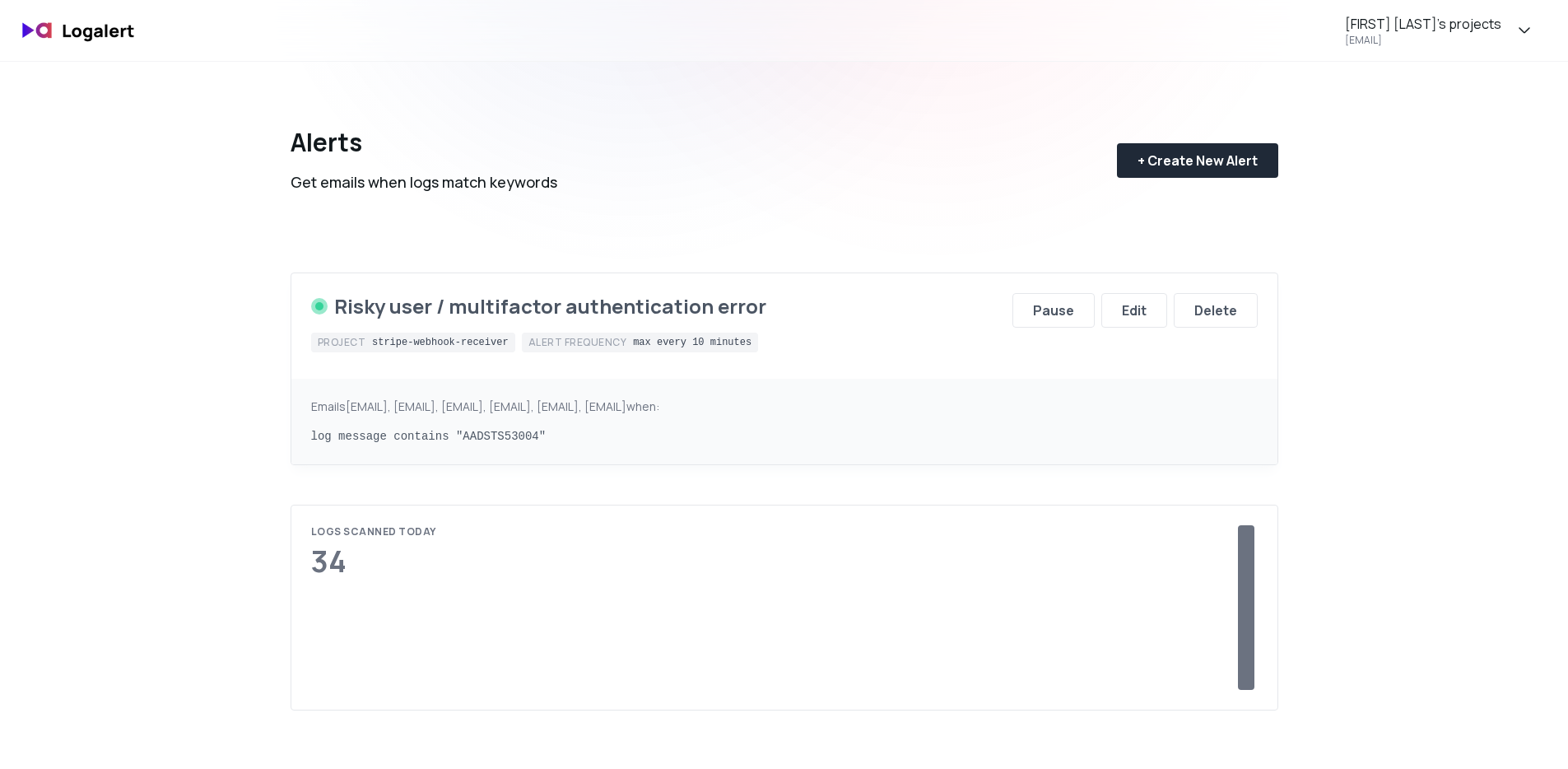 click on "log message contains "AADSTS53004"" at bounding box center (784, 436) 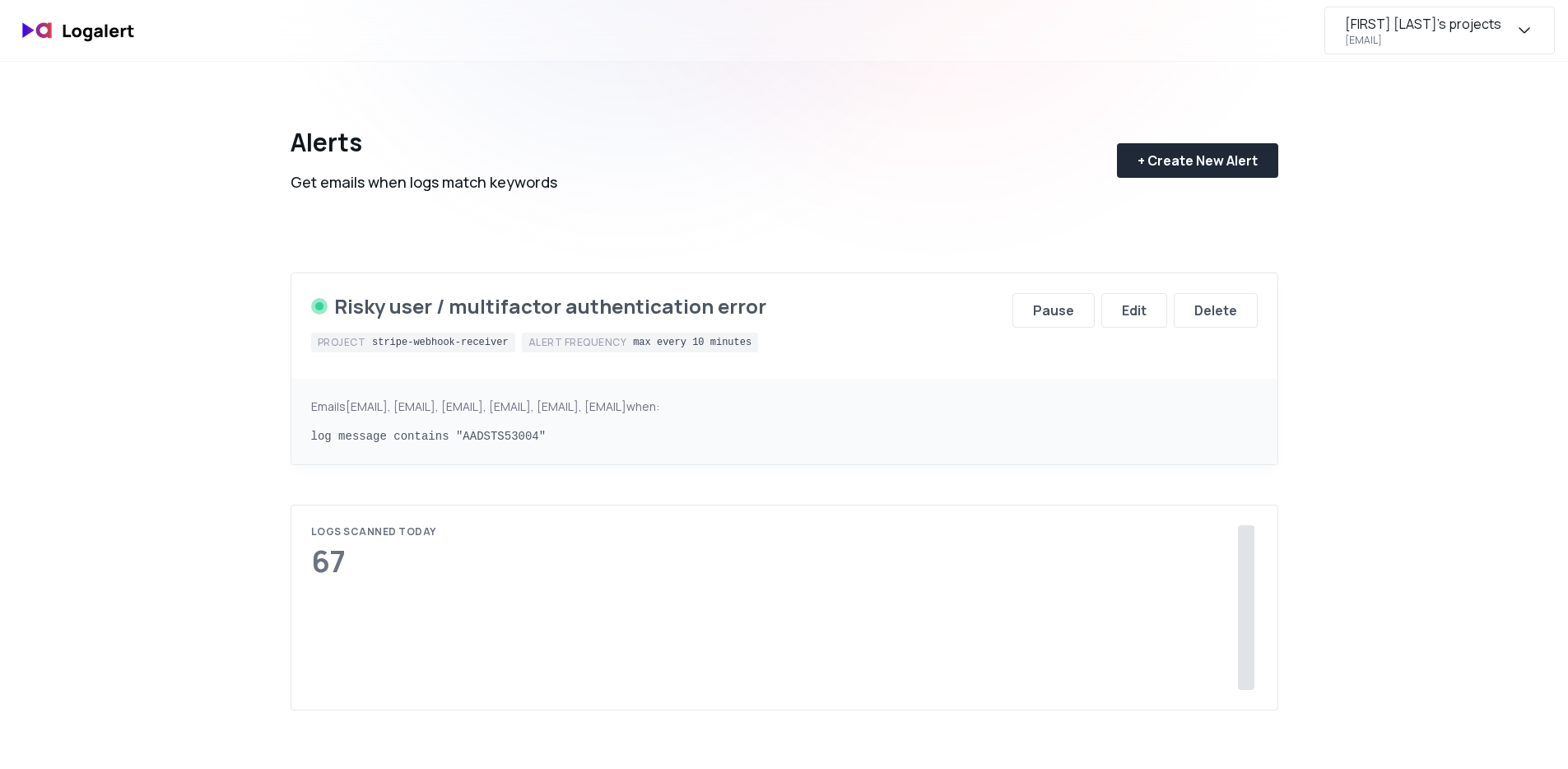 click on "[FIRST] [LAST]'s projects" at bounding box center (1423, 24) 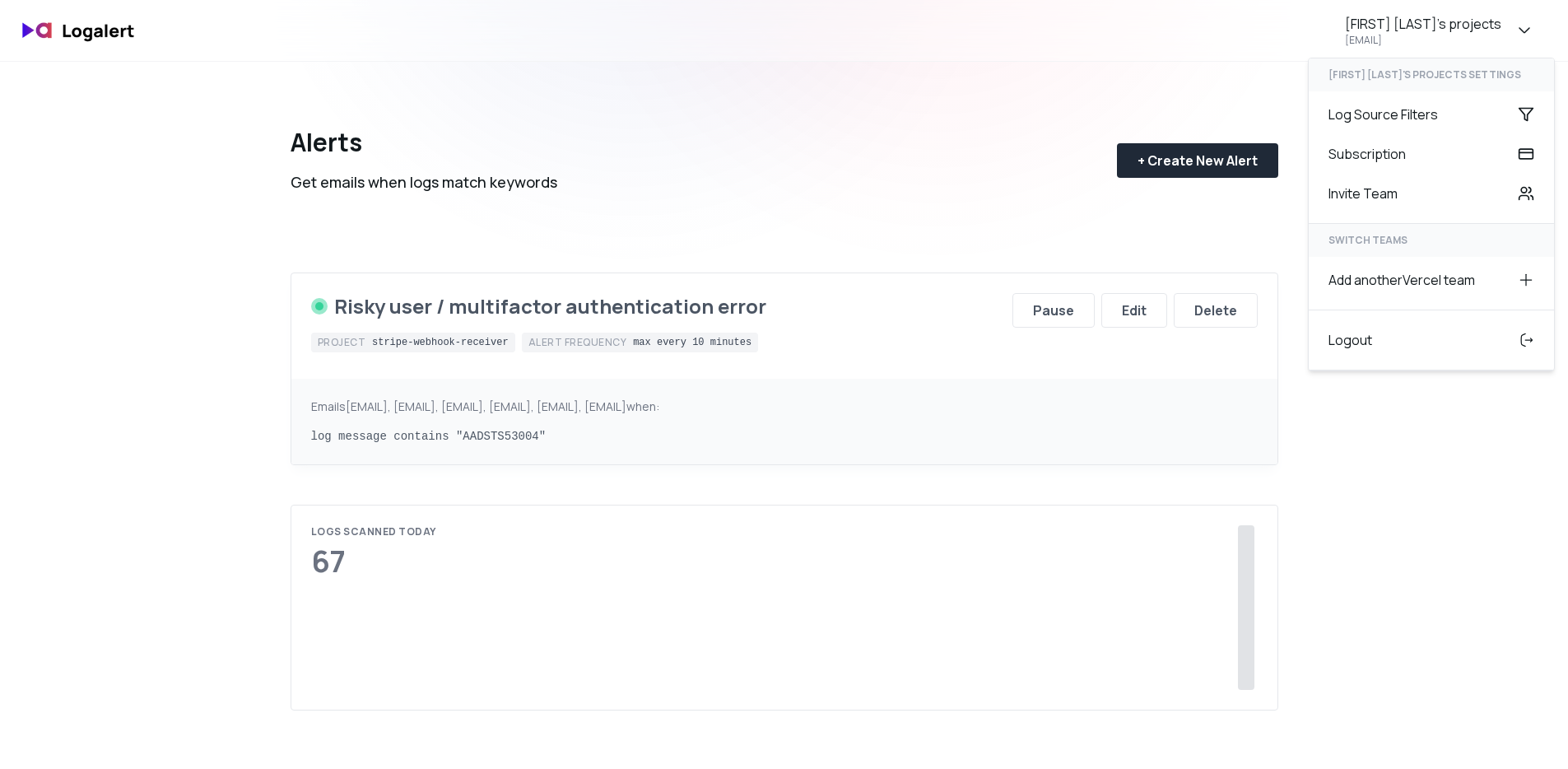 click on "Steven Schmidt's projects sschmidt@hmexassistant.com Steven Schmidt's projects settings Log Source Filters  Subscription  Invite Team  SWITCH TEAMS Add another  Vercel team  Logout" at bounding box center [784, 30] 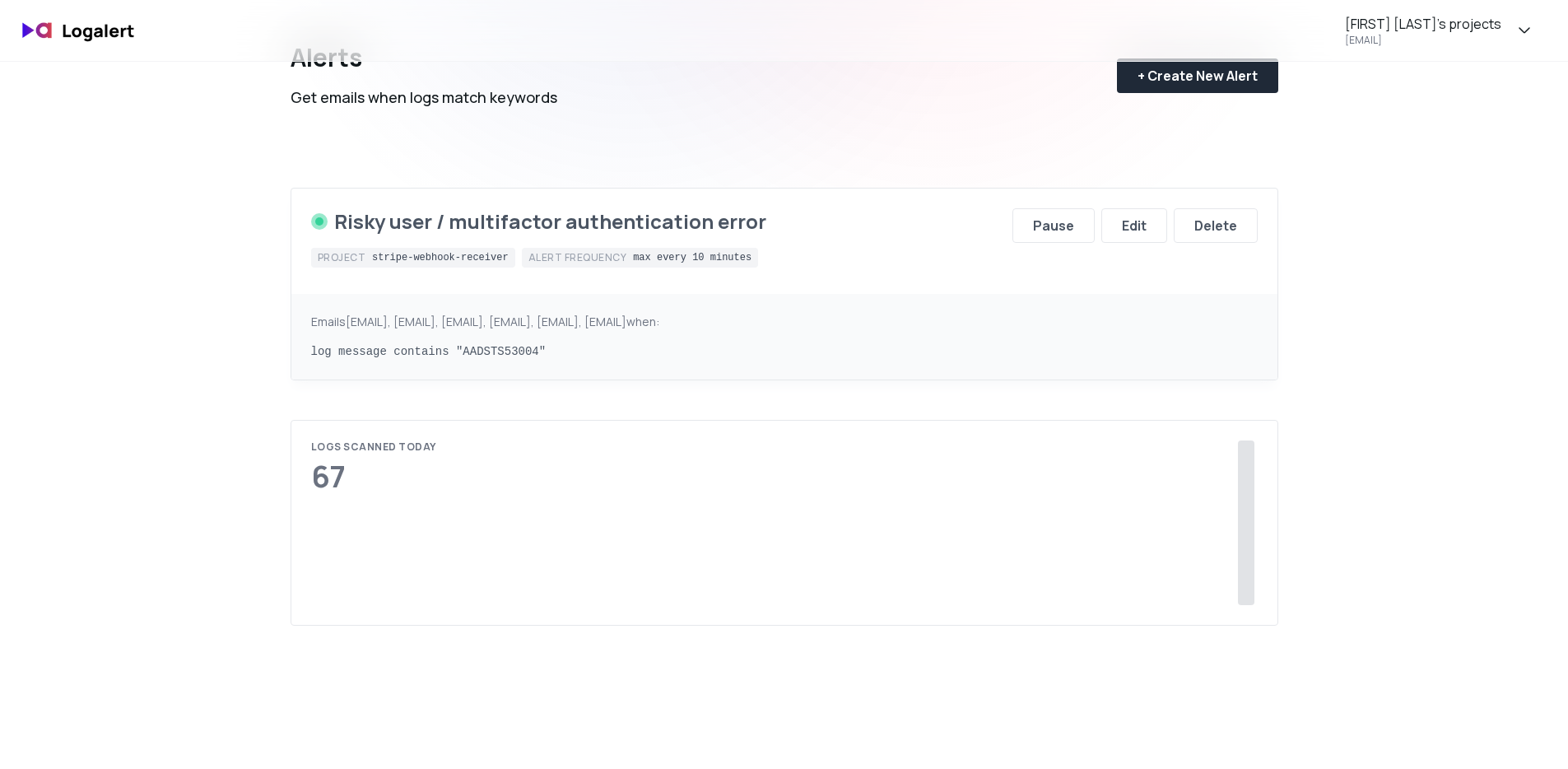 scroll, scrollTop: 0, scrollLeft: 0, axis: both 